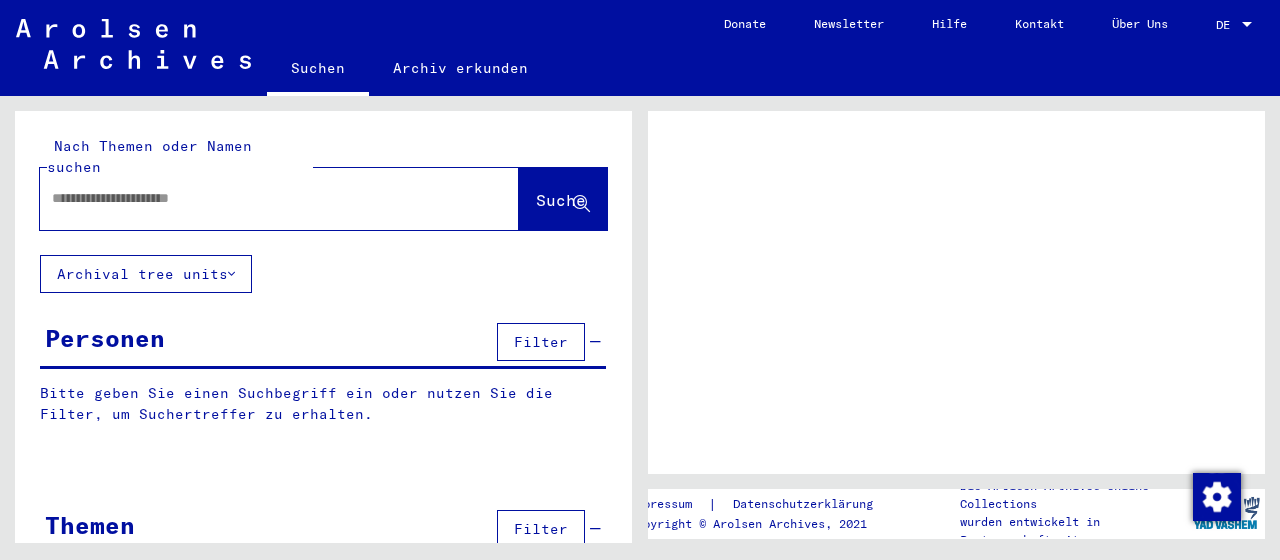 scroll, scrollTop: 0, scrollLeft: 0, axis: both 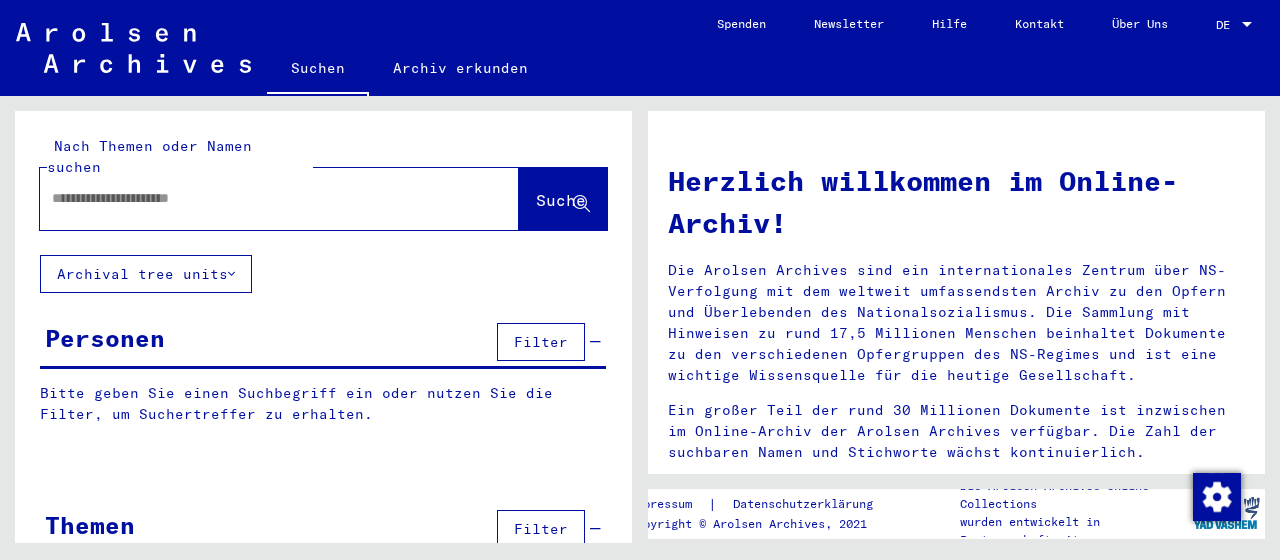 paste on "********" 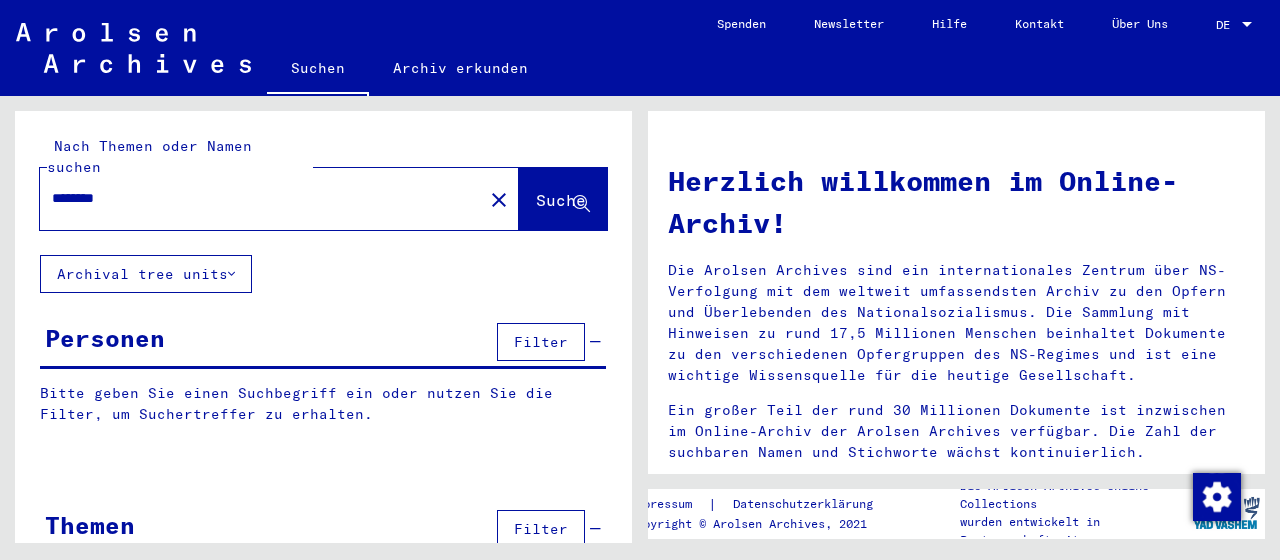 type on "********" 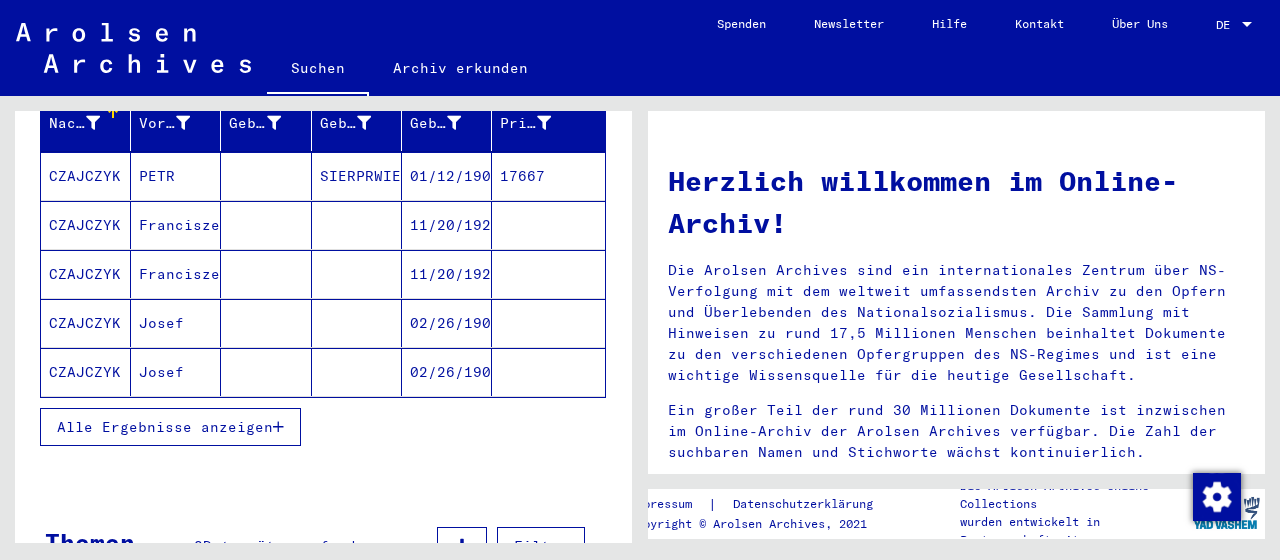 scroll, scrollTop: 221, scrollLeft: 0, axis: vertical 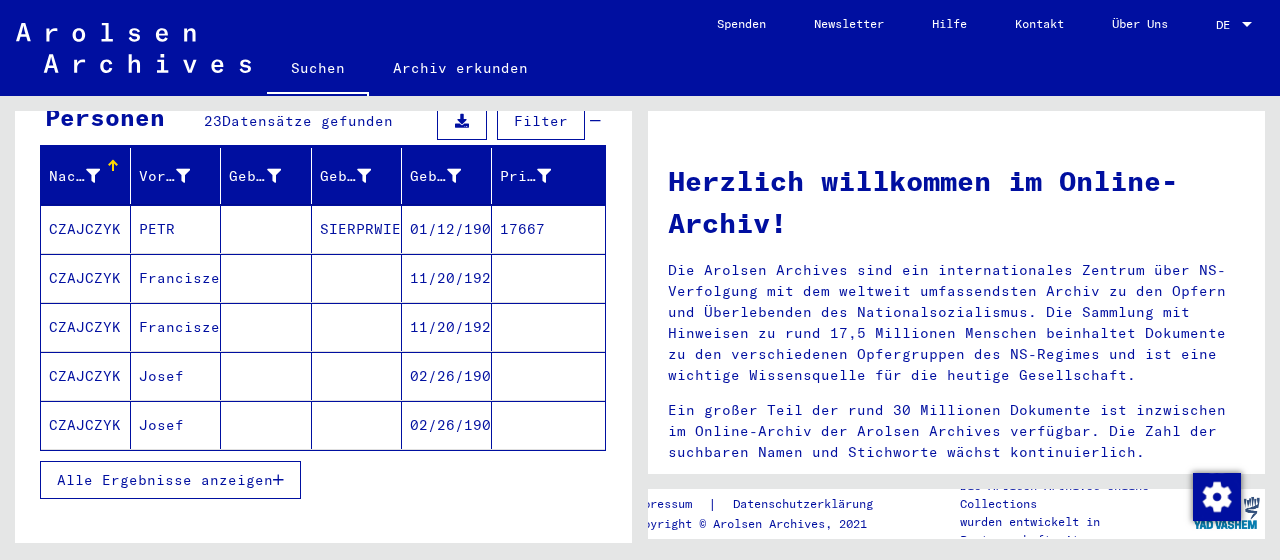 click on "Alle Ergebnisse anzeigen" at bounding box center (165, 480) 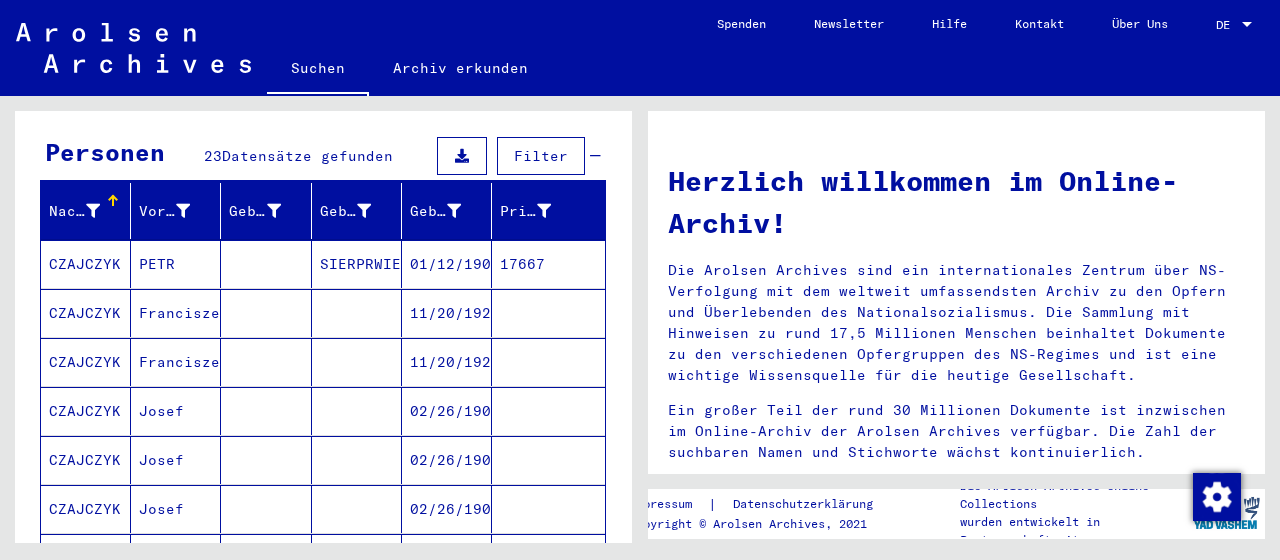 scroll, scrollTop: 221, scrollLeft: 0, axis: vertical 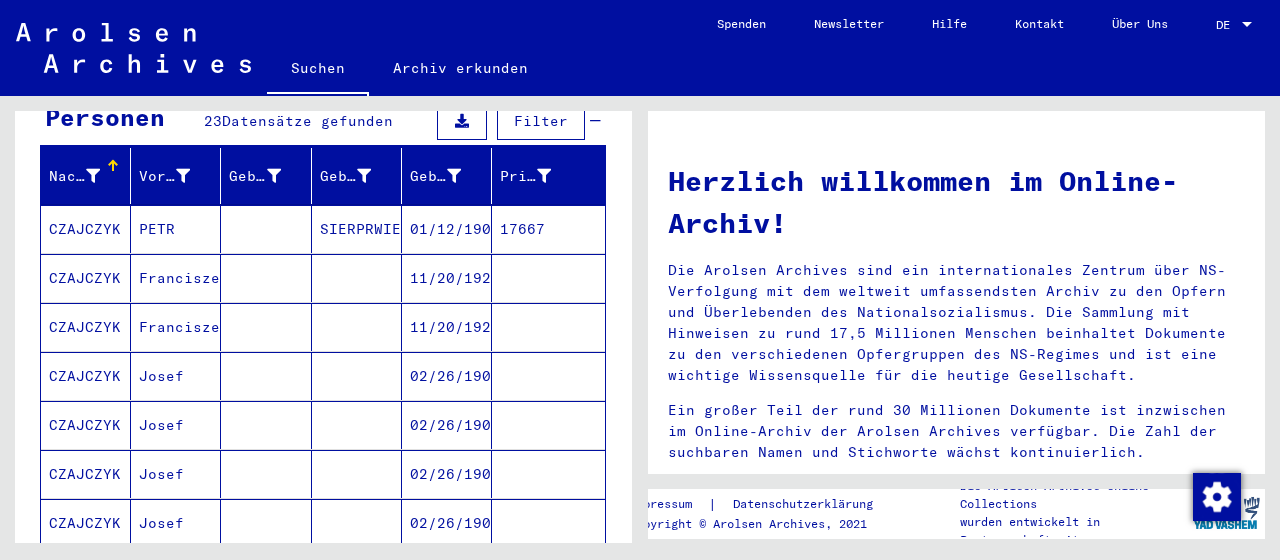 click at bounding box center [266, 425] 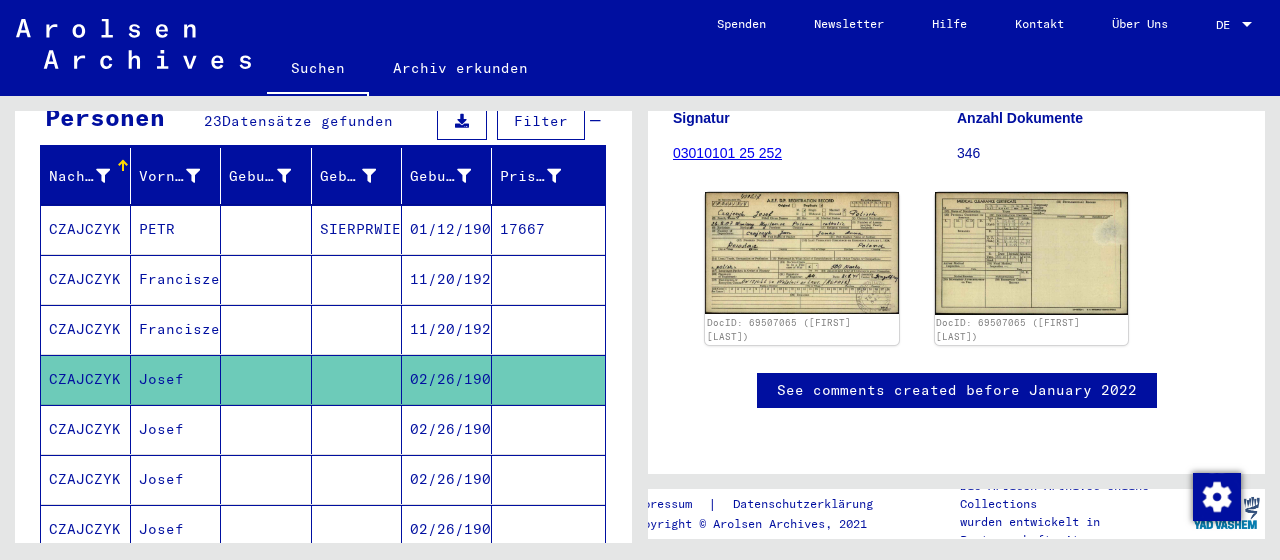 scroll, scrollTop: 308, scrollLeft: 0, axis: vertical 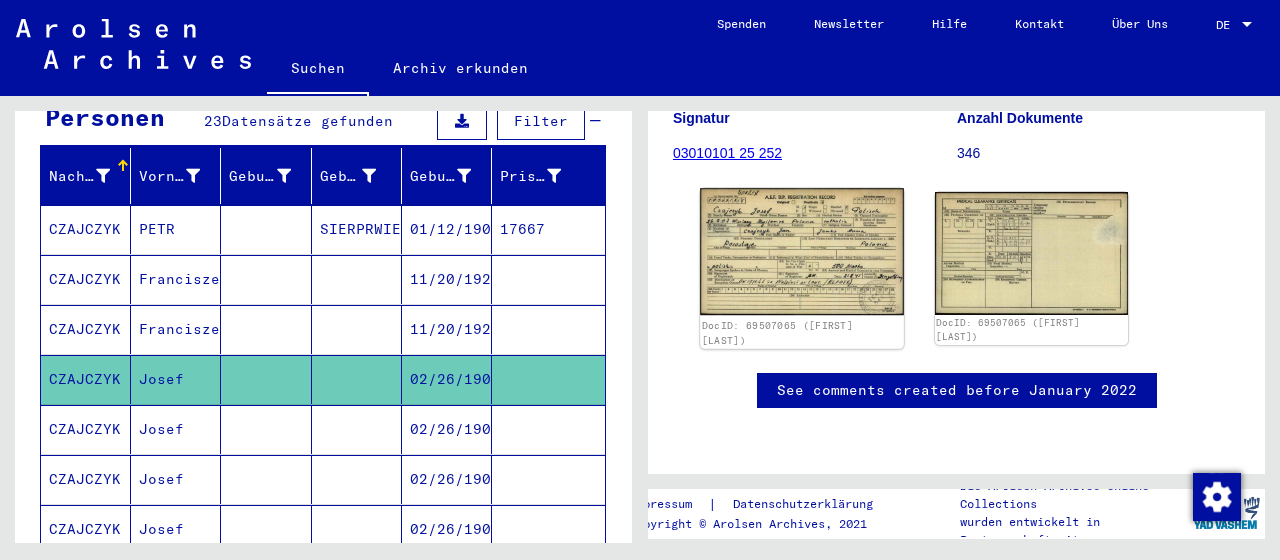 click 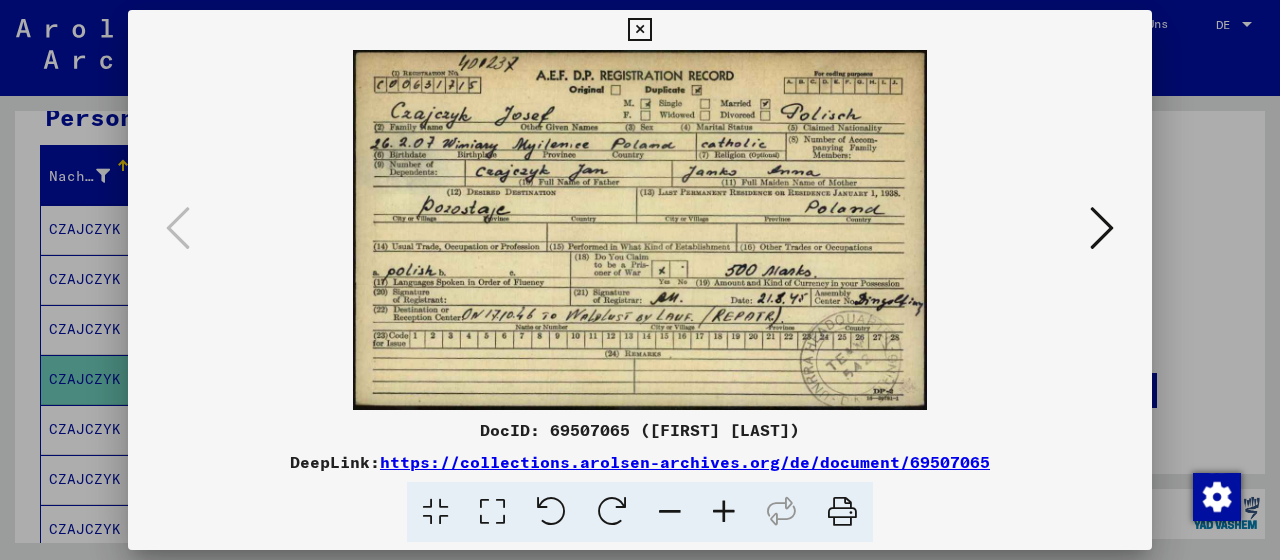 click at bounding box center [724, 512] 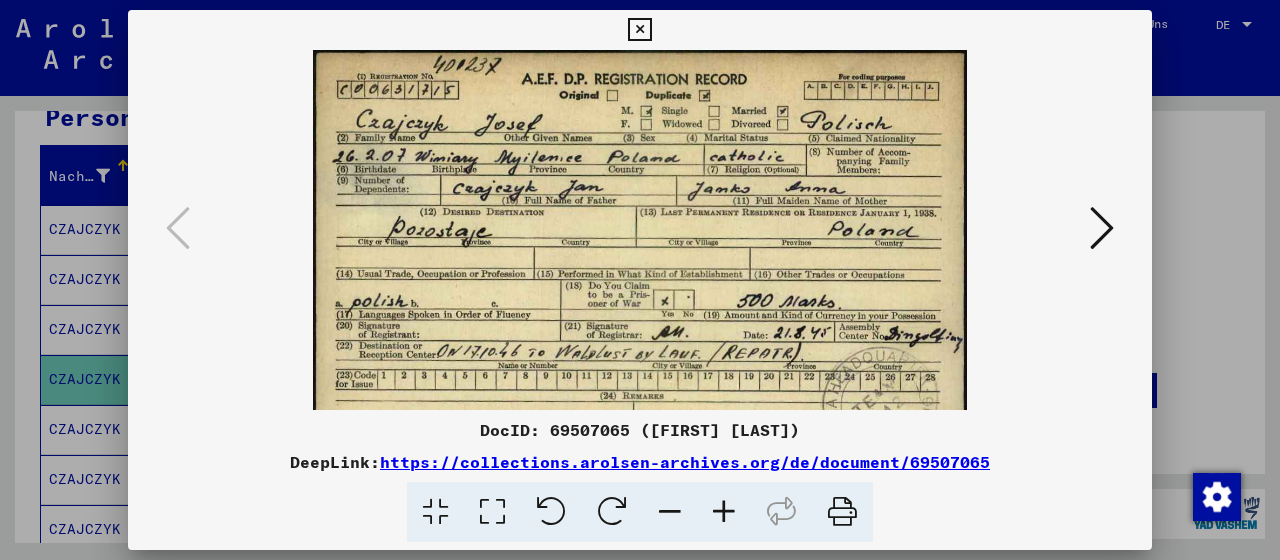 click at bounding box center (724, 512) 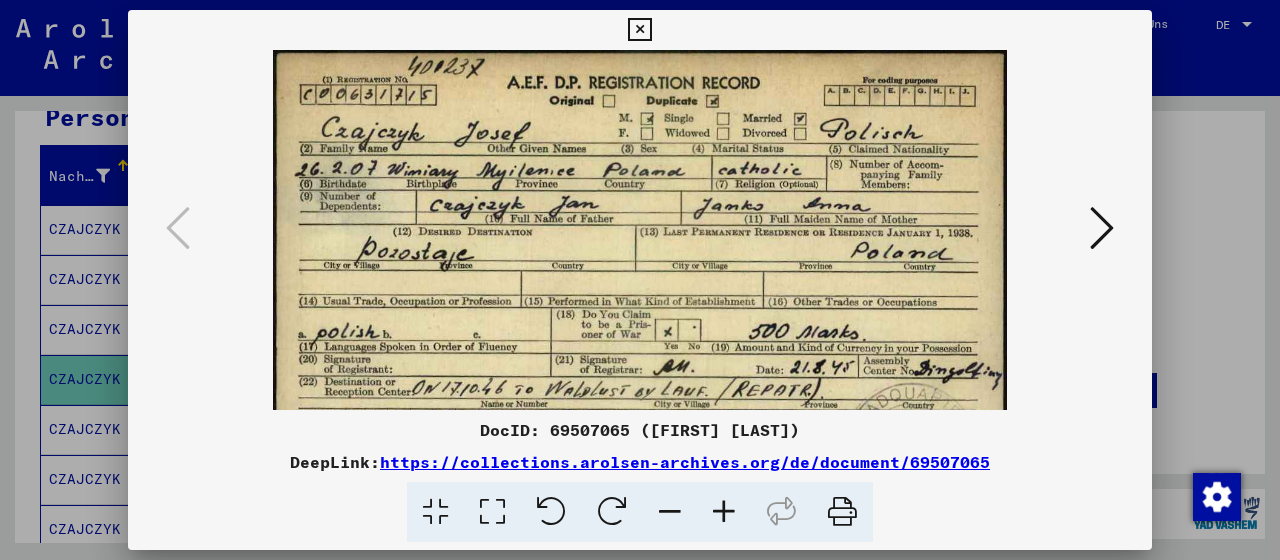 click at bounding box center [724, 512] 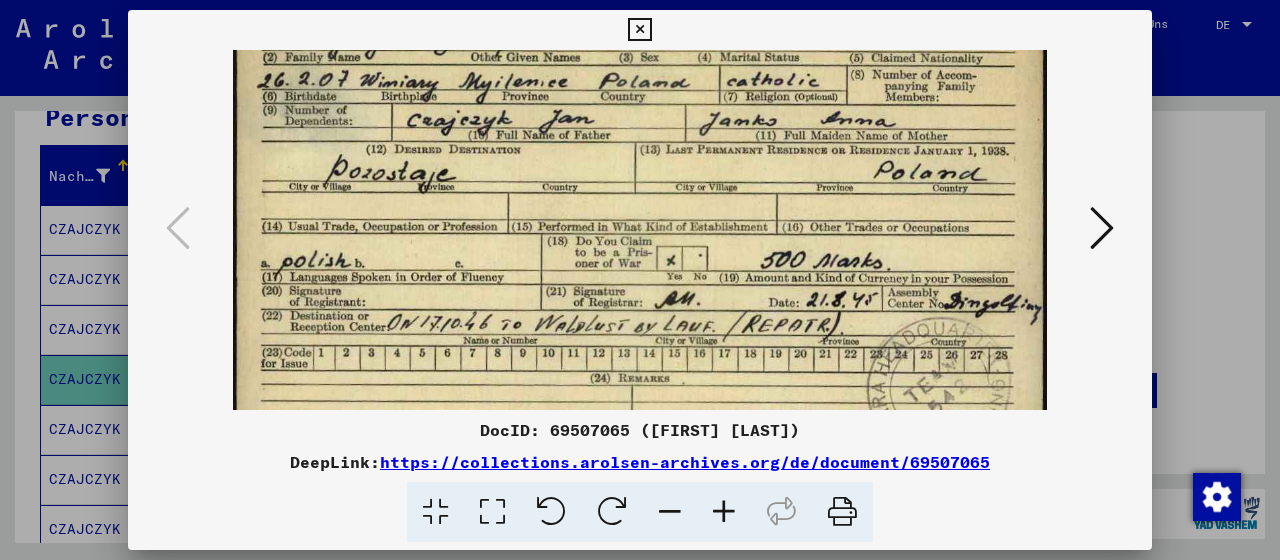 scroll, scrollTop: 105, scrollLeft: 0, axis: vertical 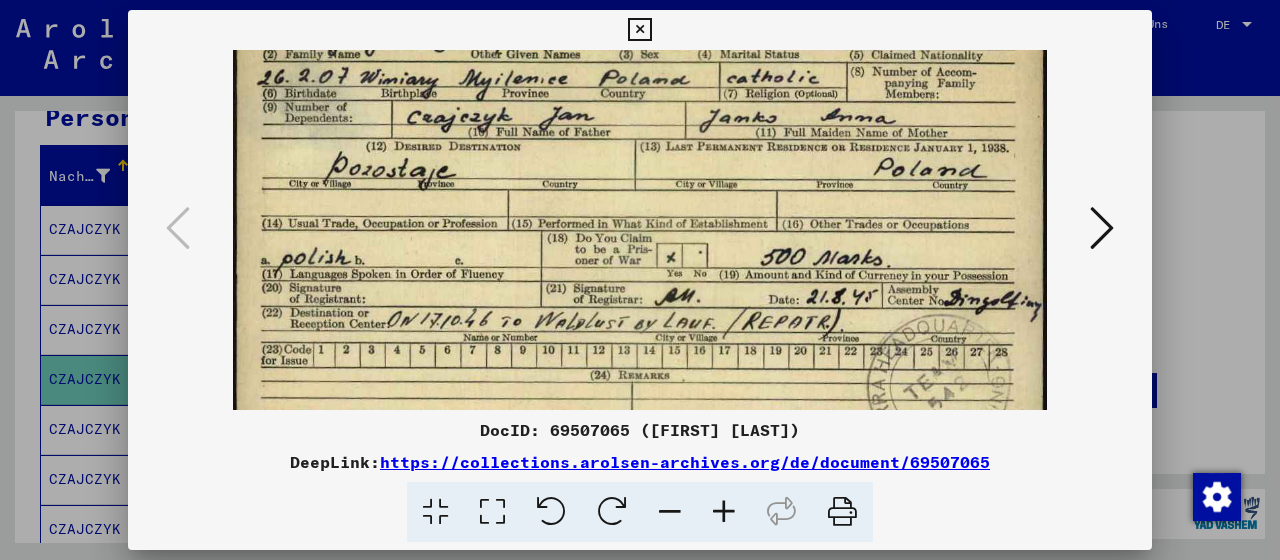drag, startPoint x: 570, startPoint y: 292, endPoint x: 574, endPoint y: 187, distance: 105.076164 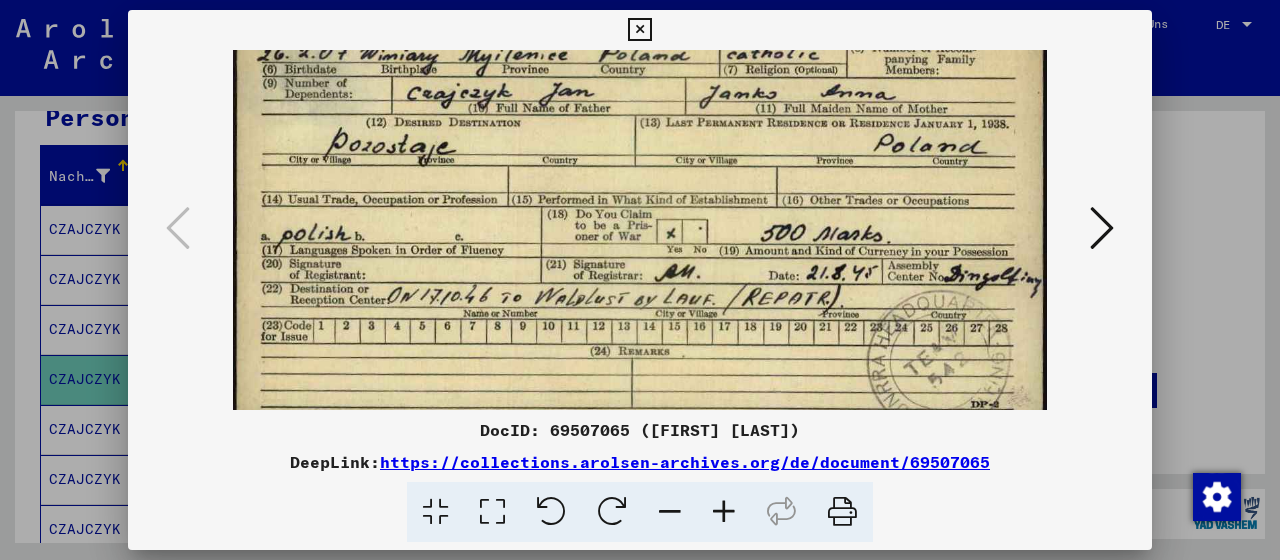 scroll, scrollTop: 150, scrollLeft: 0, axis: vertical 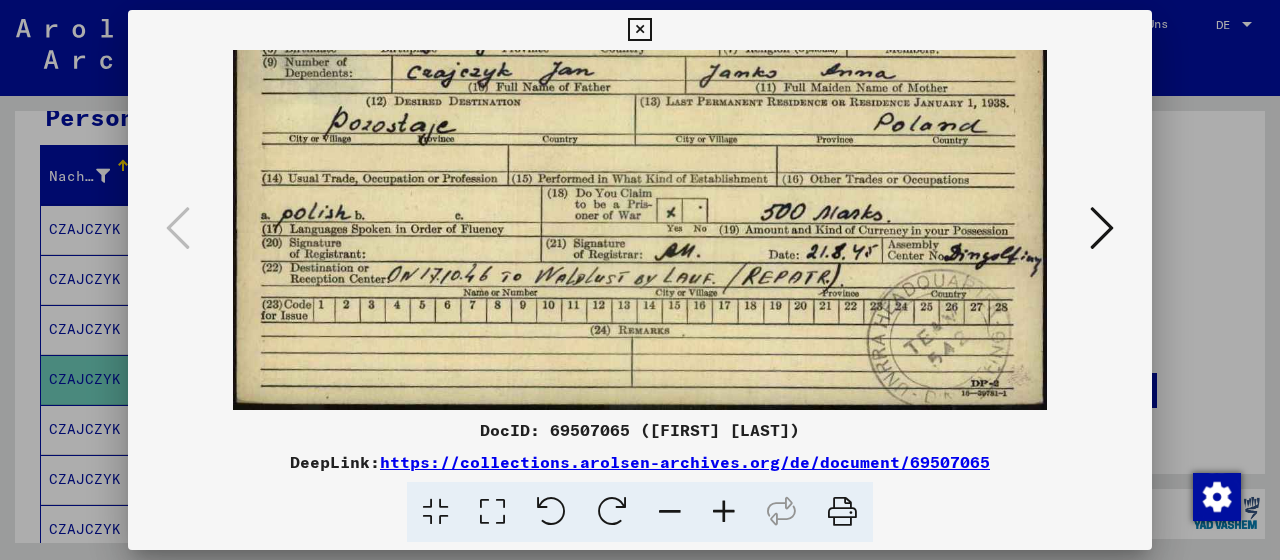 drag, startPoint x: 634, startPoint y: 297, endPoint x: 636, endPoint y: 248, distance: 49.0408 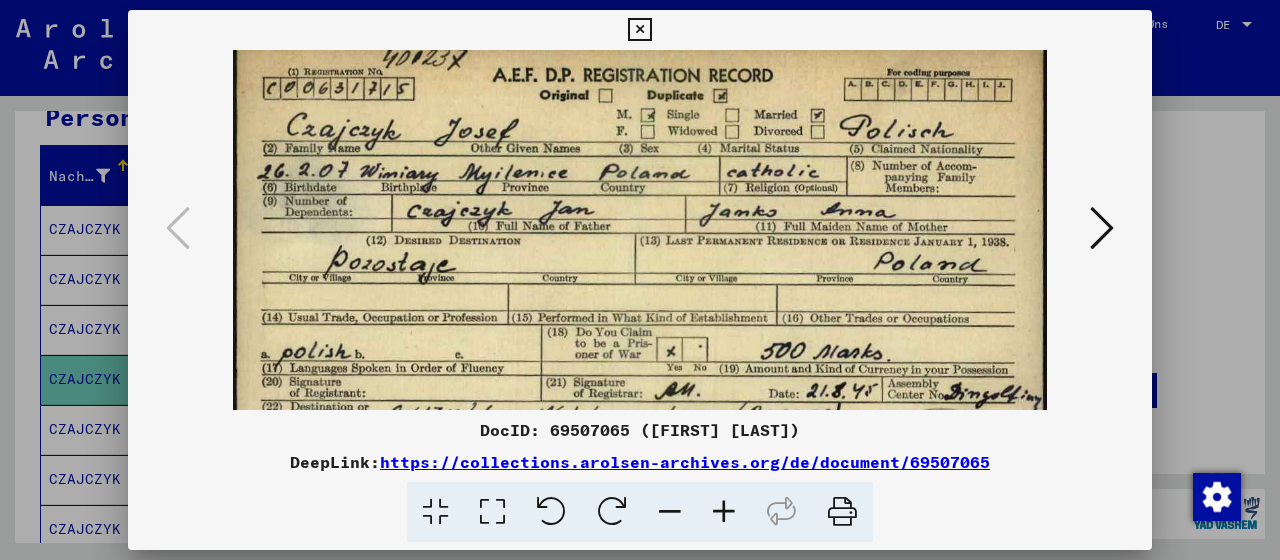 drag, startPoint x: 767, startPoint y: 195, endPoint x: 752, endPoint y: 336, distance: 141.79562 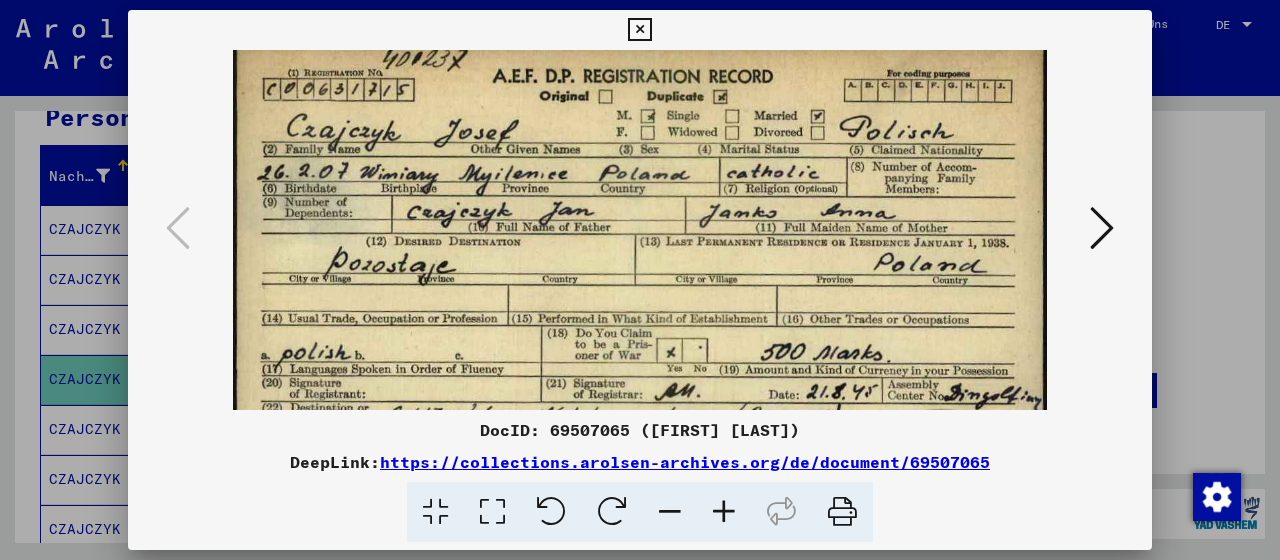 click at bounding box center [1102, 228] 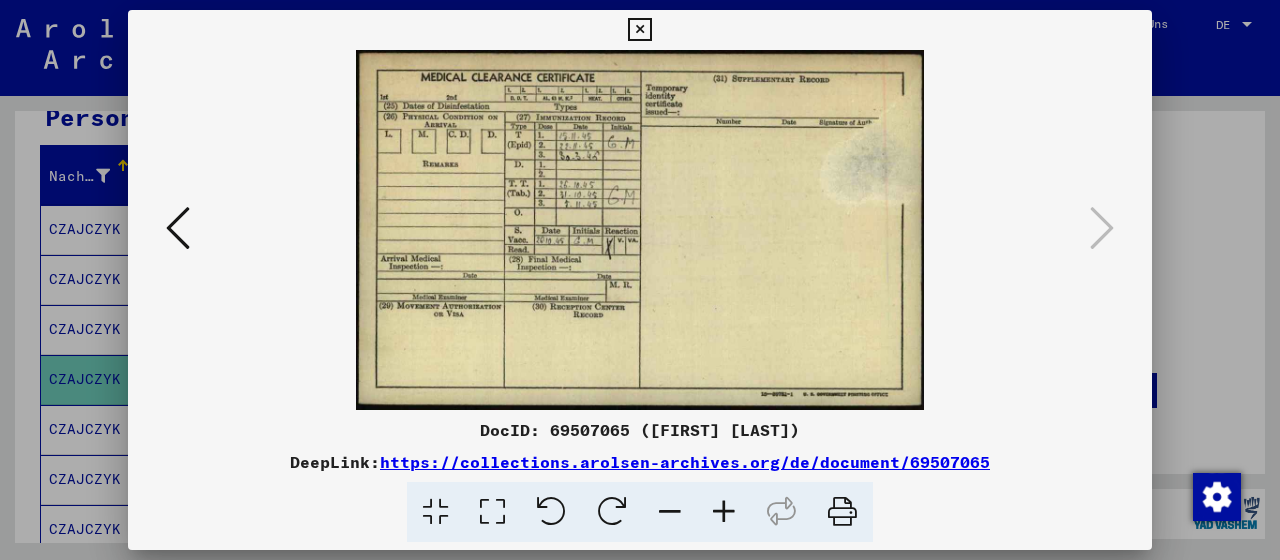 click at bounding box center (724, 512) 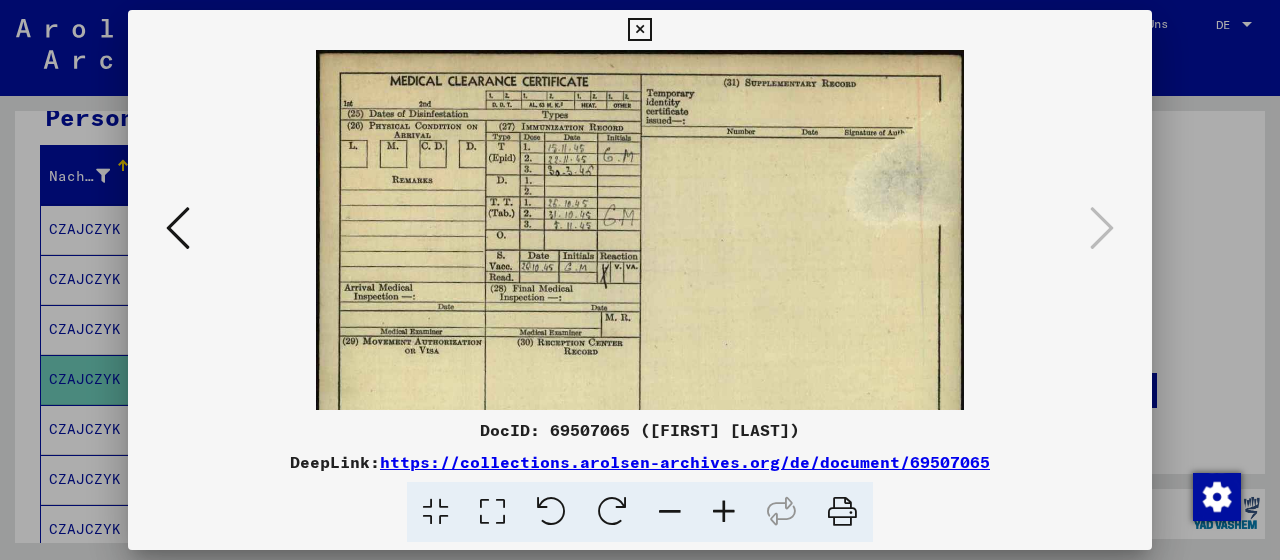 click at bounding box center [724, 512] 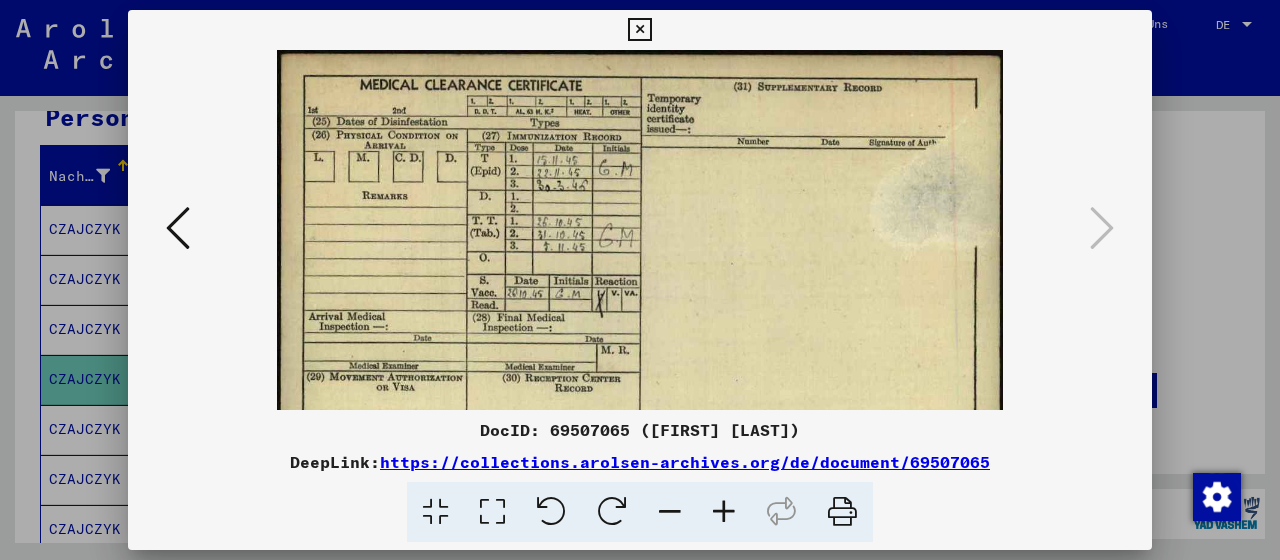 click at bounding box center [724, 512] 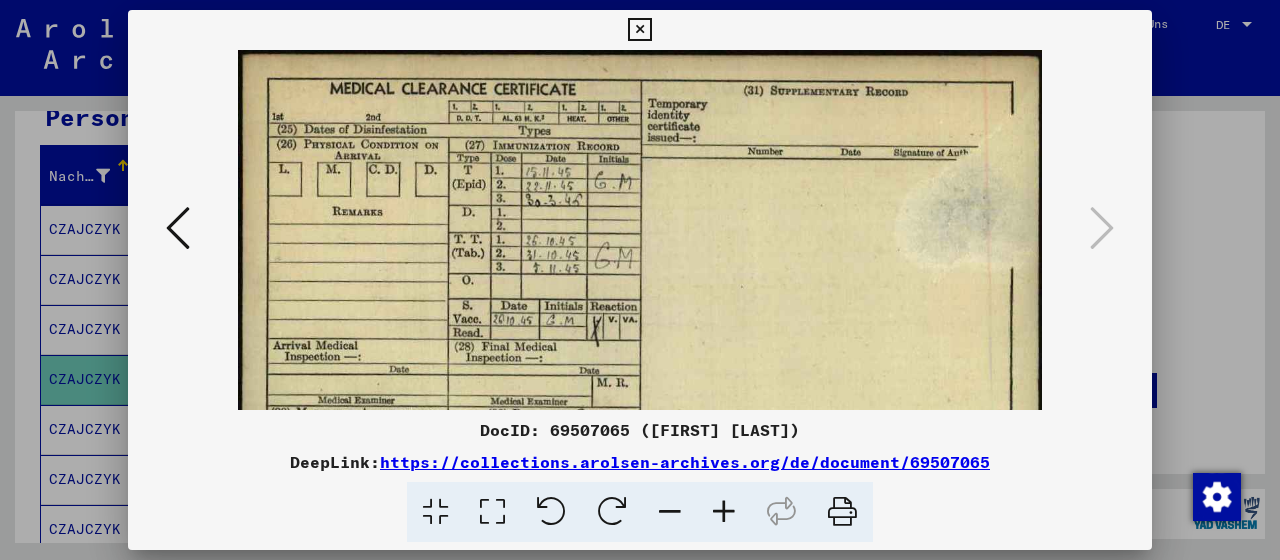 click at bounding box center [724, 512] 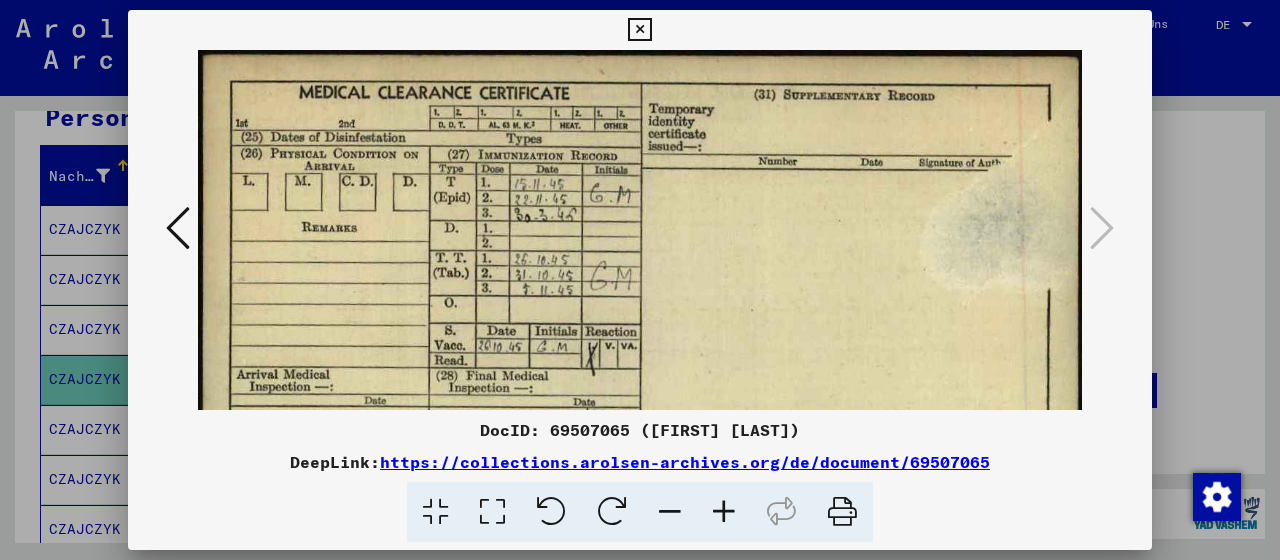 click at bounding box center [724, 512] 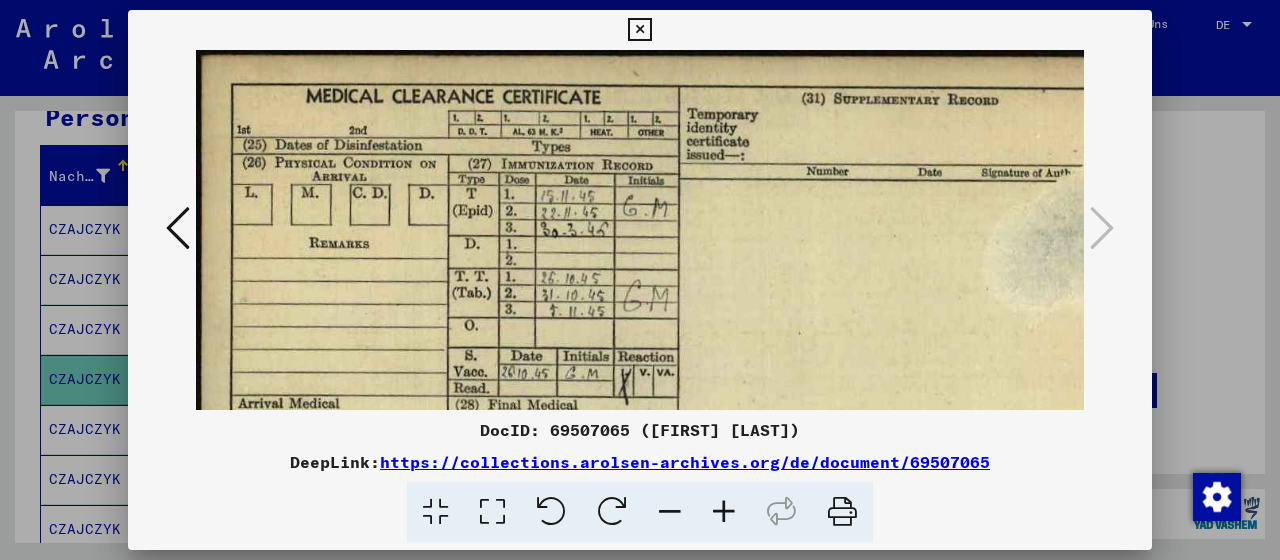 click at bounding box center (724, 512) 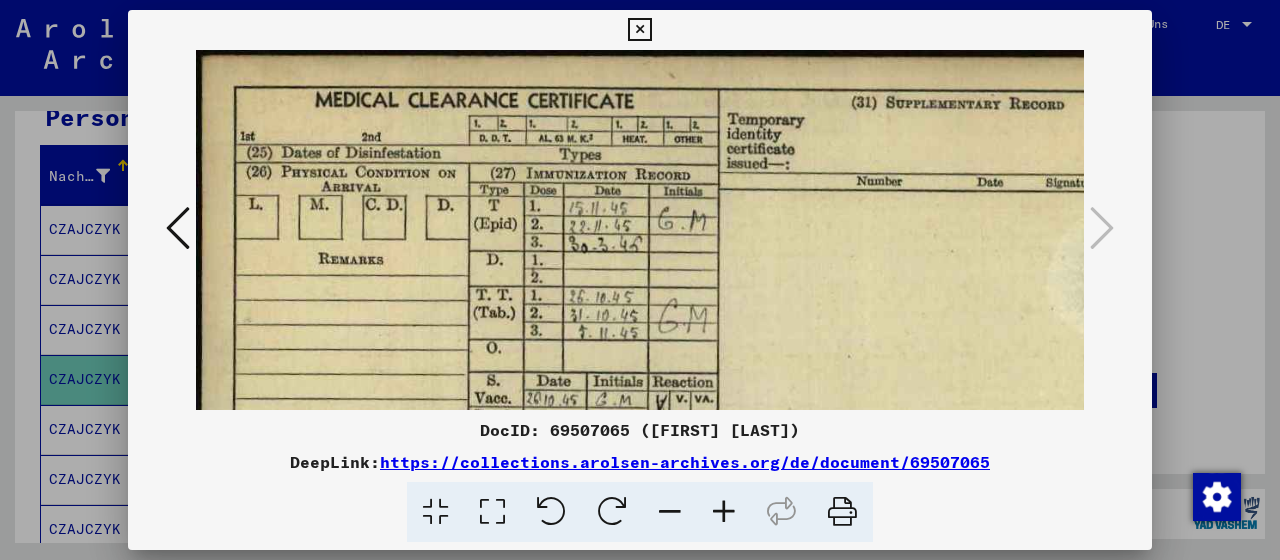 click at bounding box center (724, 512) 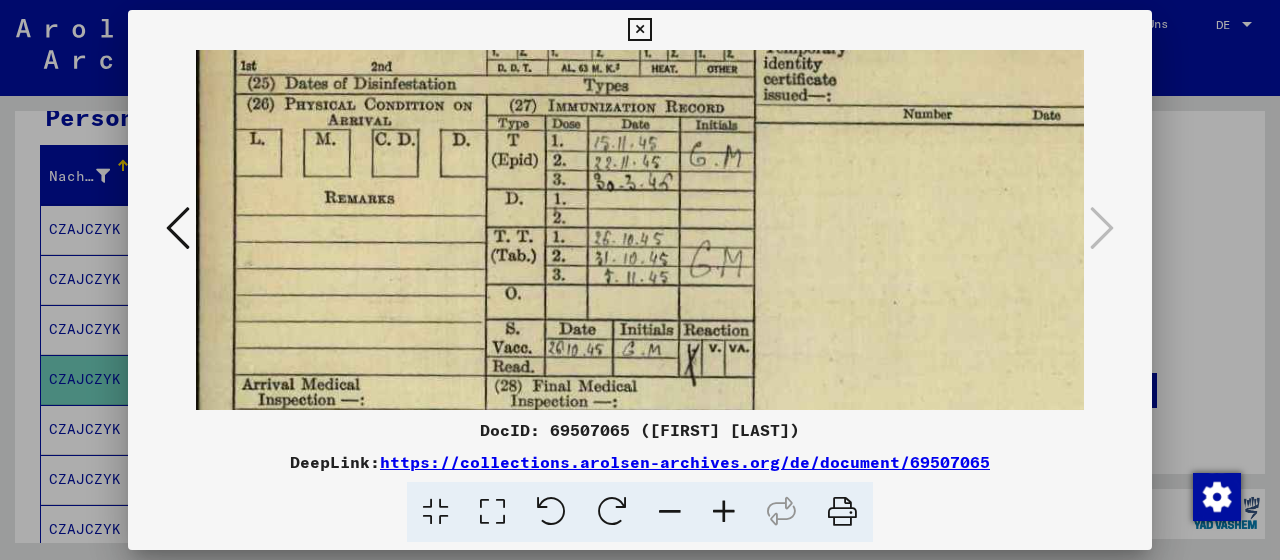 scroll, scrollTop: 95, scrollLeft: 3, axis: both 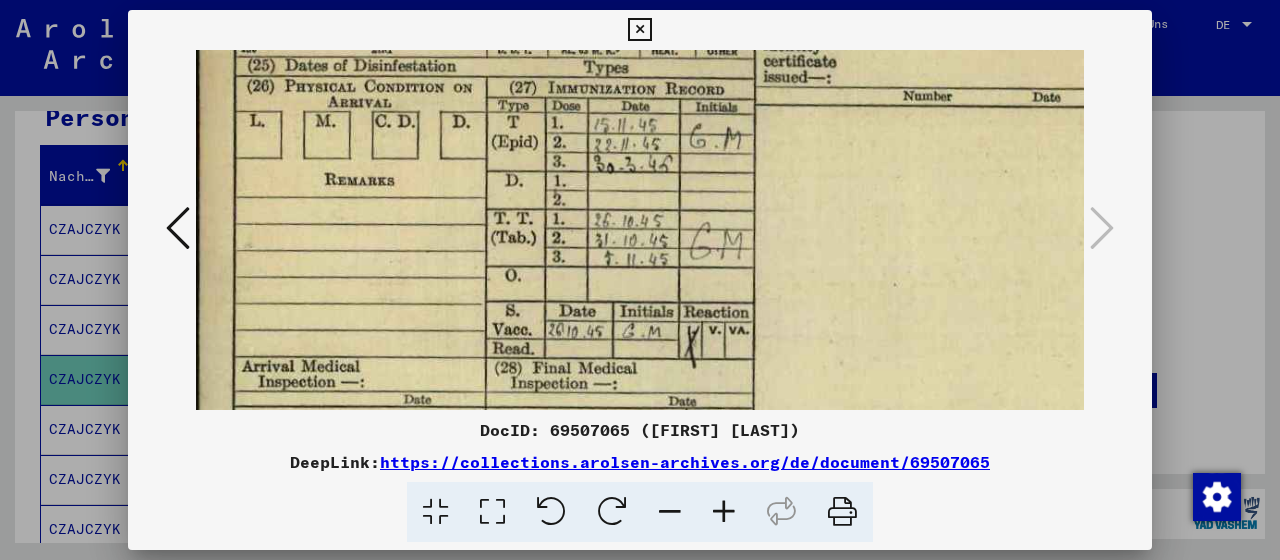 drag, startPoint x: 569, startPoint y: 277, endPoint x: 566, endPoint y: 182, distance: 95.047356 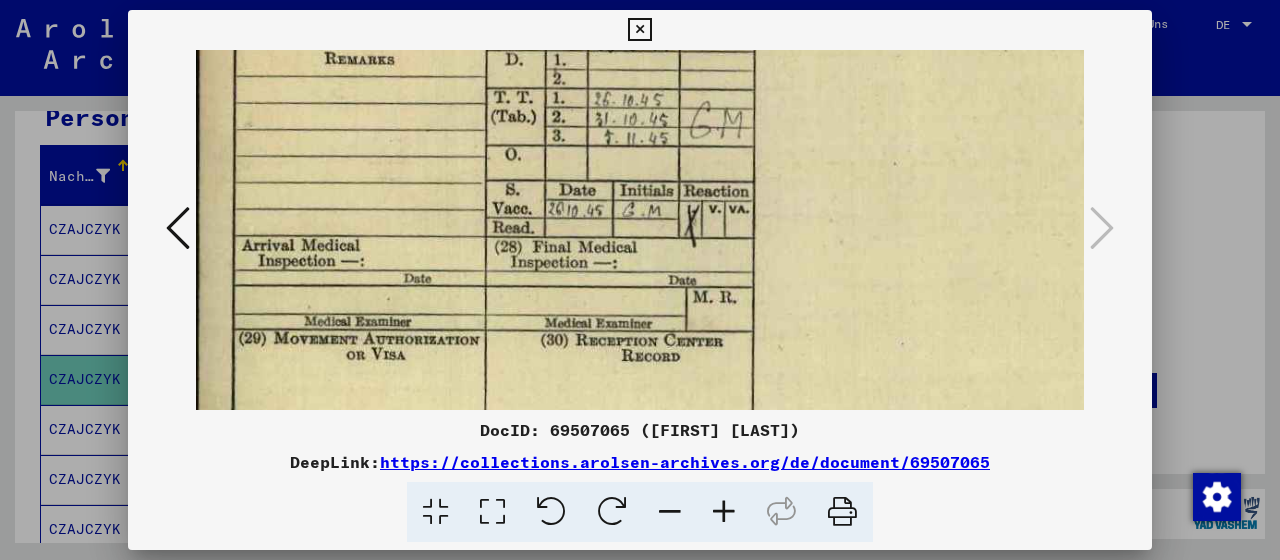 scroll, scrollTop: 231, scrollLeft: 3, axis: both 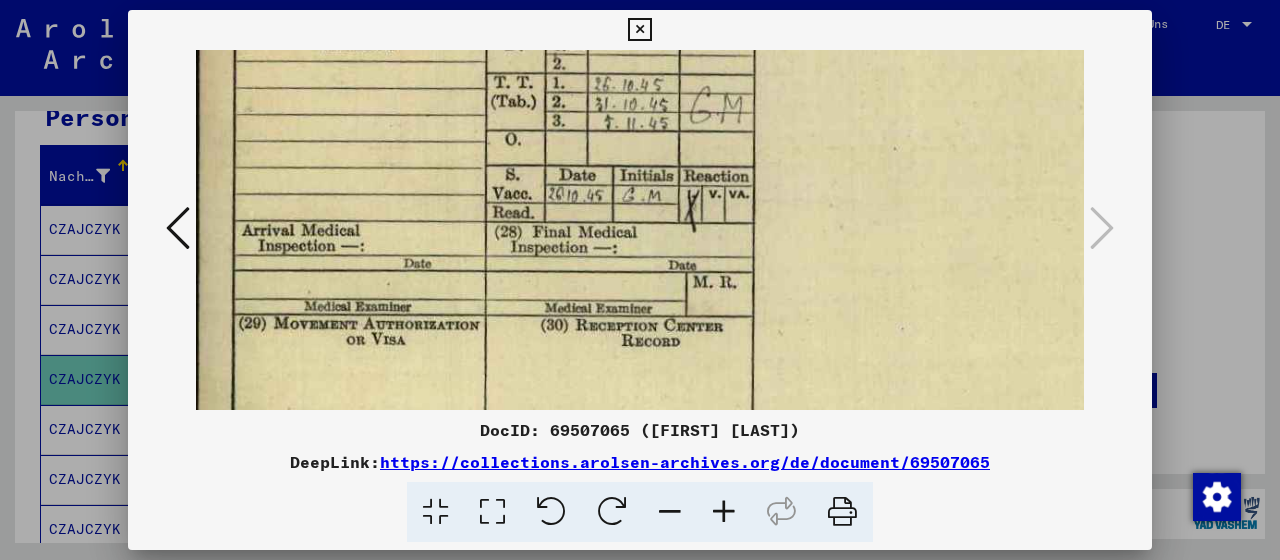 drag, startPoint x: 635, startPoint y: 261, endPoint x: 635, endPoint y: 125, distance: 136 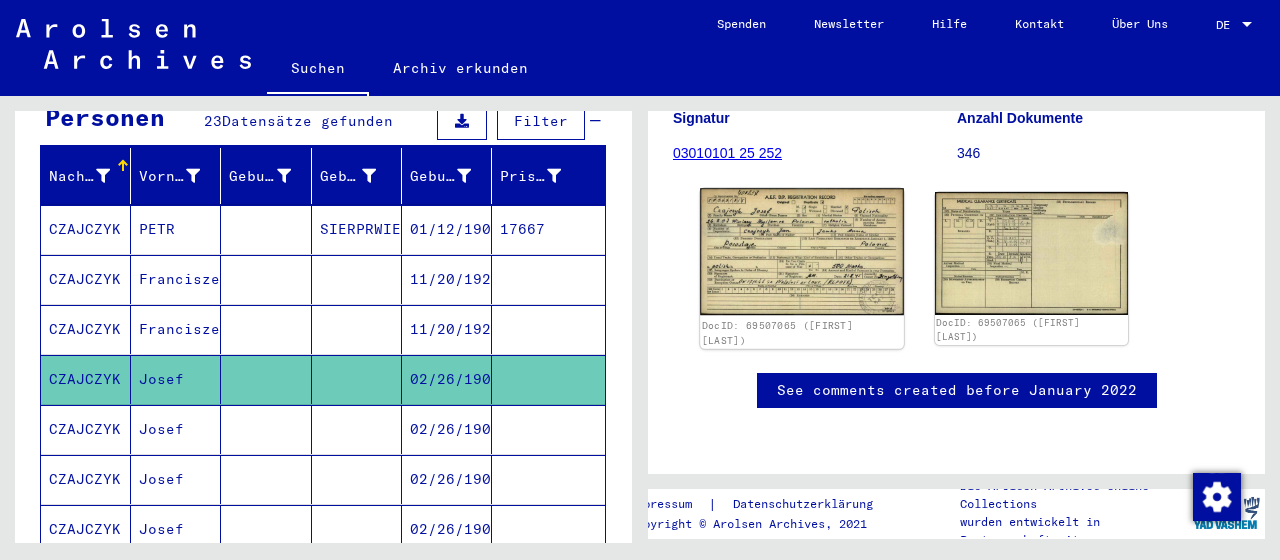 click 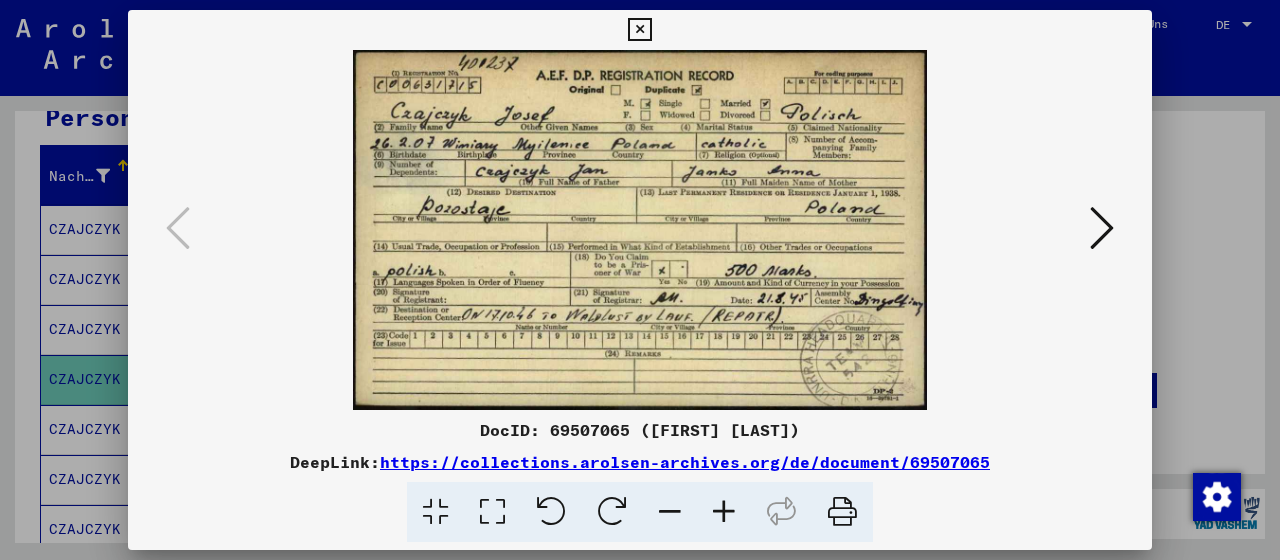 click at bounding box center [724, 512] 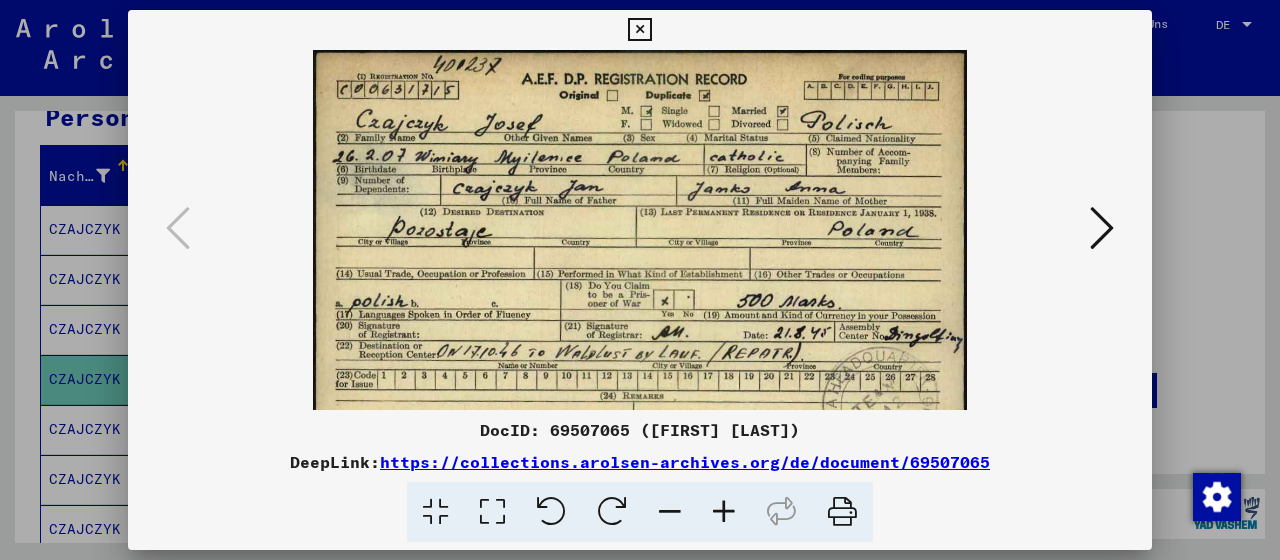 click at bounding box center (724, 512) 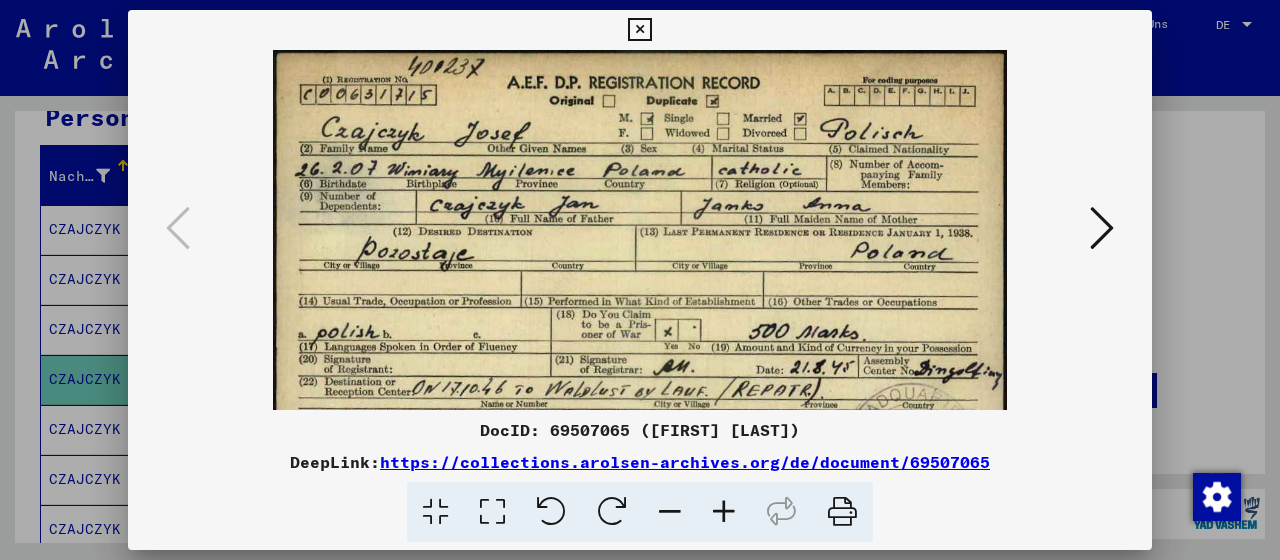 click at bounding box center (724, 512) 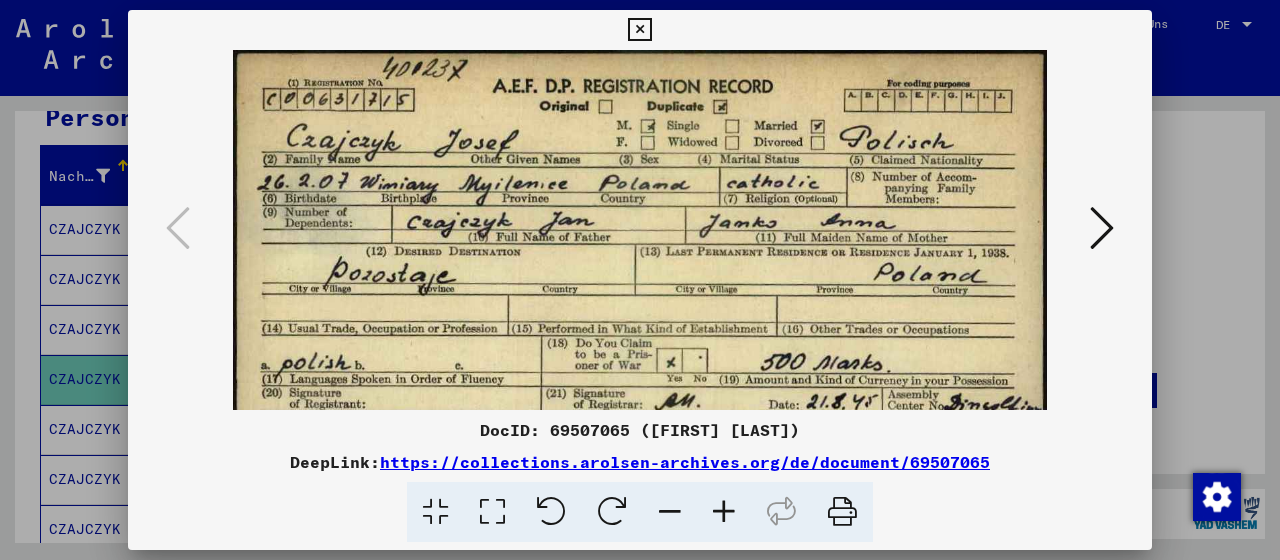 click at bounding box center [724, 512] 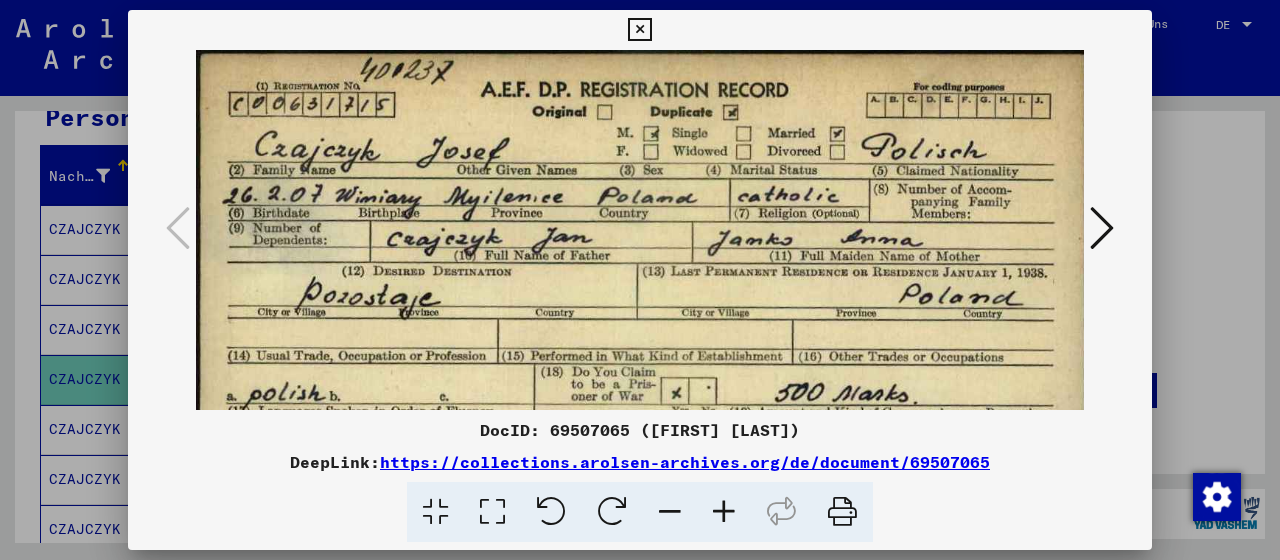 click at bounding box center (724, 512) 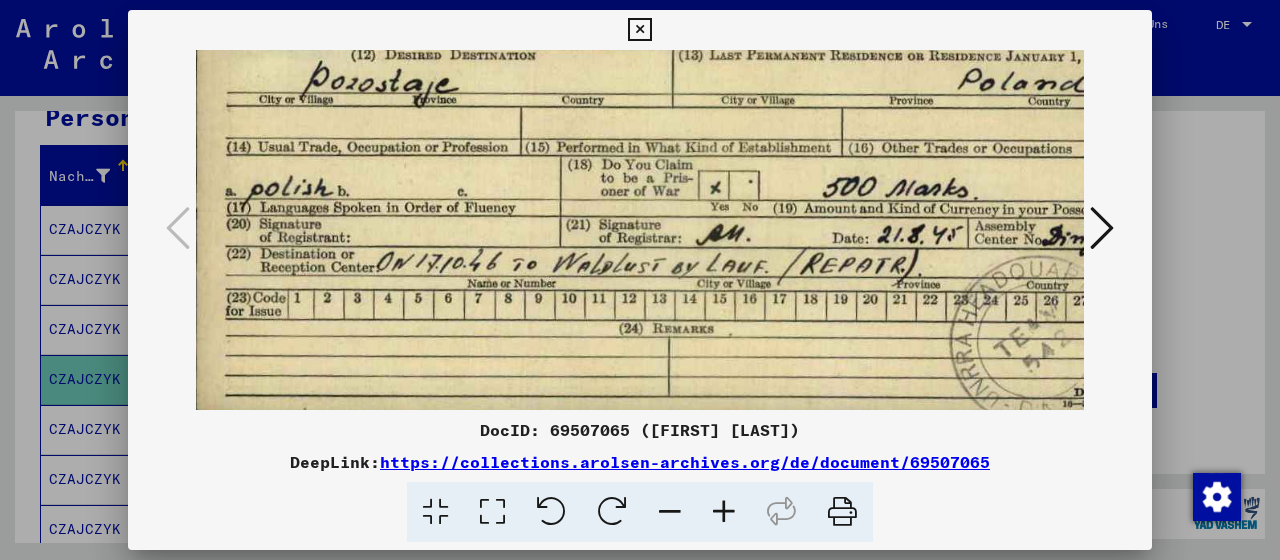 drag, startPoint x: 713, startPoint y: 322, endPoint x: 710, endPoint y: 82, distance: 240.01875 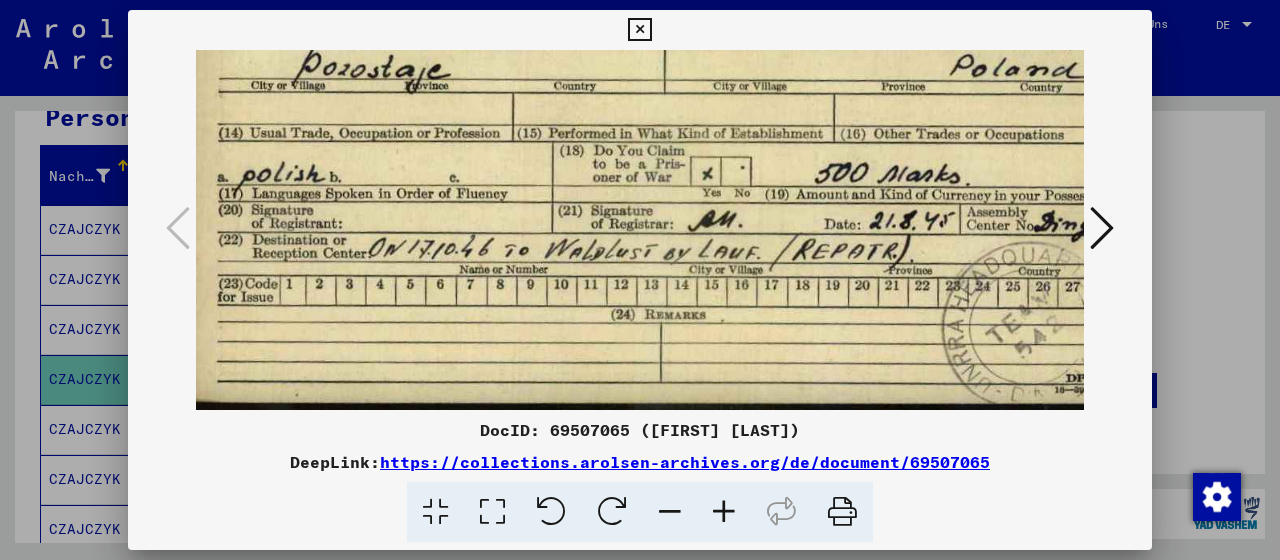 scroll, scrollTop: 250, scrollLeft: 14, axis: both 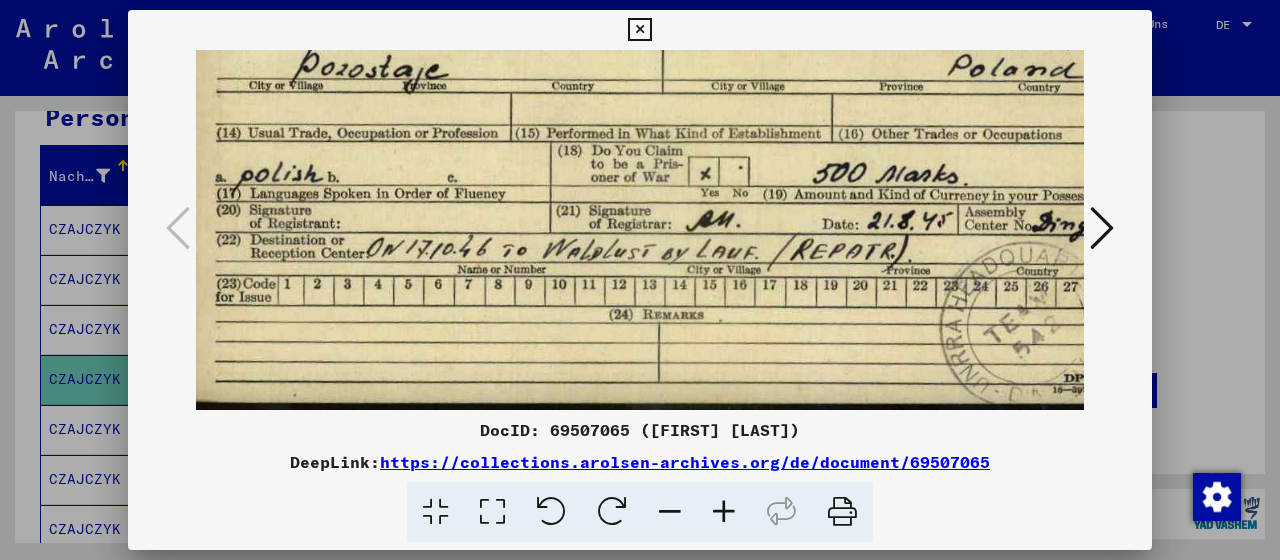 drag, startPoint x: 737, startPoint y: 298, endPoint x: 732, endPoint y: 270, distance: 28.442924 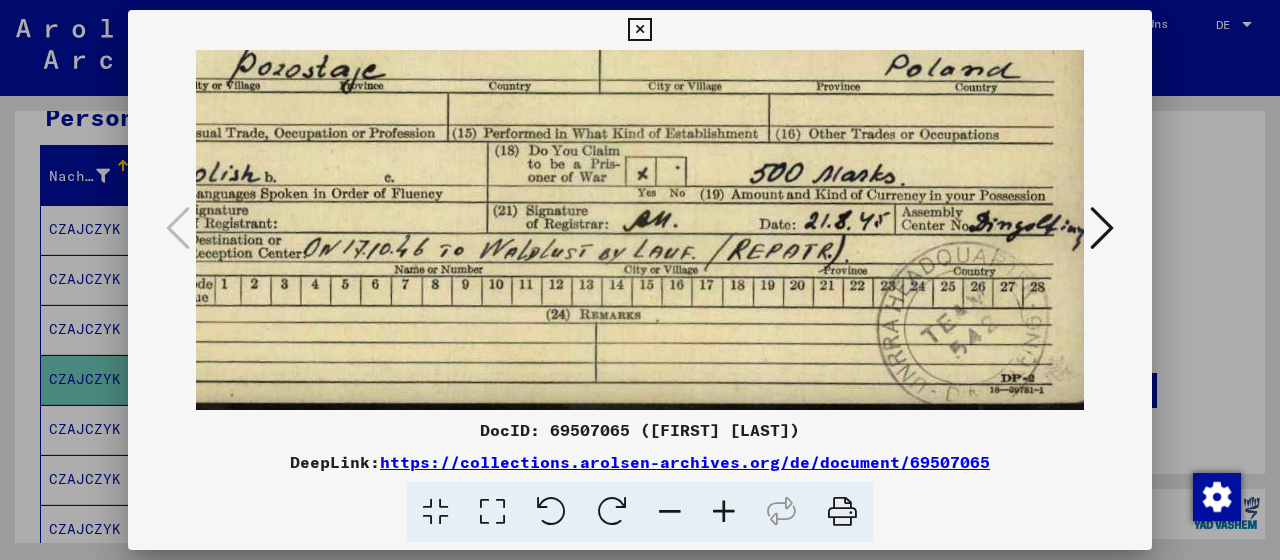 scroll, scrollTop: 248, scrollLeft: 77, axis: both 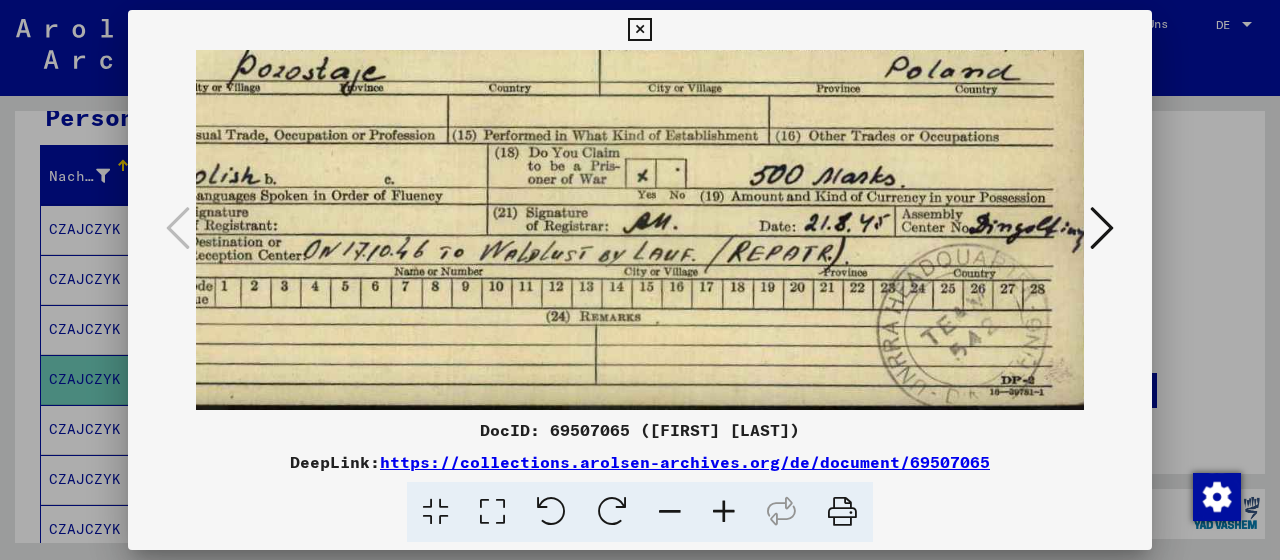 drag, startPoint x: 943, startPoint y: 254, endPoint x: 812, endPoint y: 250, distance: 131.06105 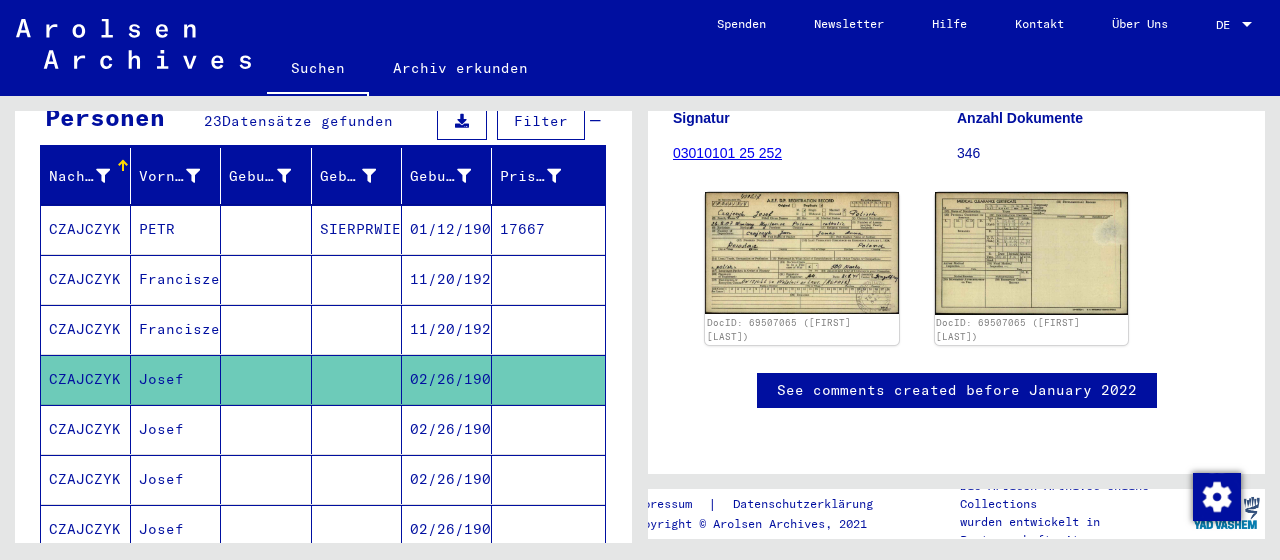click at bounding box center (357, 479) 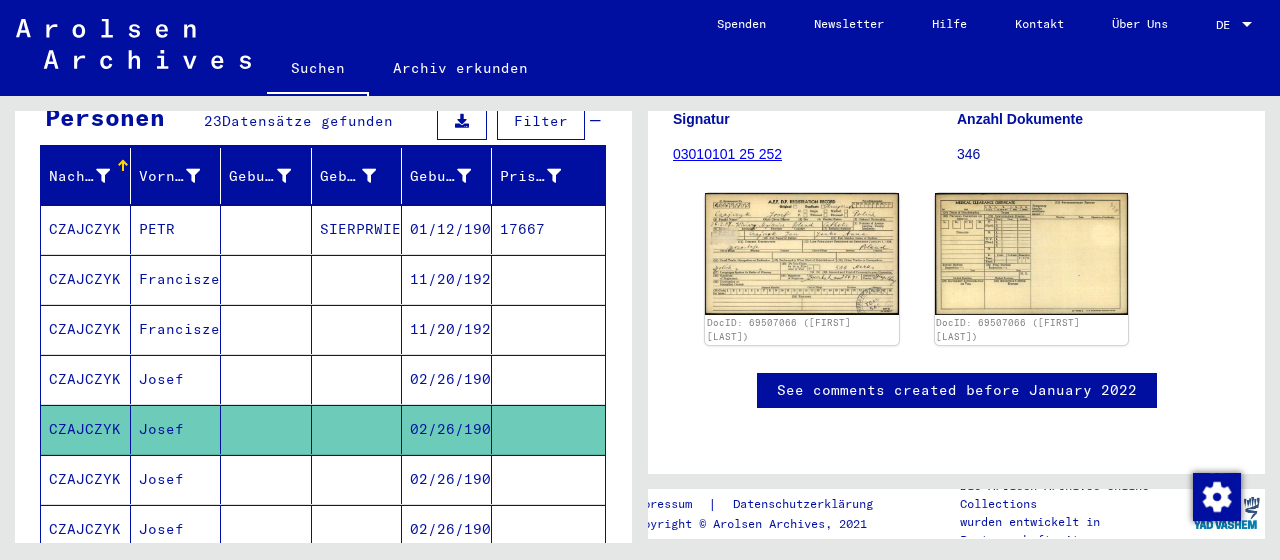 scroll, scrollTop: 221, scrollLeft: 0, axis: vertical 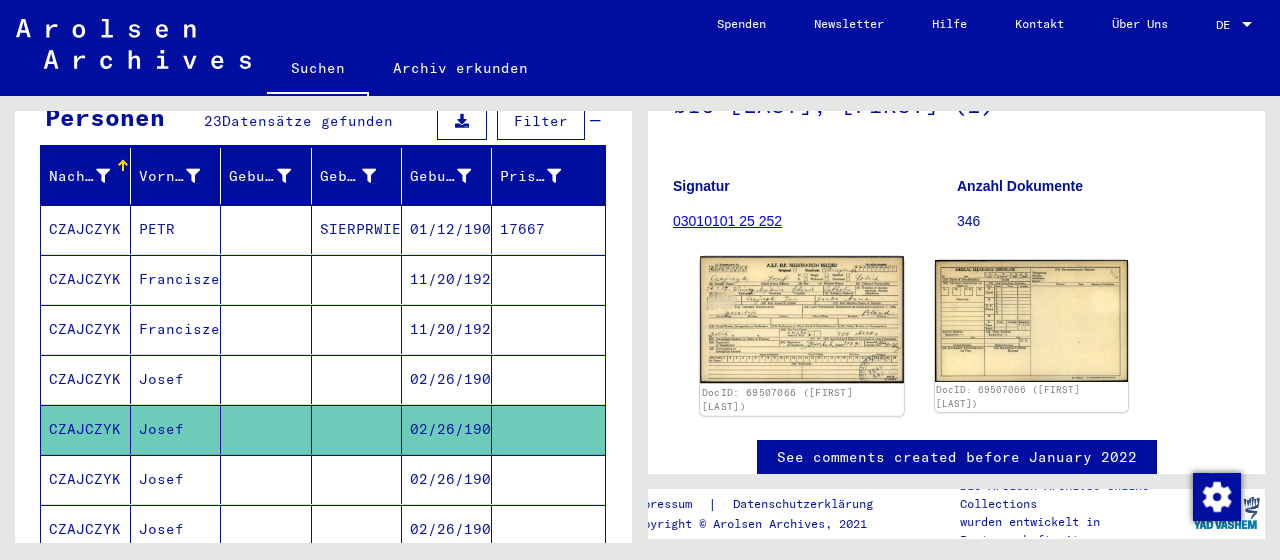 click 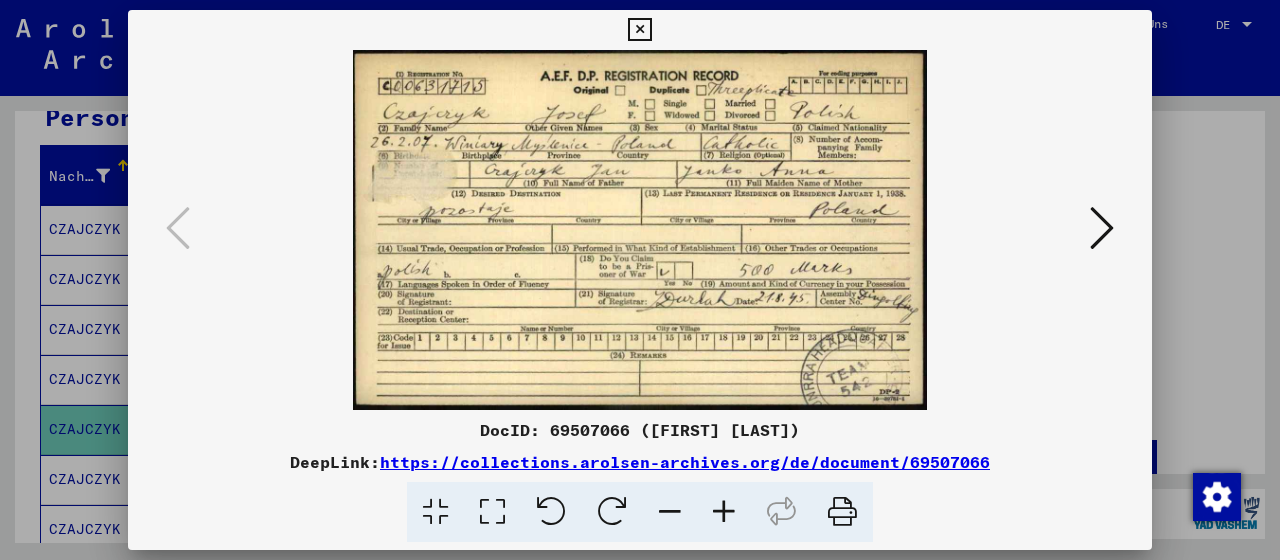 click at bounding box center (724, 512) 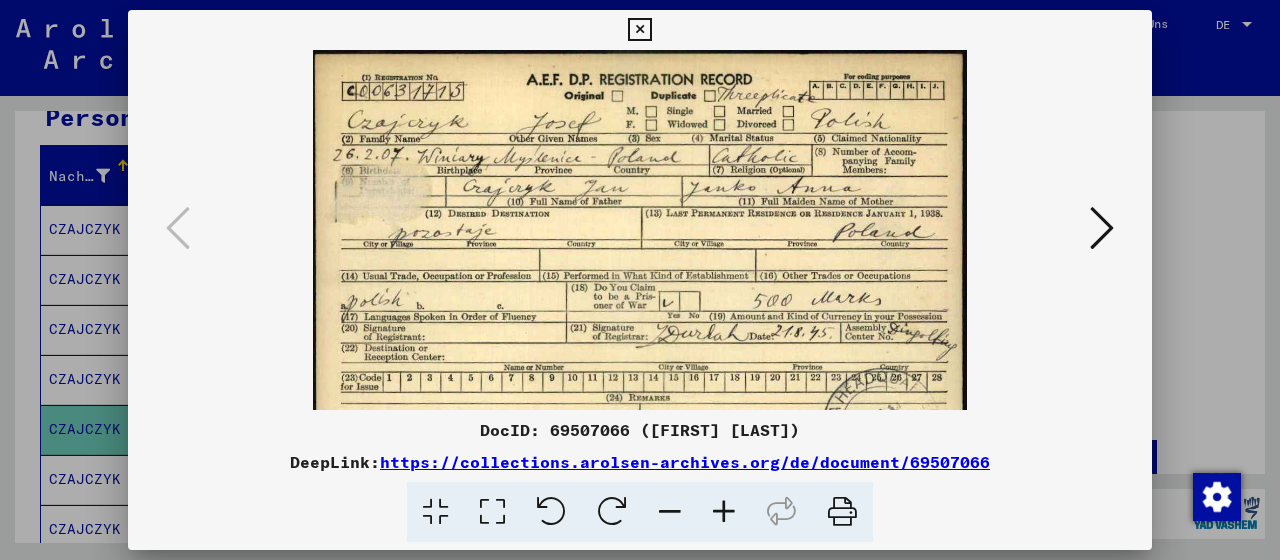 click at bounding box center (724, 512) 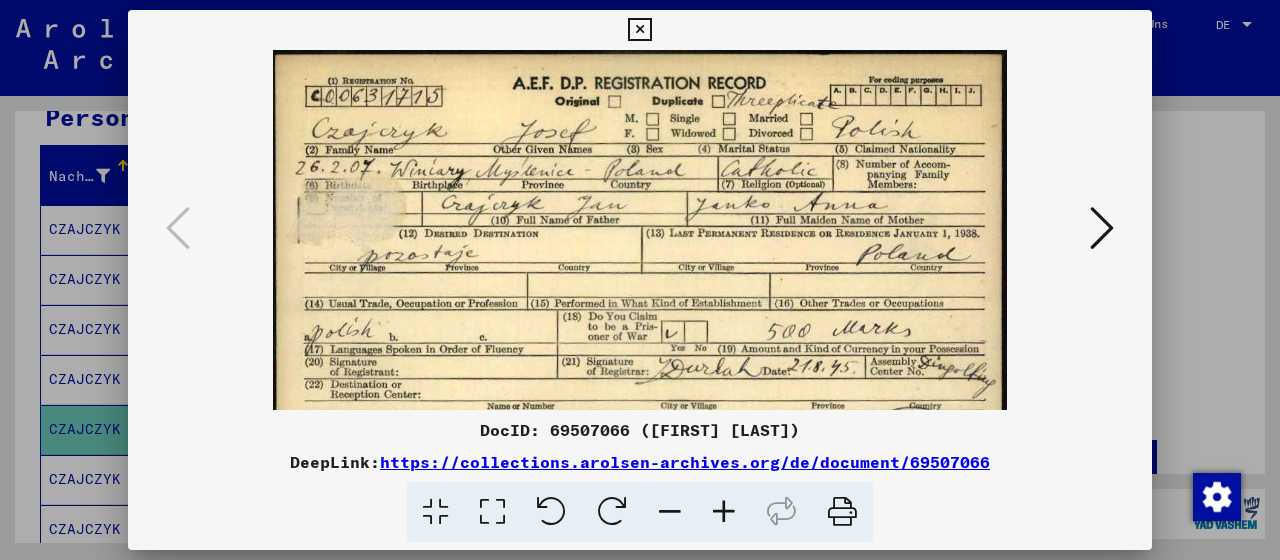 click at bounding box center [724, 512] 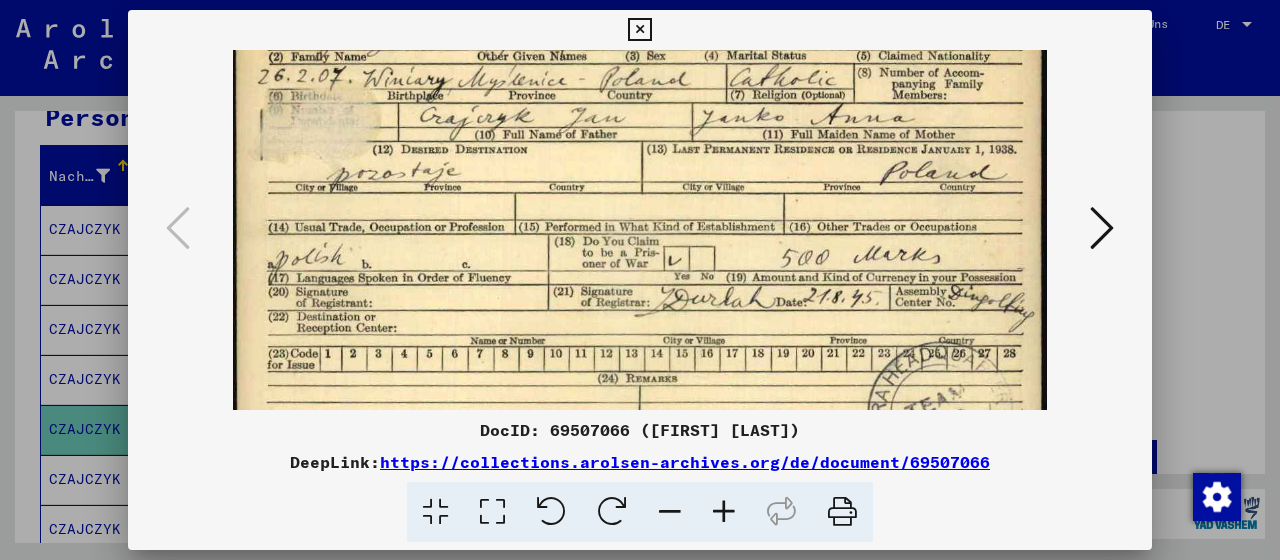 scroll, scrollTop: 113, scrollLeft: 0, axis: vertical 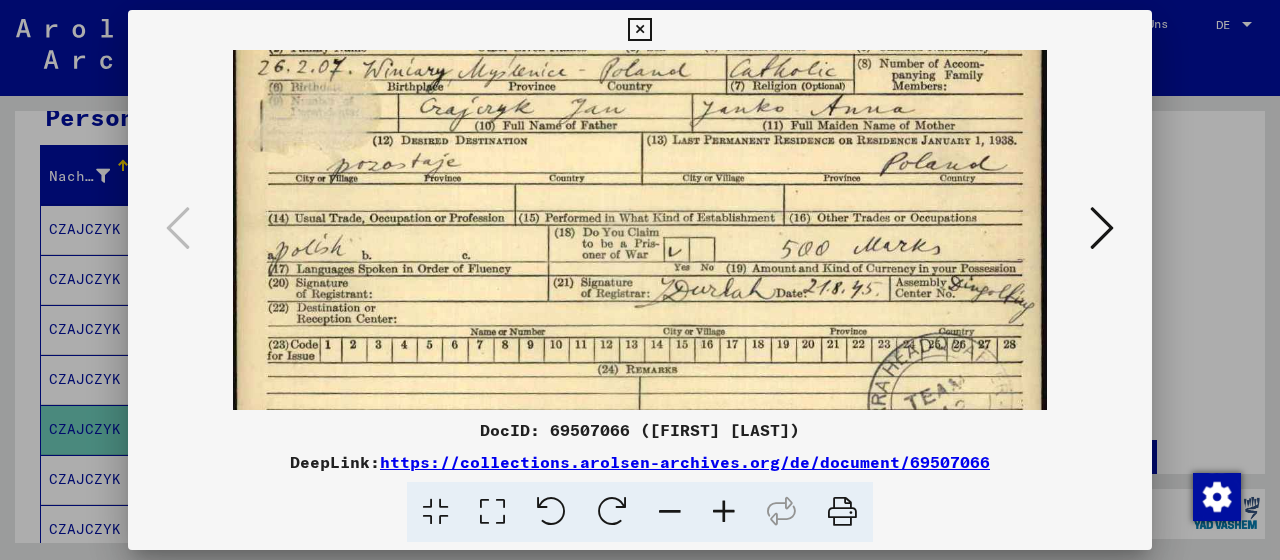 drag, startPoint x: 601, startPoint y: 301, endPoint x: 618, endPoint y: 188, distance: 114.27161 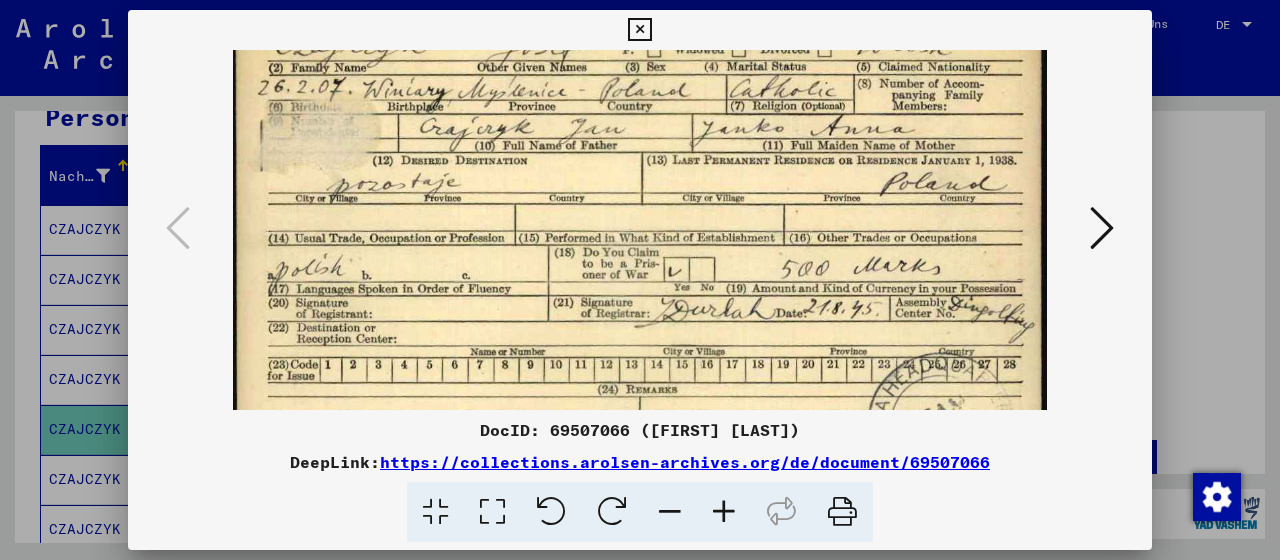 scroll, scrollTop: 150, scrollLeft: 0, axis: vertical 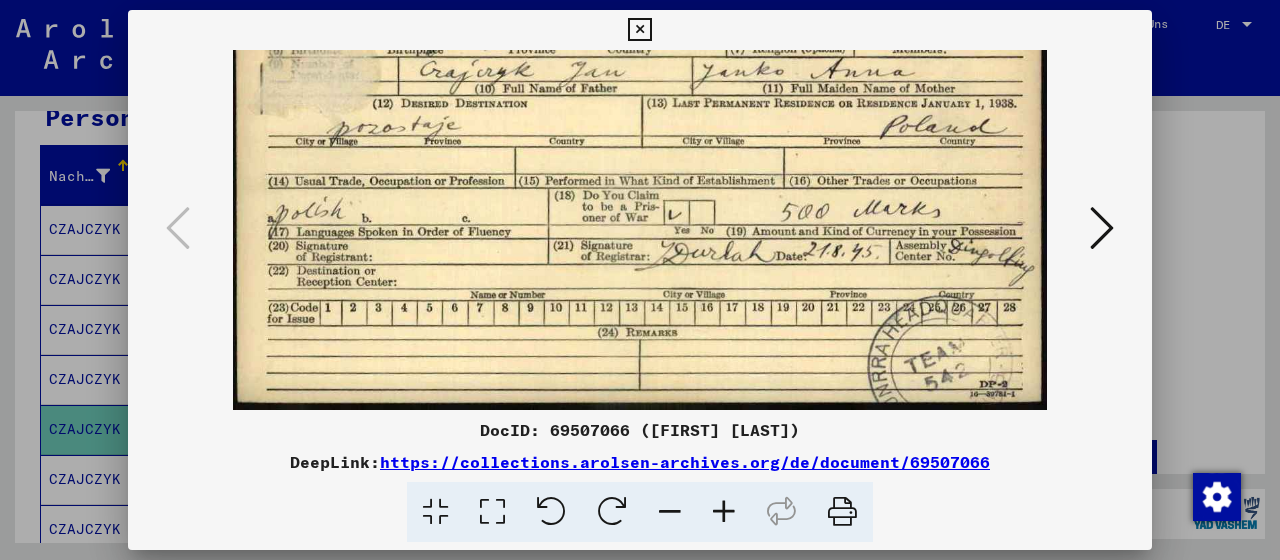 drag, startPoint x: 625, startPoint y: 178, endPoint x: 614, endPoint y: 116, distance: 62.968246 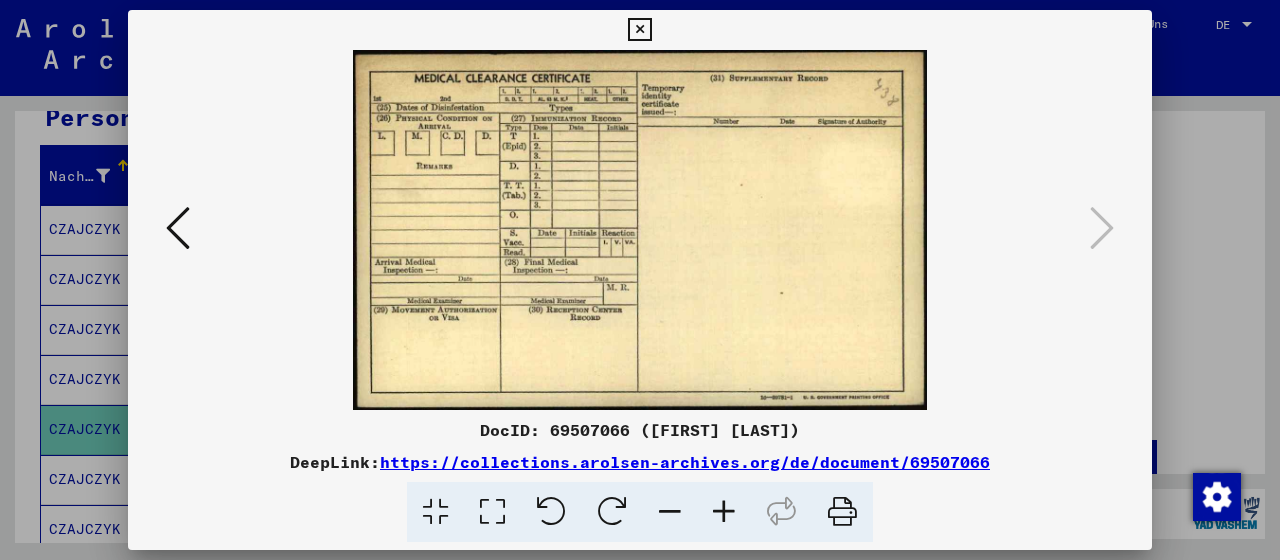 scroll, scrollTop: 0, scrollLeft: 0, axis: both 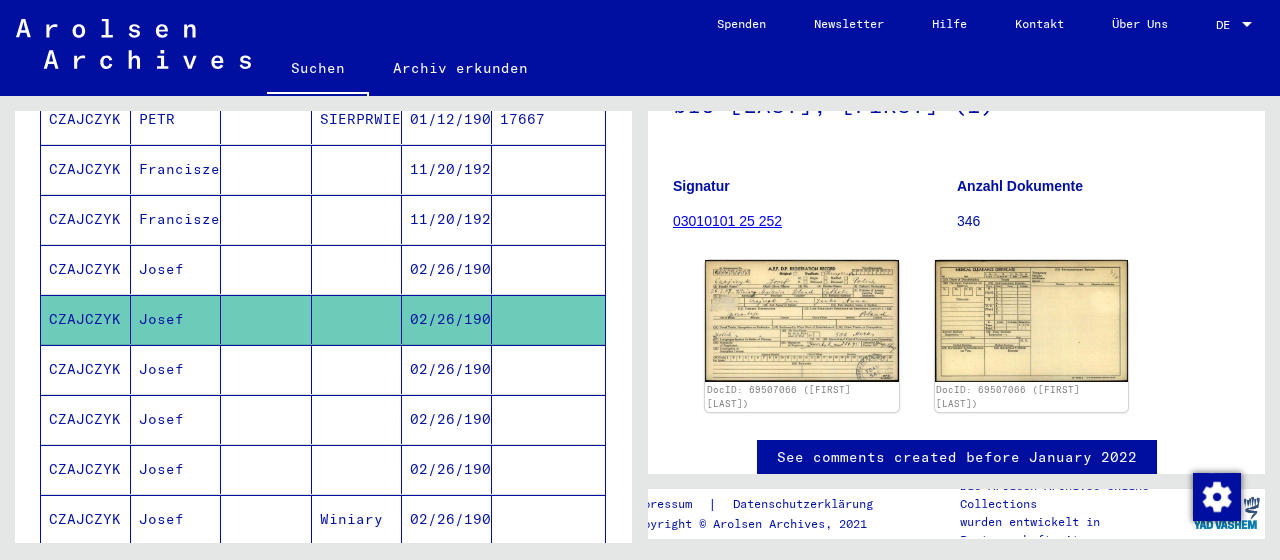 click at bounding box center (357, 419) 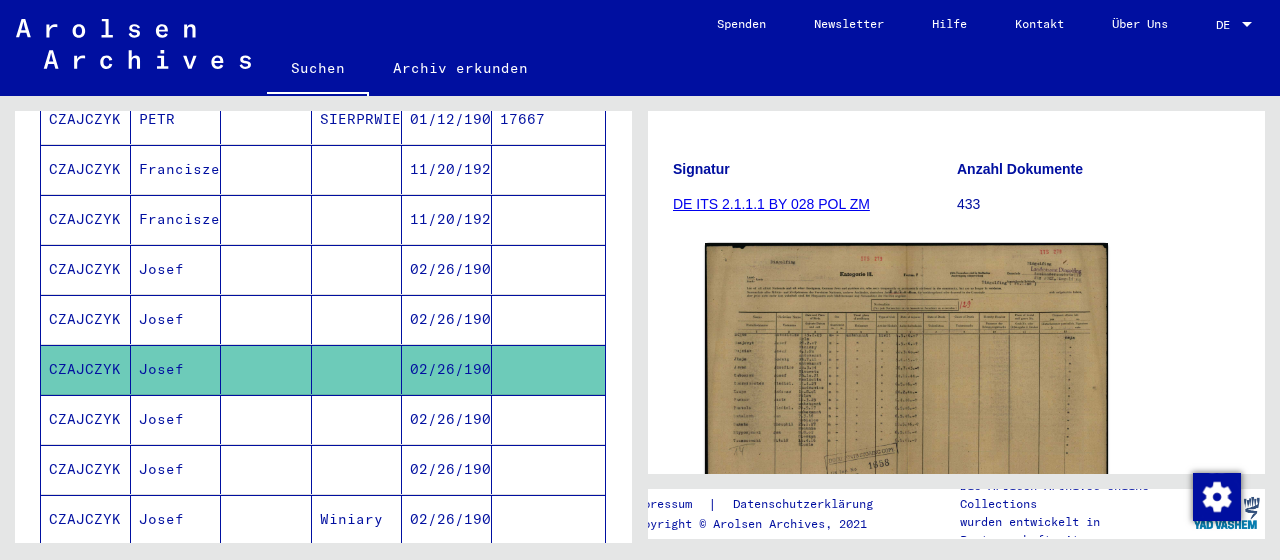 scroll, scrollTop: 331, scrollLeft: 0, axis: vertical 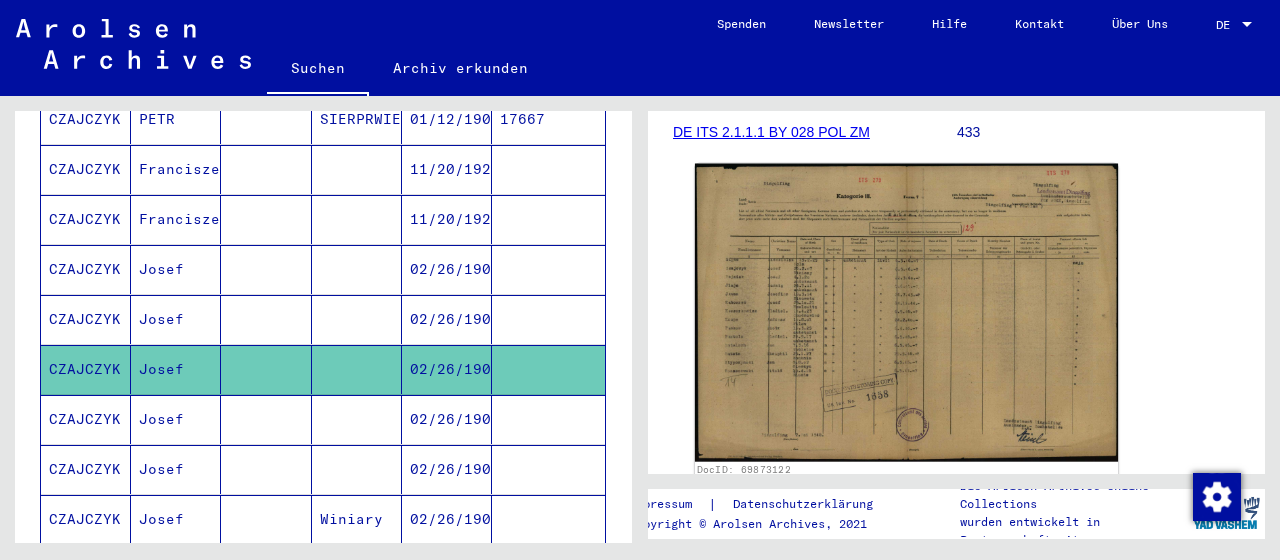 click 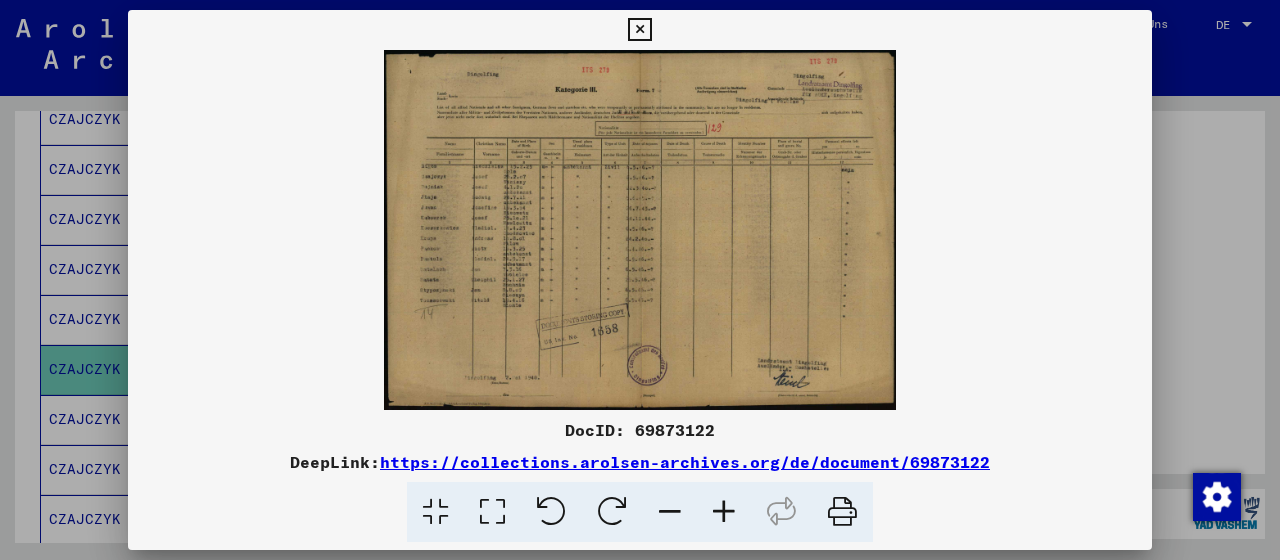 click at bounding box center [724, 512] 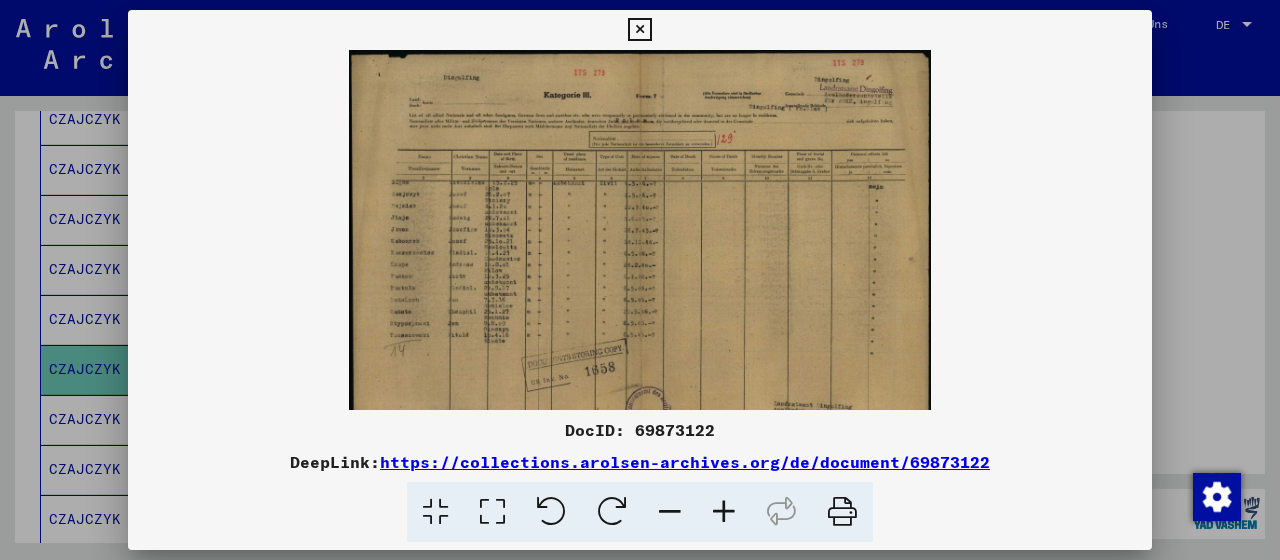 click at bounding box center [724, 512] 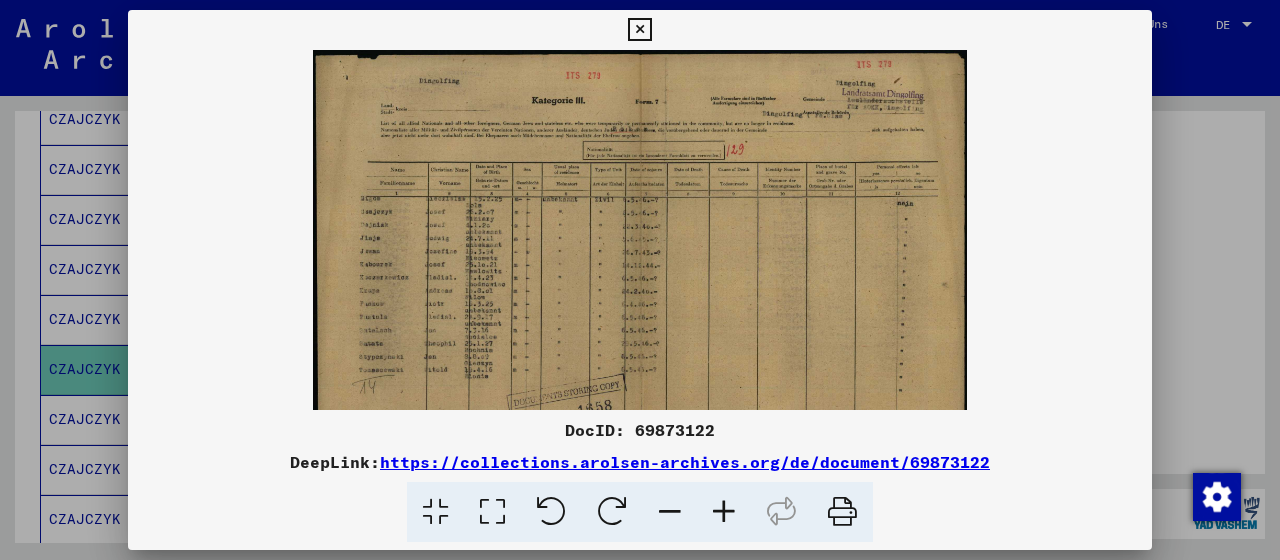 click at bounding box center (724, 512) 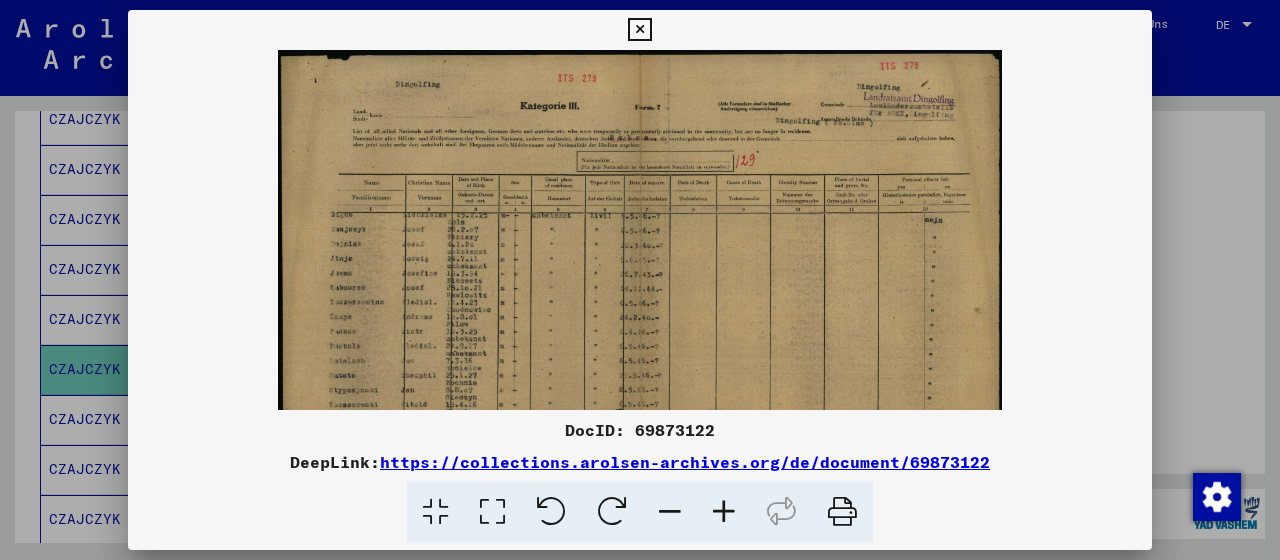 click at bounding box center (724, 512) 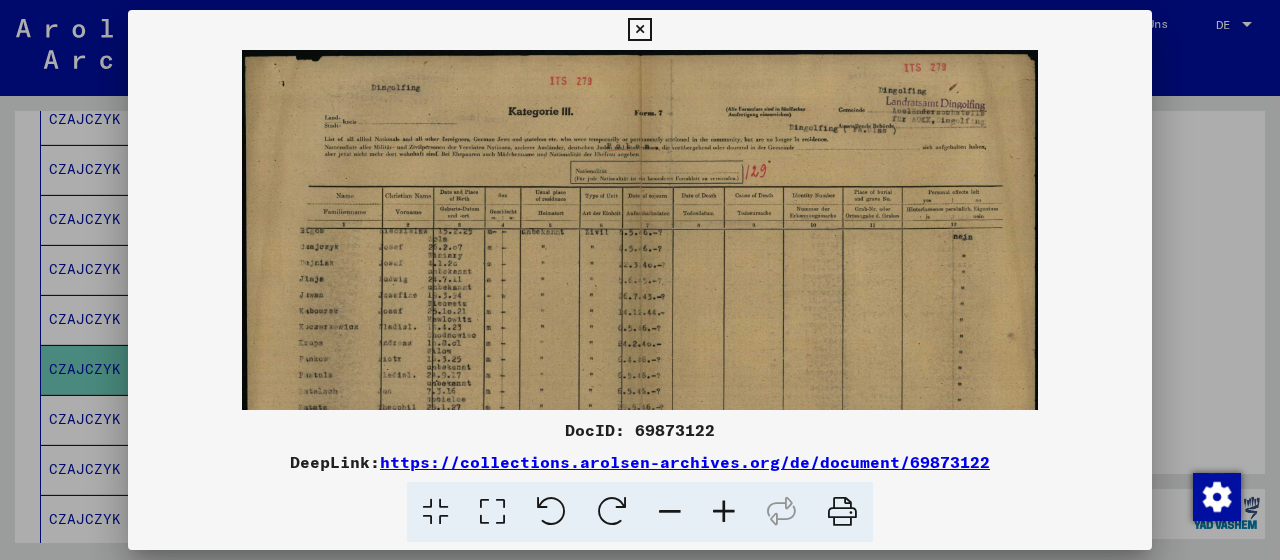 click at bounding box center [724, 512] 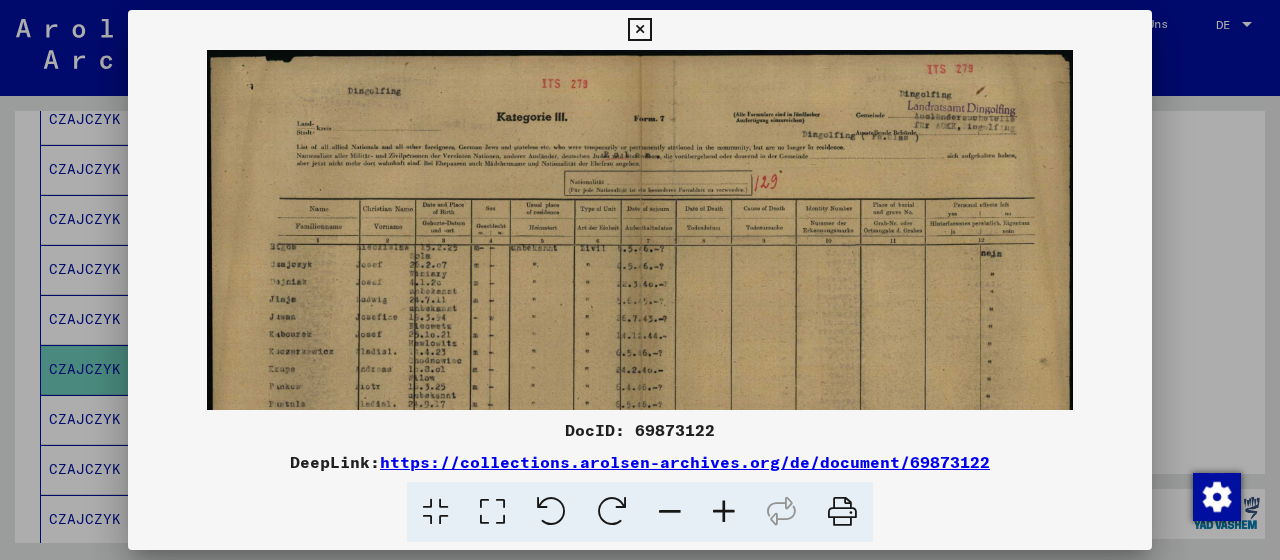 click at bounding box center [724, 512] 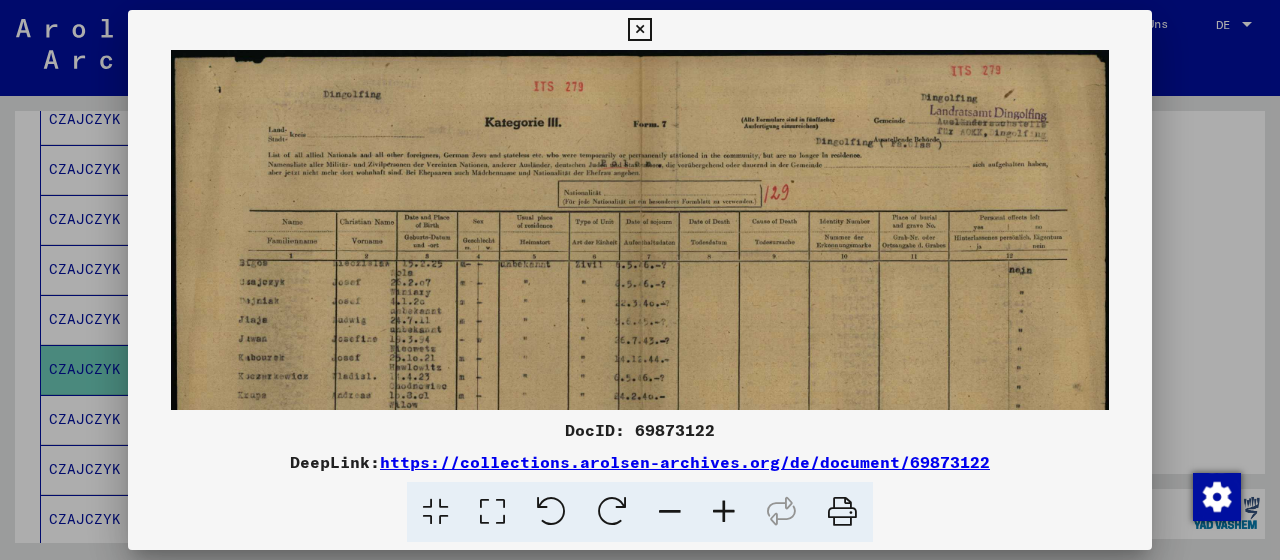 click at bounding box center [724, 512] 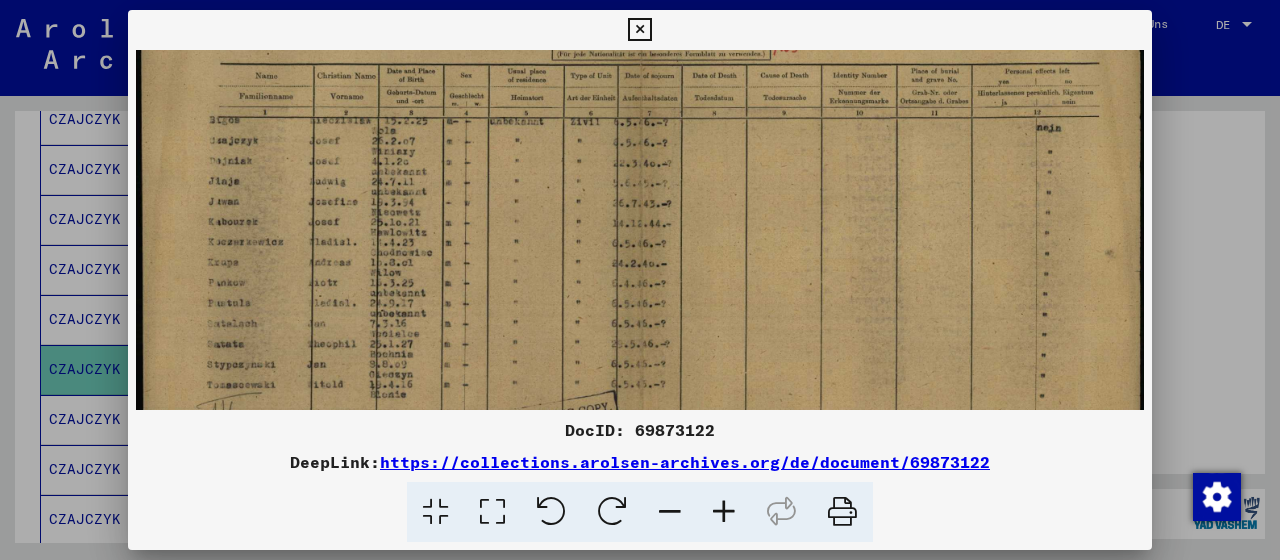 scroll, scrollTop: 202, scrollLeft: 0, axis: vertical 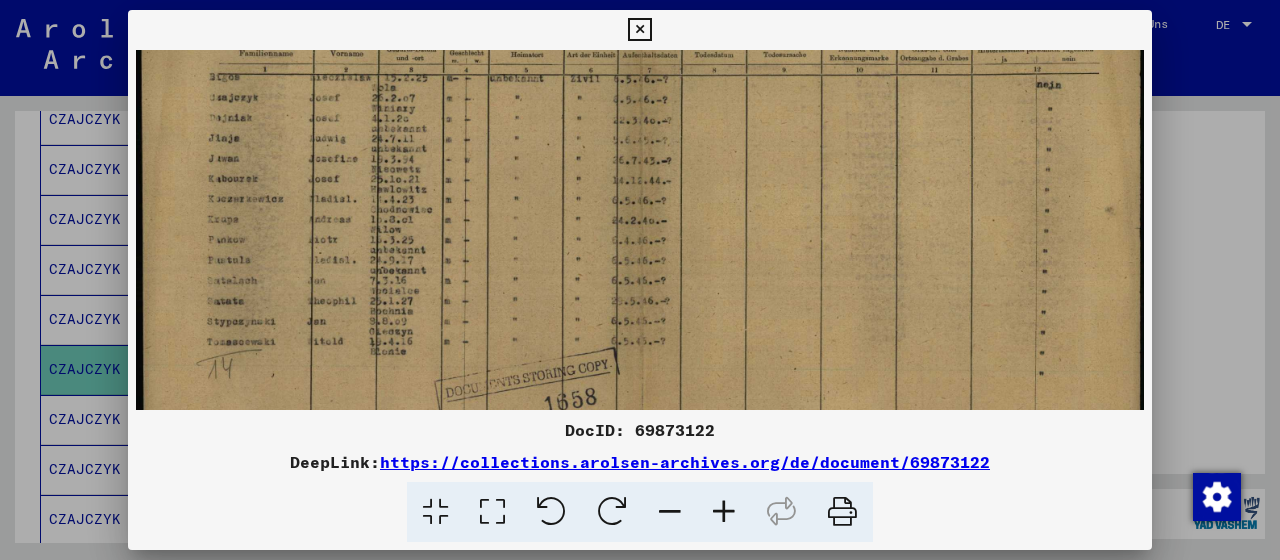 drag, startPoint x: 534, startPoint y: 324, endPoint x: 731, endPoint y: 122, distance: 282.15775 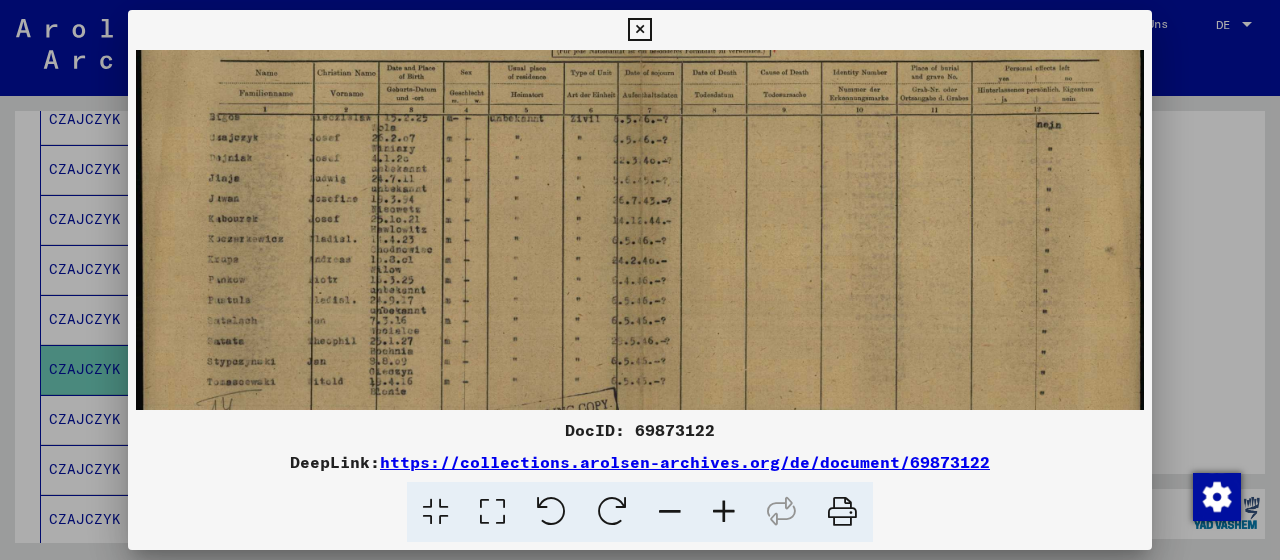 drag, startPoint x: 463, startPoint y: 255, endPoint x: 461, endPoint y: 296, distance: 41.04875 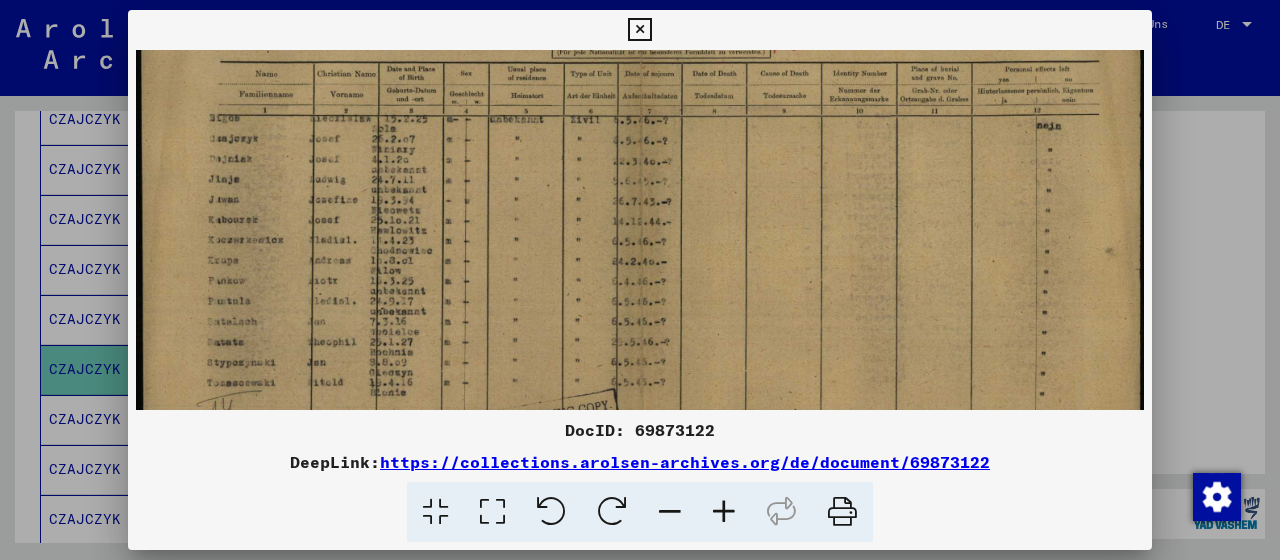 scroll, scrollTop: 186, scrollLeft: 0, axis: vertical 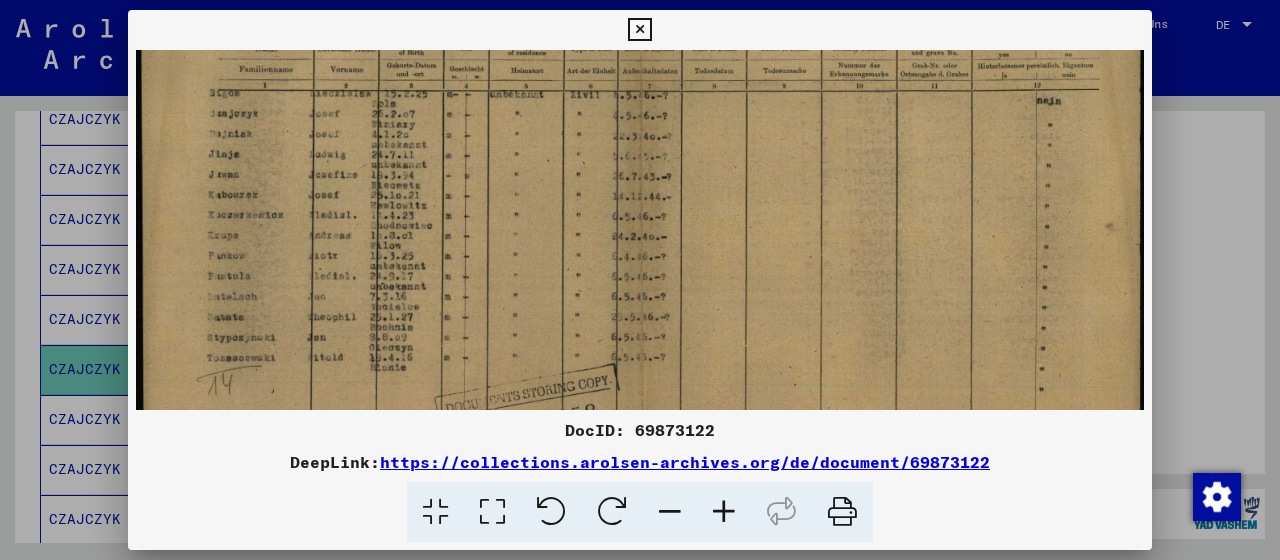 drag, startPoint x: 412, startPoint y: 300, endPoint x: 414, endPoint y: 275, distance: 25.079872 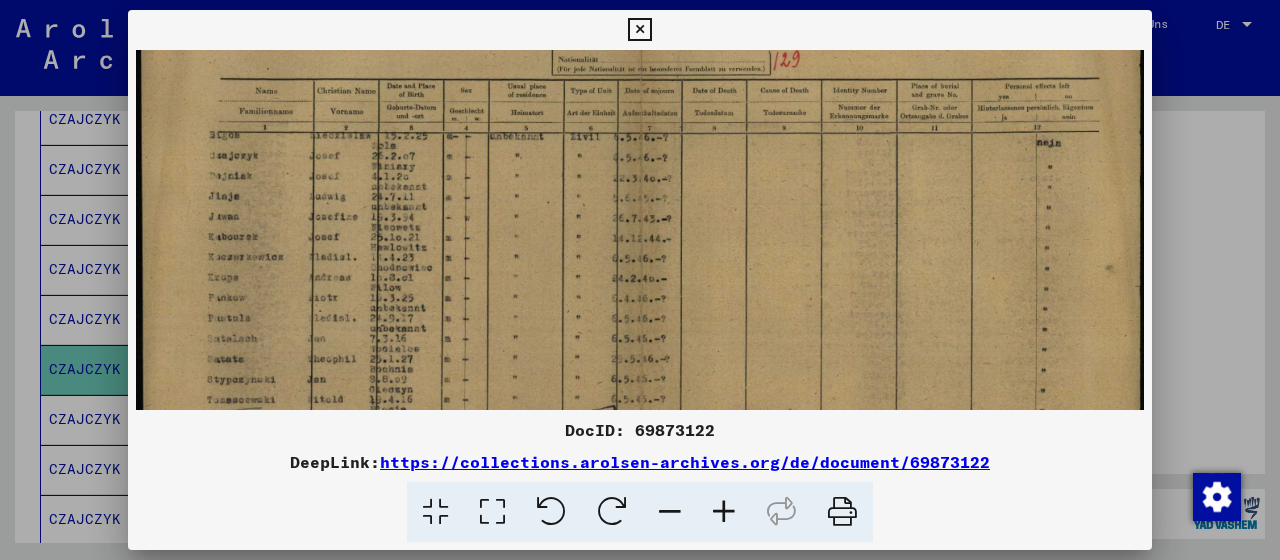 scroll, scrollTop: 143, scrollLeft: 0, axis: vertical 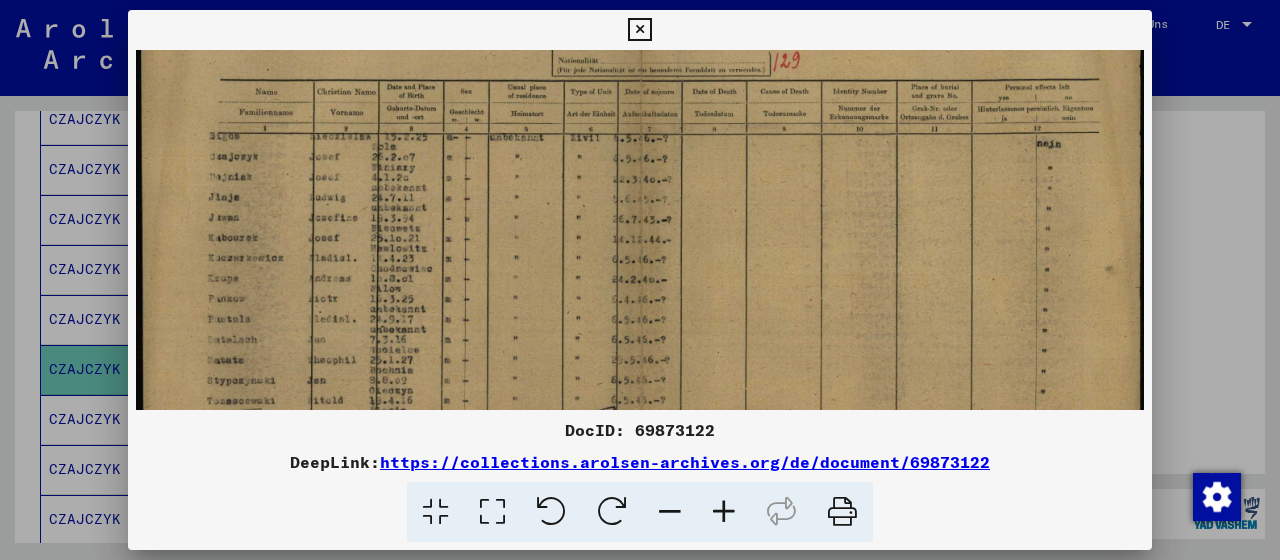 drag, startPoint x: 525, startPoint y: 125, endPoint x: 521, endPoint y: 168, distance: 43.185646 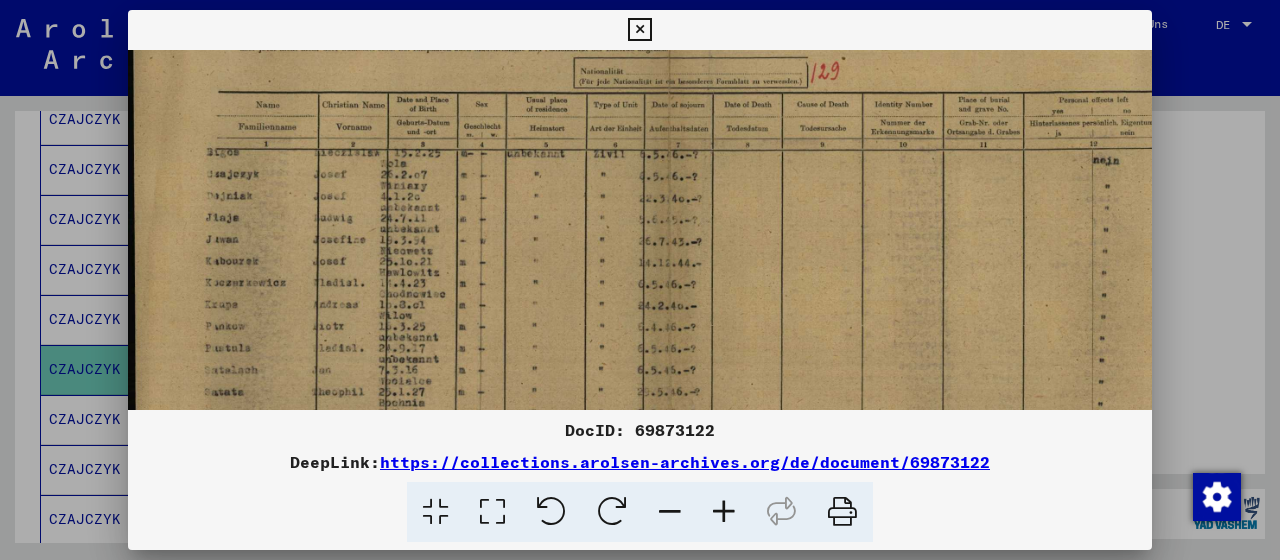 click at bounding box center (724, 512) 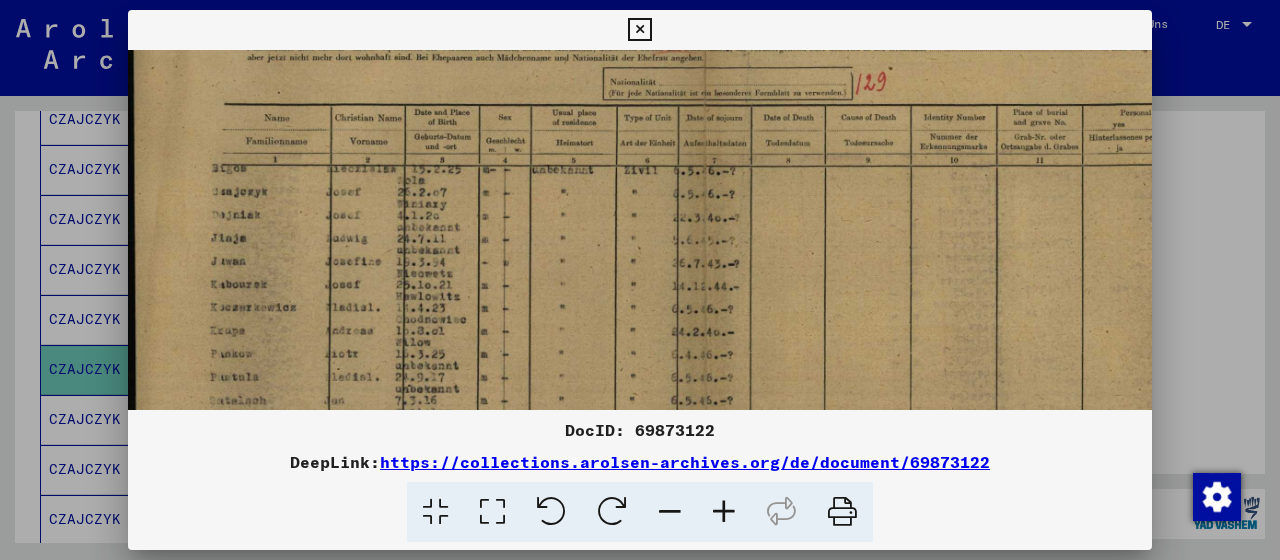 click at bounding box center (724, 512) 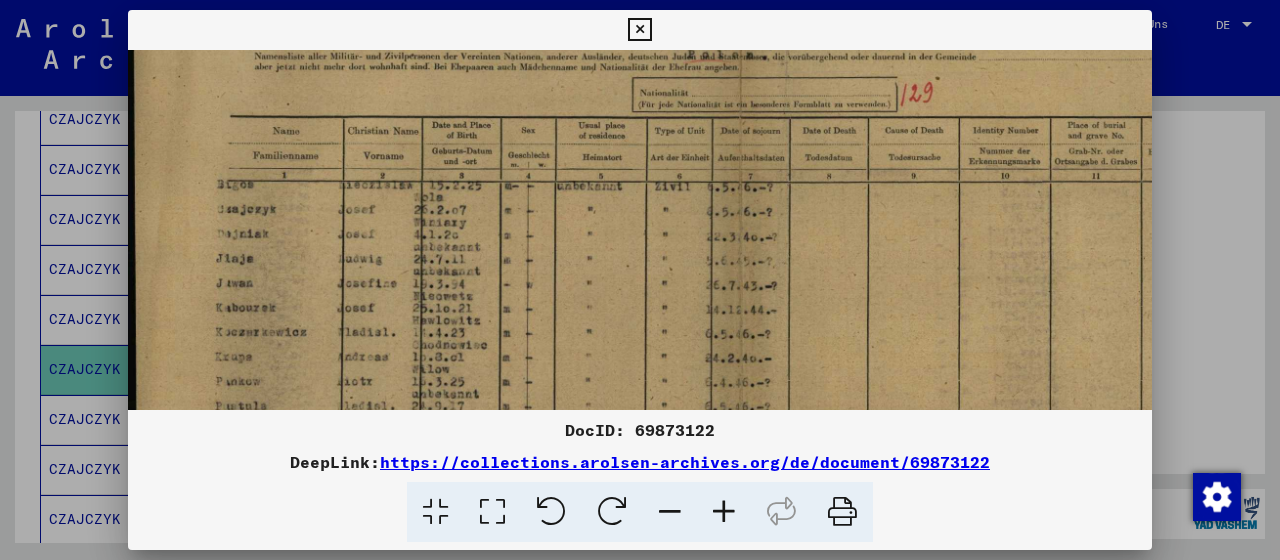 click at bounding box center [724, 512] 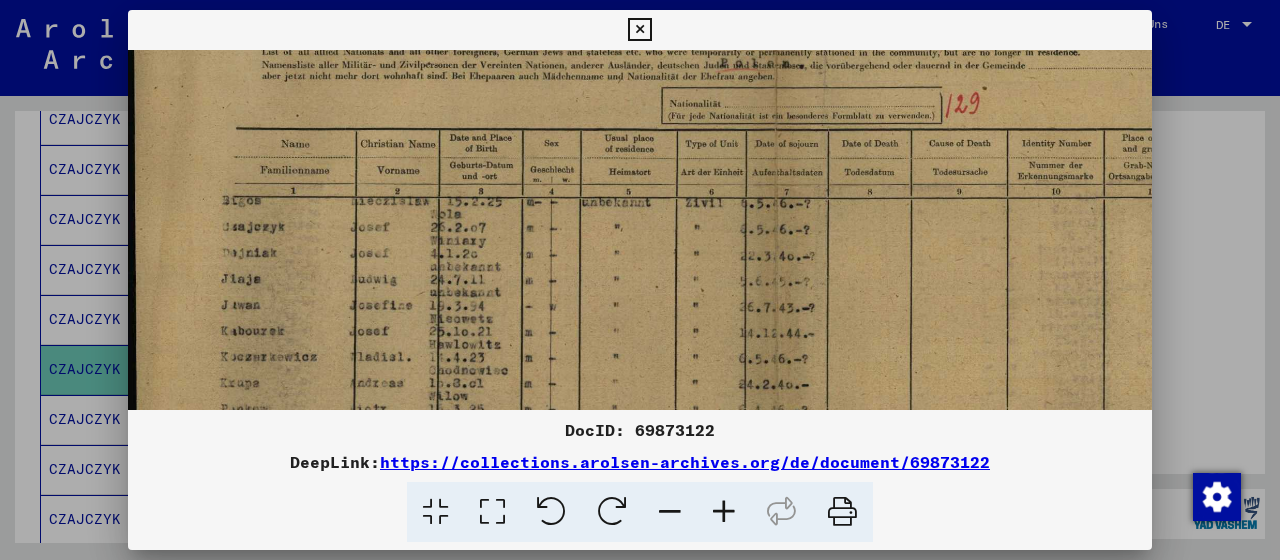 click at bounding box center (724, 512) 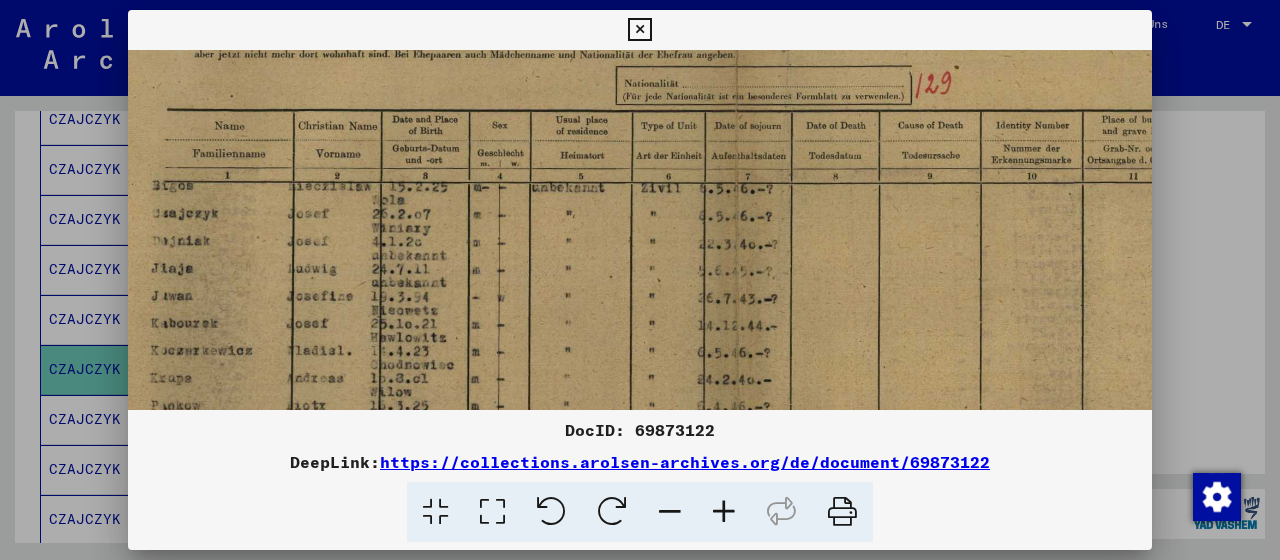 drag, startPoint x: 666, startPoint y: 235, endPoint x: 570, endPoint y: 198, distance: 102.88343 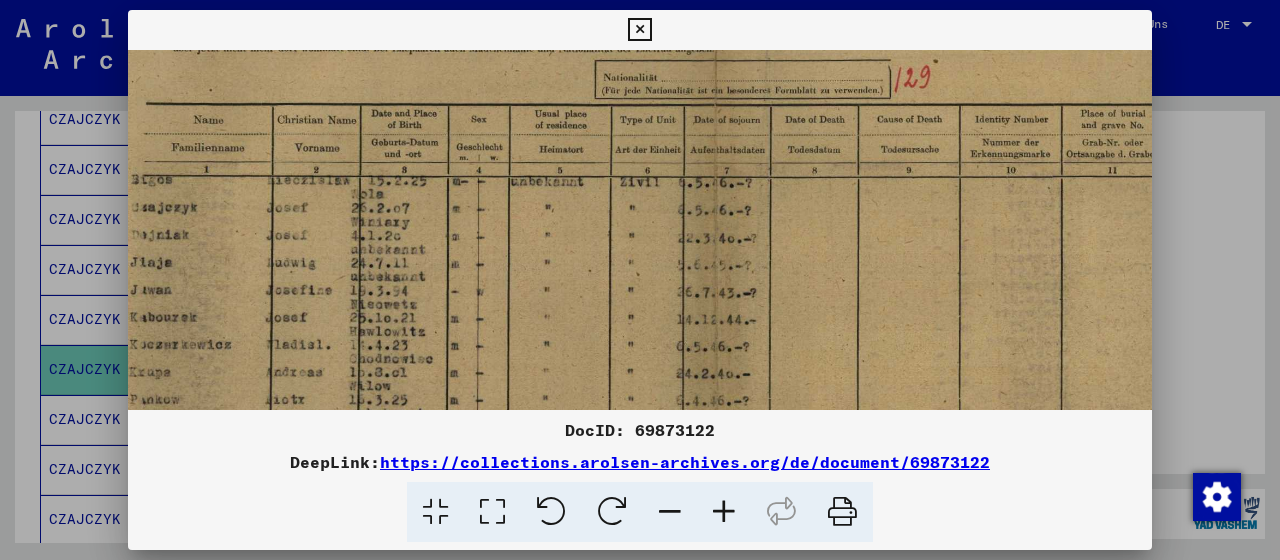 click at bounding box center (639, 30) 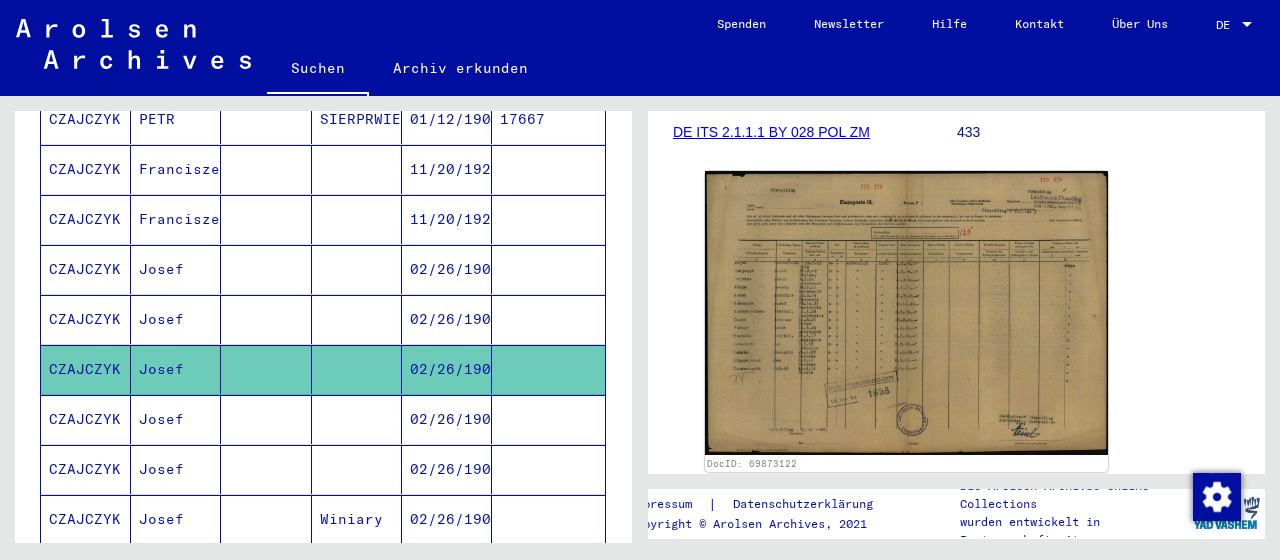 click at bounding box center [266, 469] 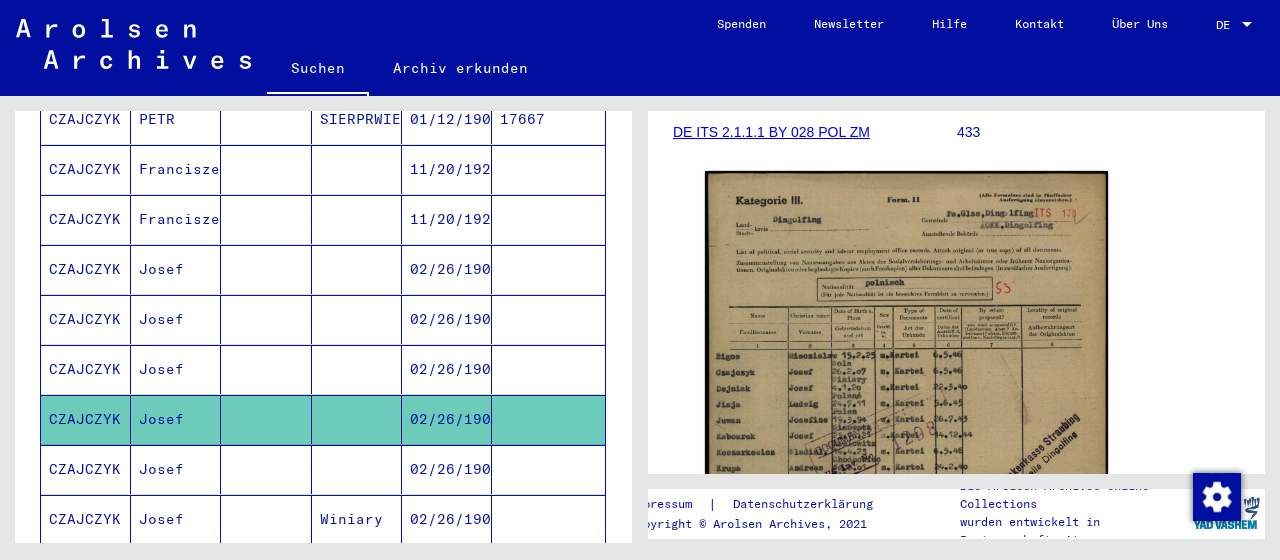 scroll, scrollTop: 442, scrollLeft: 0, axis: vertical 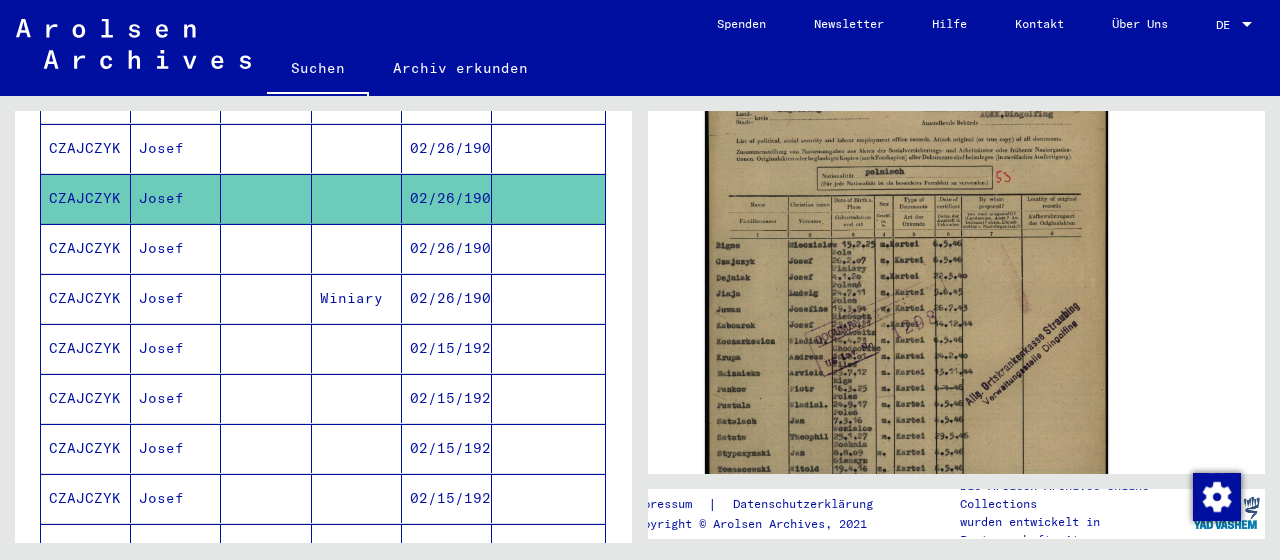 click on "02/26/1907" at bounding box center [447, 298] 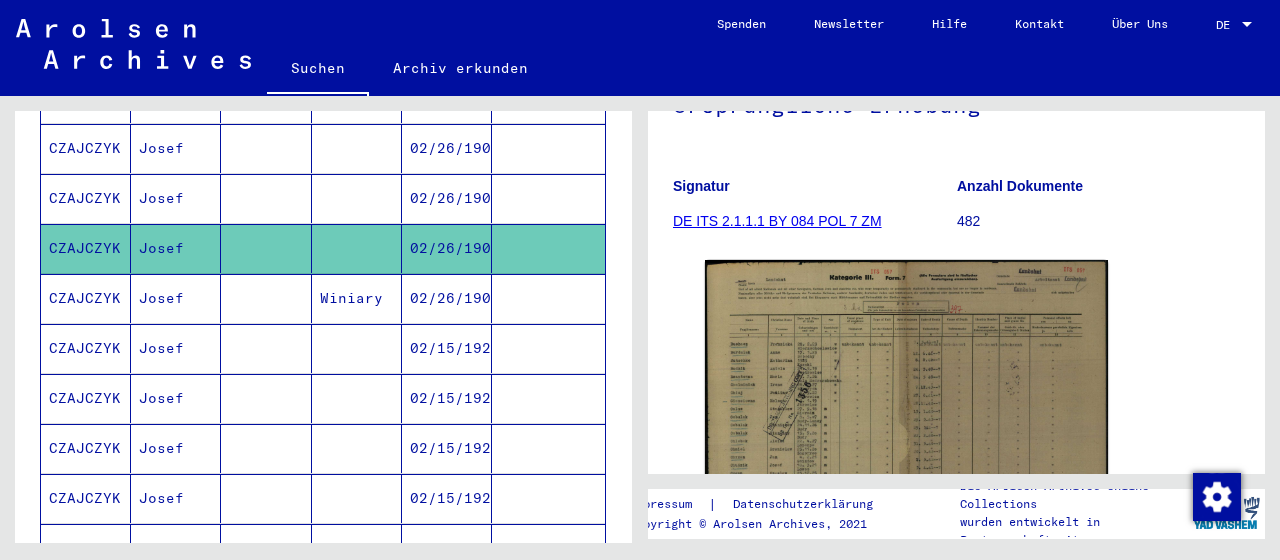 scroll, scrollTop: 331, scrollLeft: 0, axis: vertical 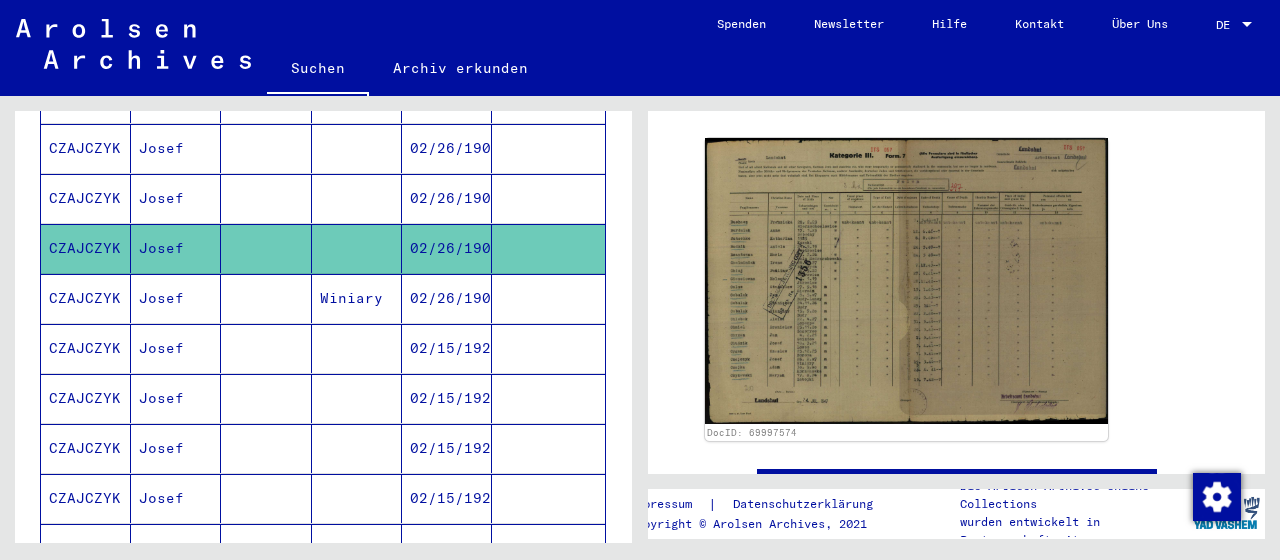 click at bounding box center (266, 348) 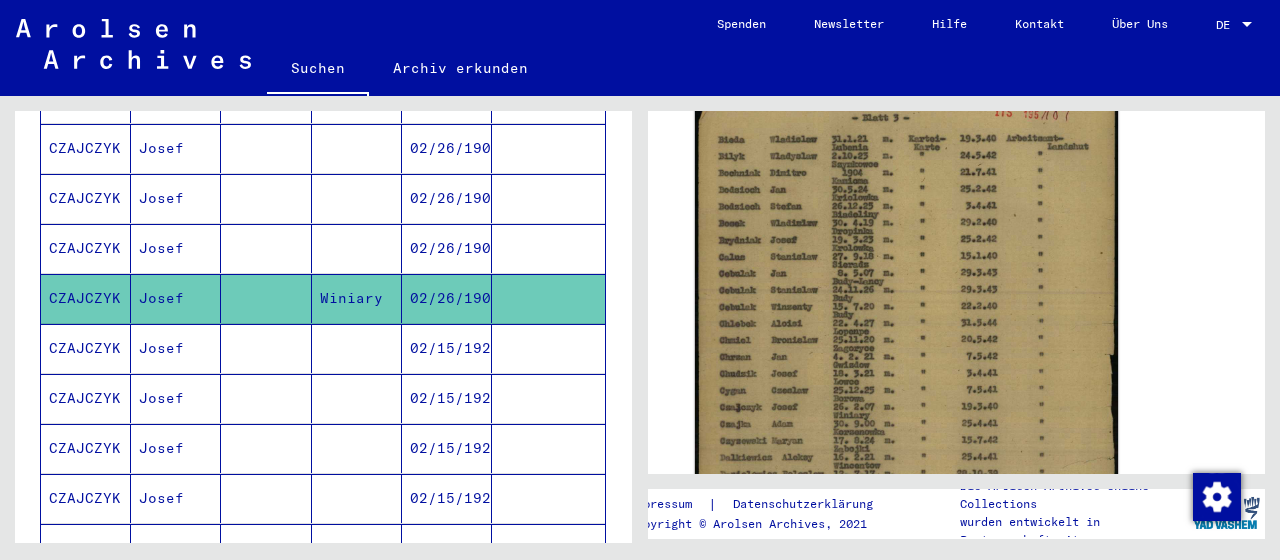 scroll, scrollTop: 331, scrollLeft: 0, axis: vertical 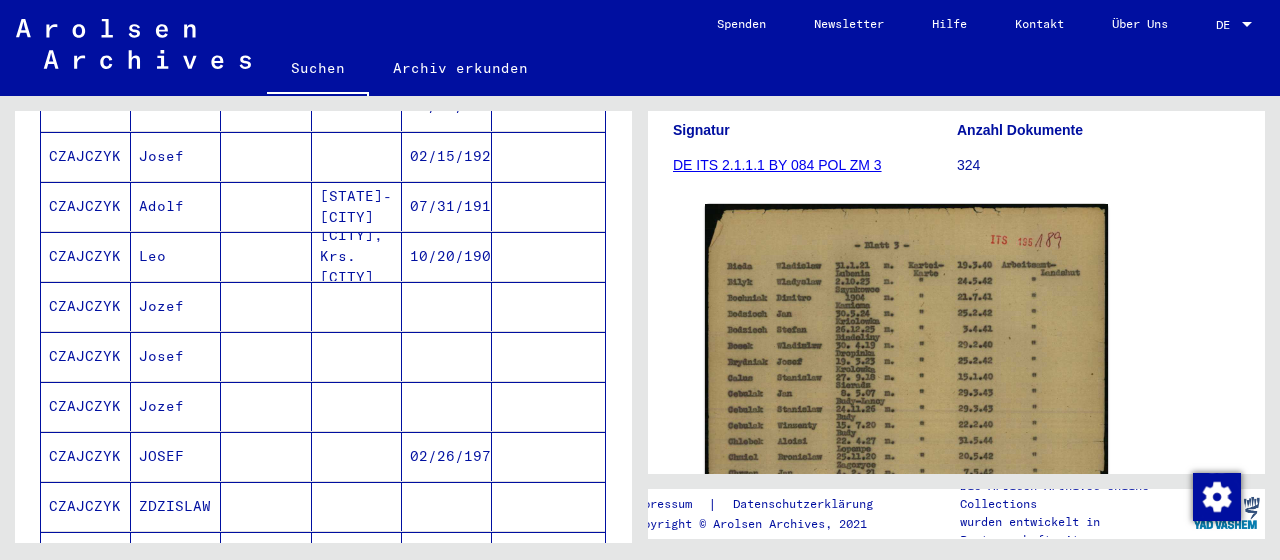 click on "02/26/1977" at bounding box center [447, 506] 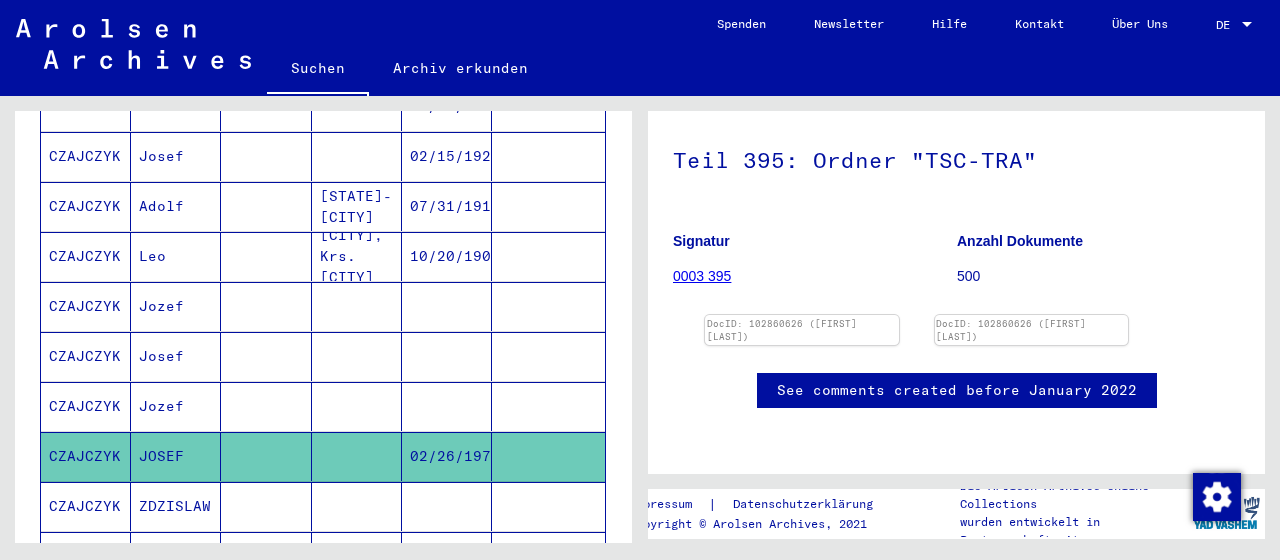 scroll, scrollTop: 552, scrollLeft: 0, axis: vertical 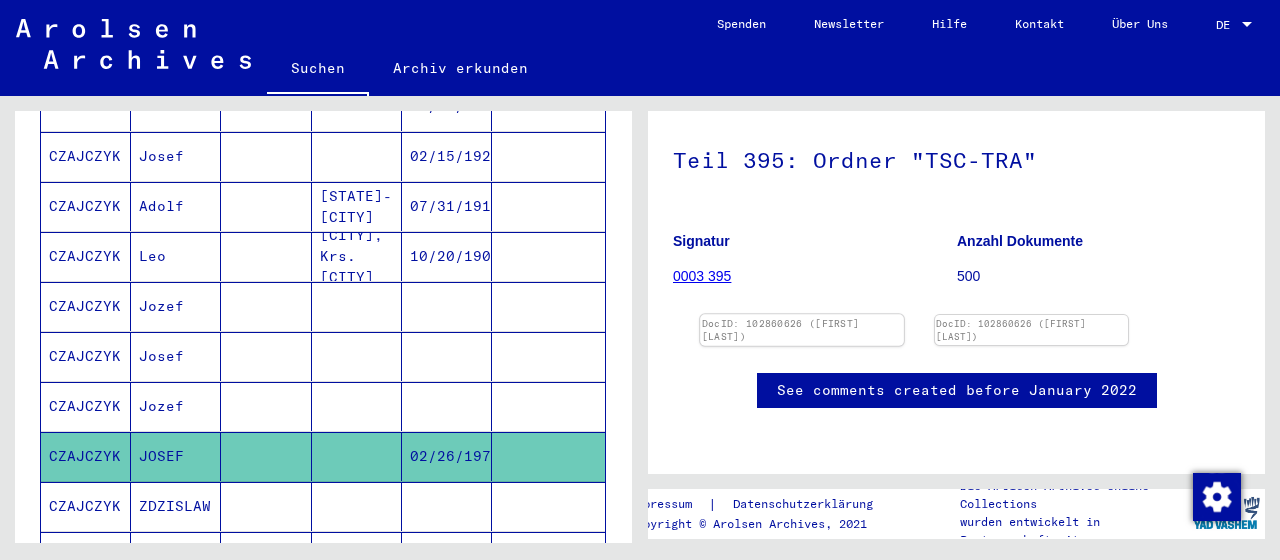 click 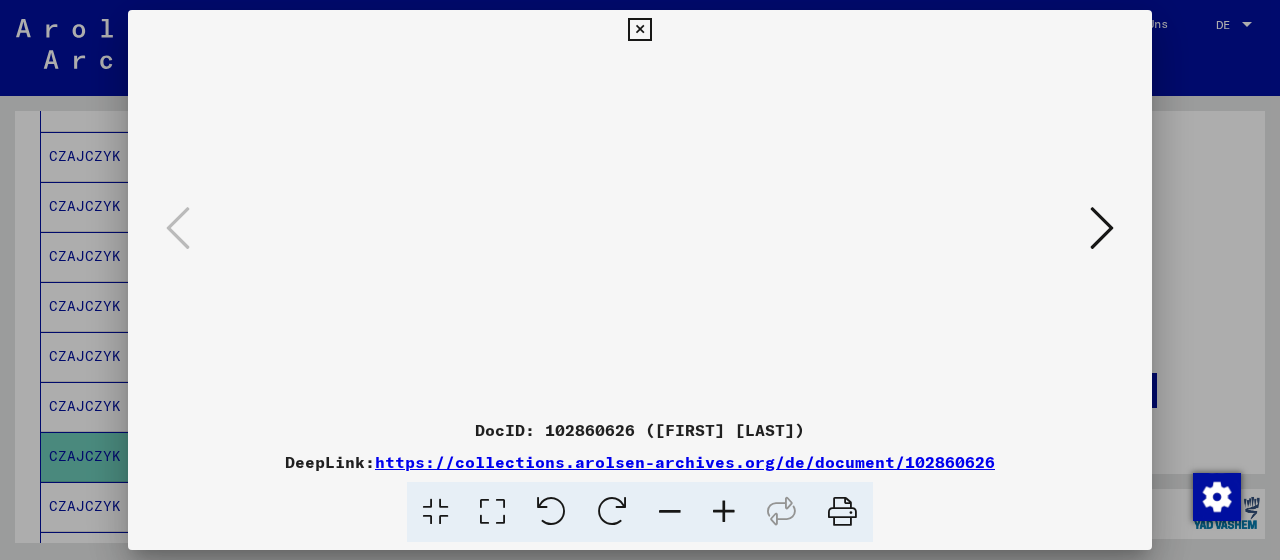 click at bounding box center (724, 512) 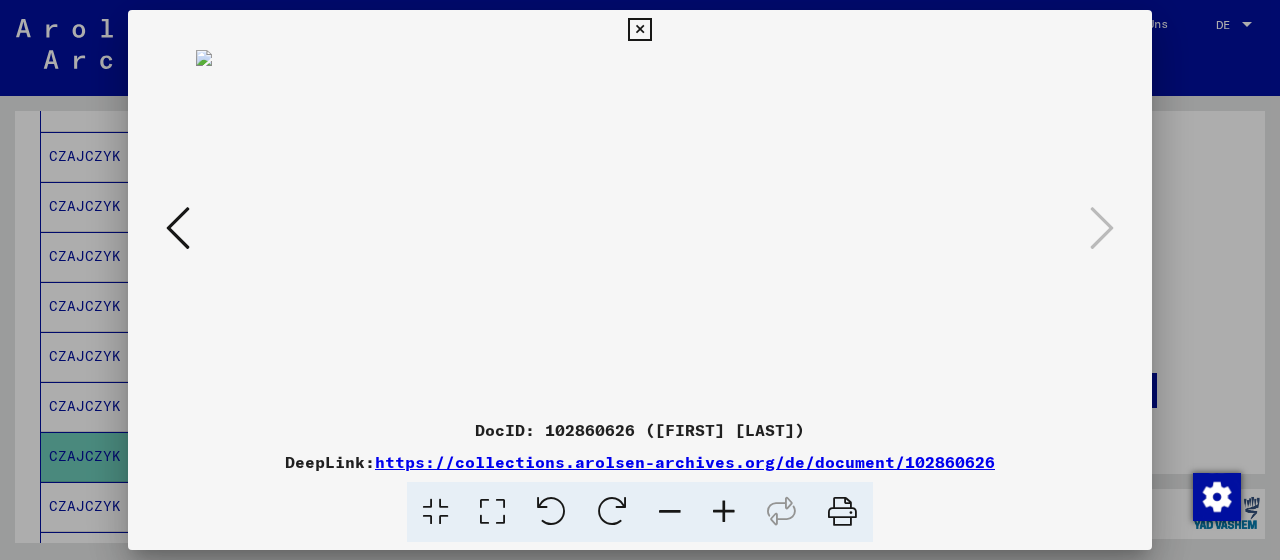 click at bounding box center (639, 30) 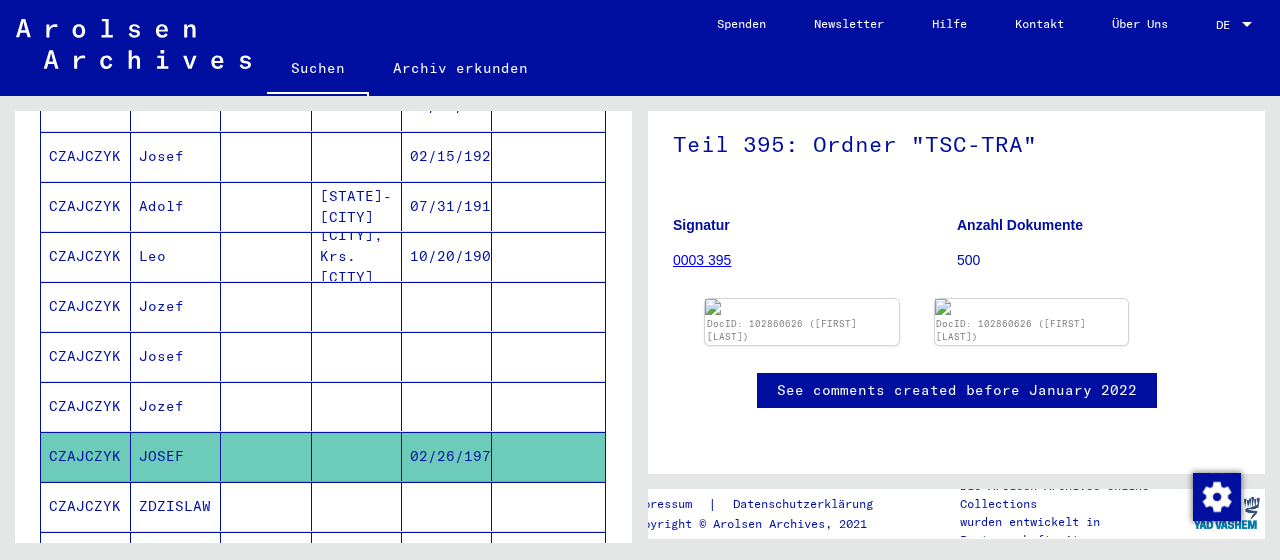 click at bounding box center (266, 356) 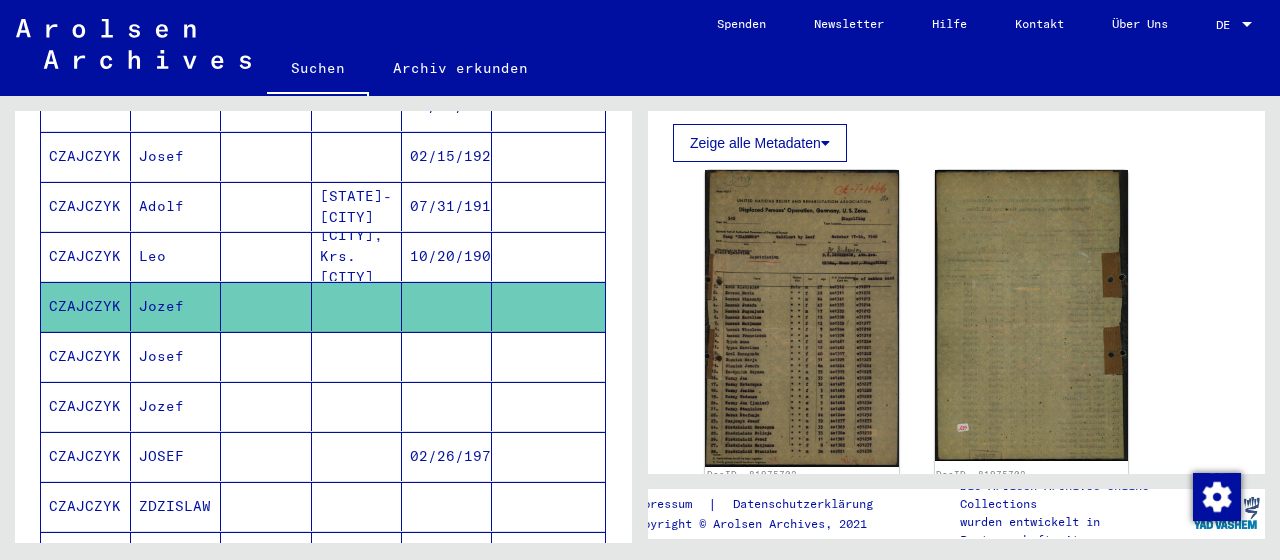 scroll, scrollTop: 331, scrollLeft: 0, axis: vertical 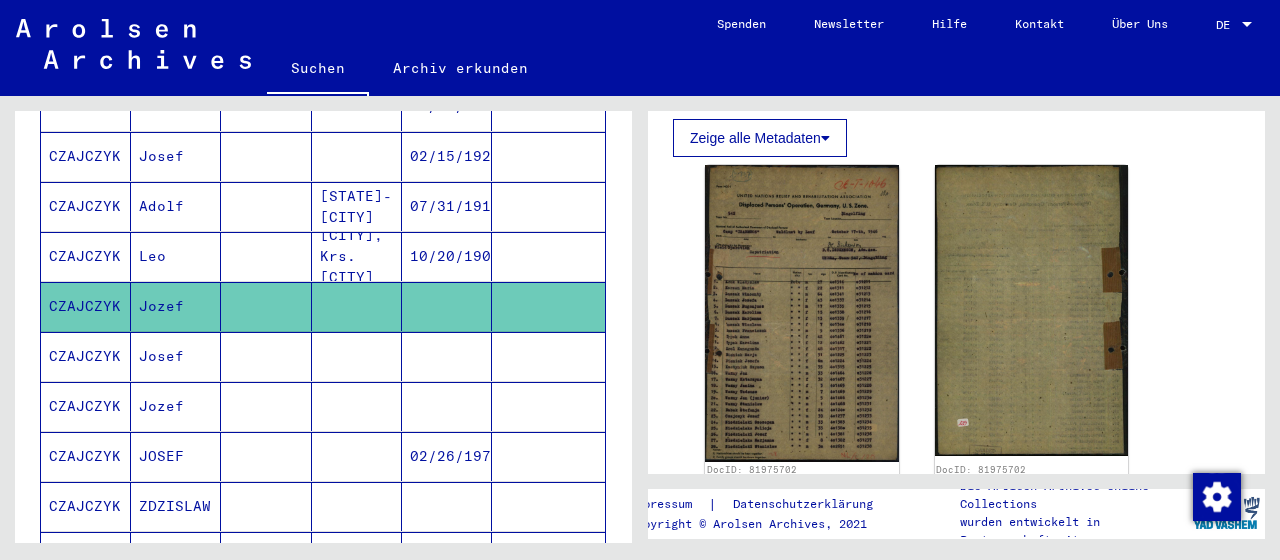 click at bounding box center [266, 406] 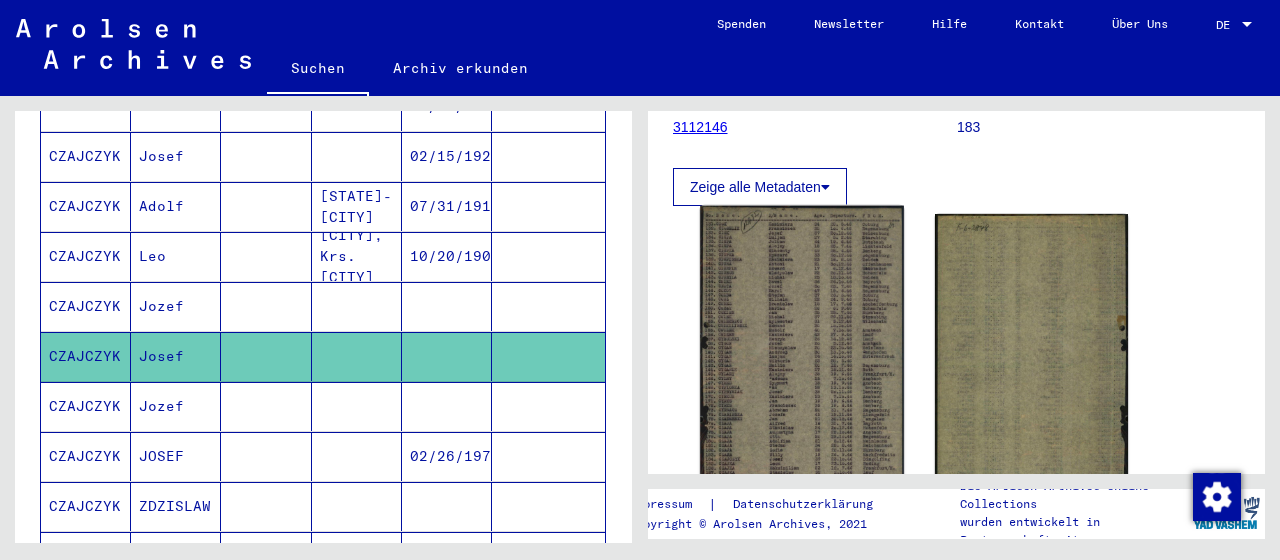 scroll, scrollTop: 442, scrollLeft: 0, axis: vertical 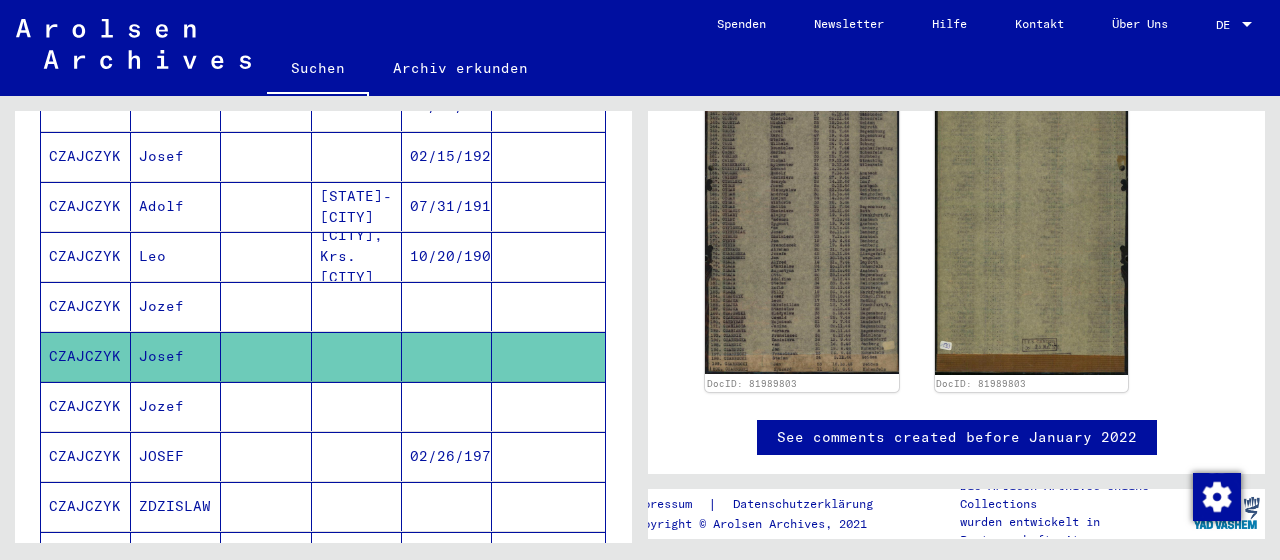 click at bounding box center (266, 456) 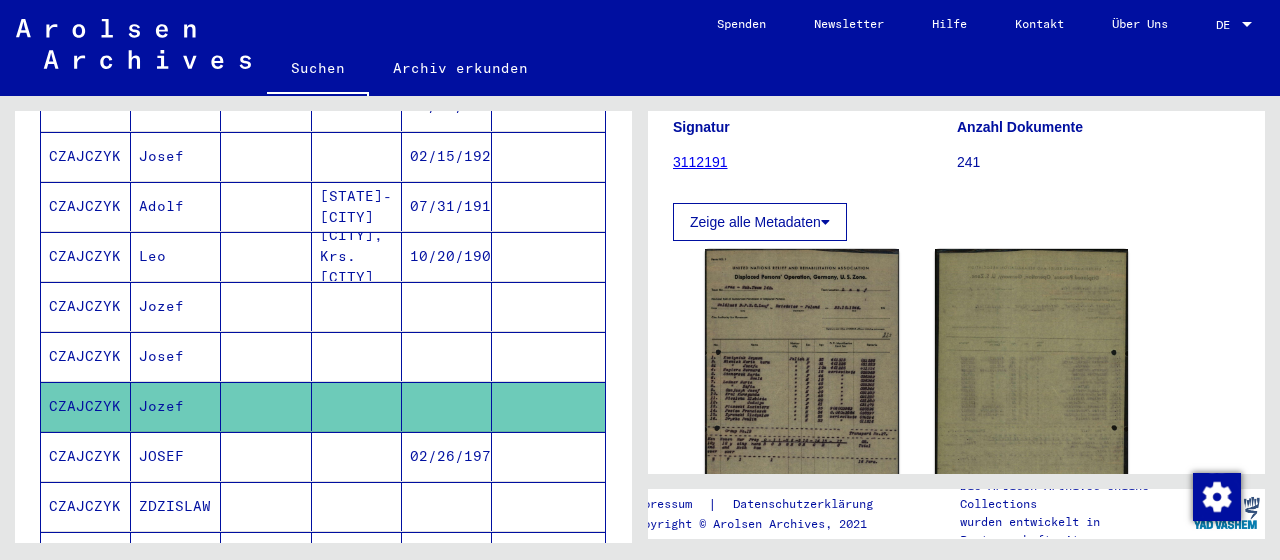 scroll, scrollTop: 331, scrollLeft: 0, axis: vertical 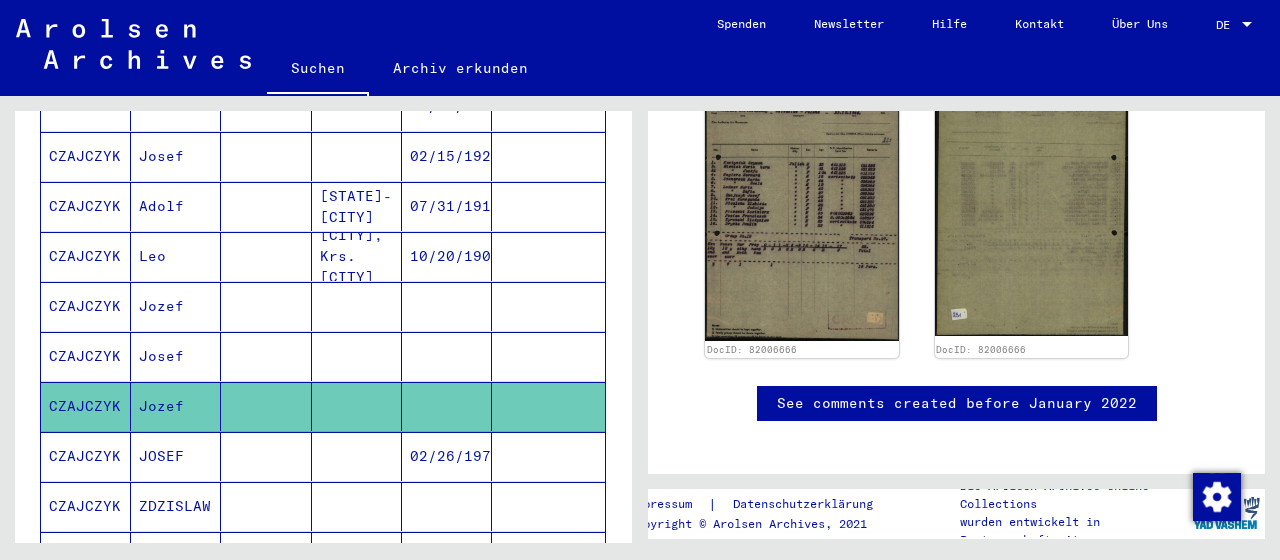 click at bounding box center [357, 506] 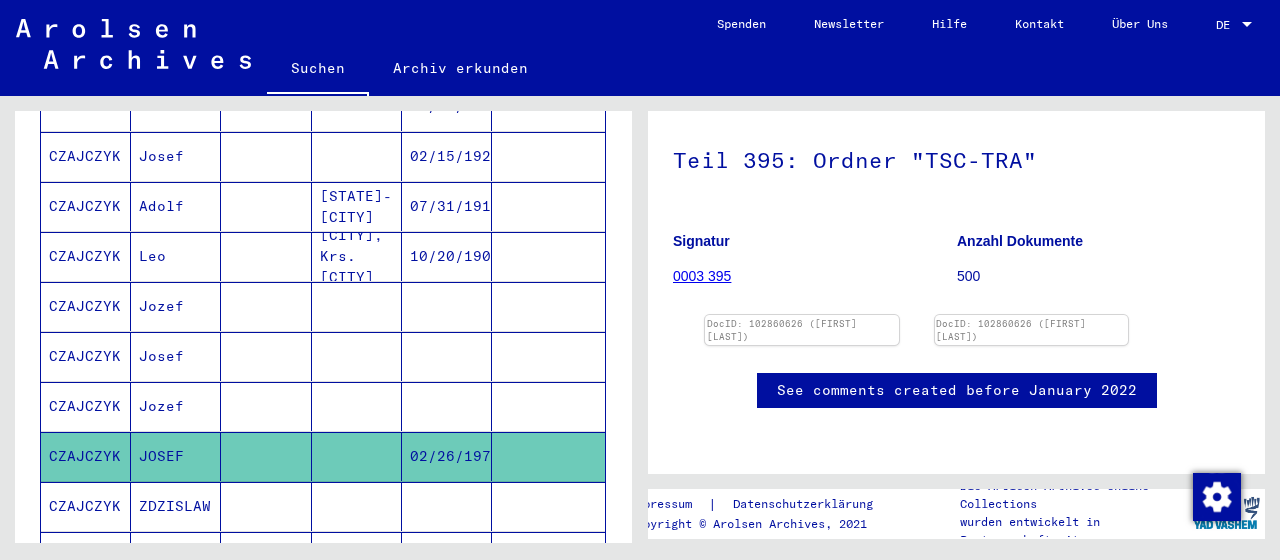 scroll, scrollTop: 552, scrollLeft: 0, axis: vertical 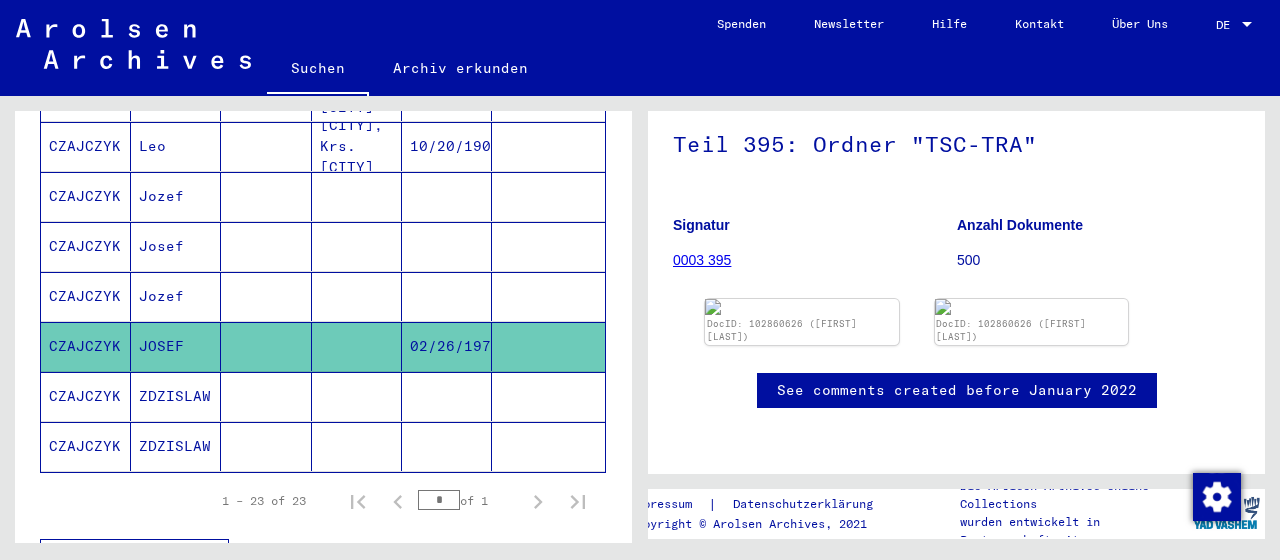 click on "0003 395" 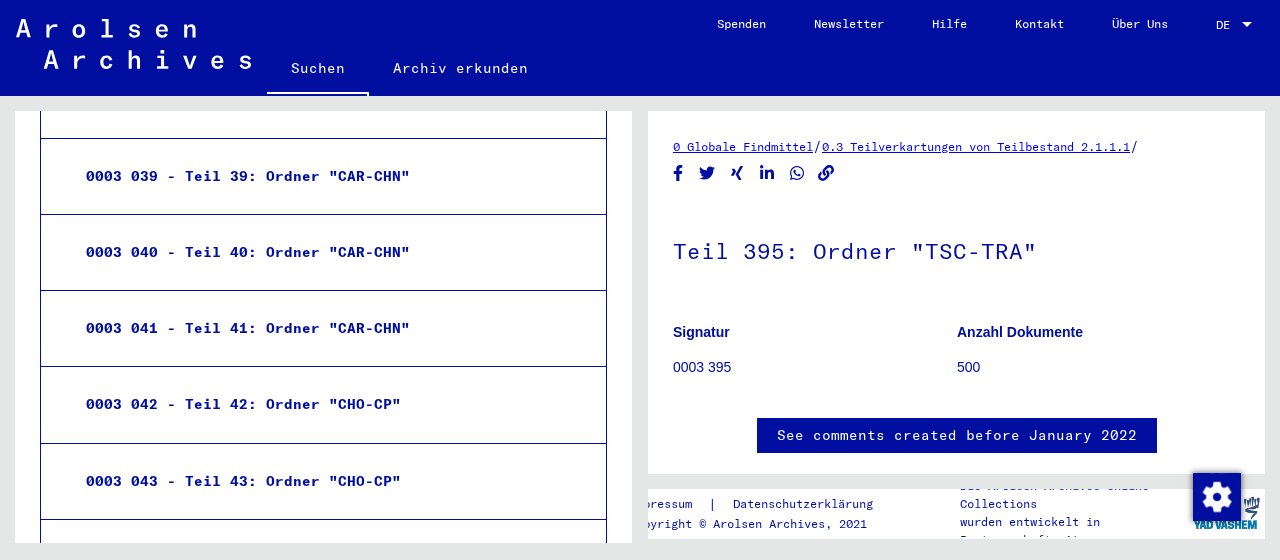 scroll, scrollTop: 3312, scrollLeft: 0, axis: vertical 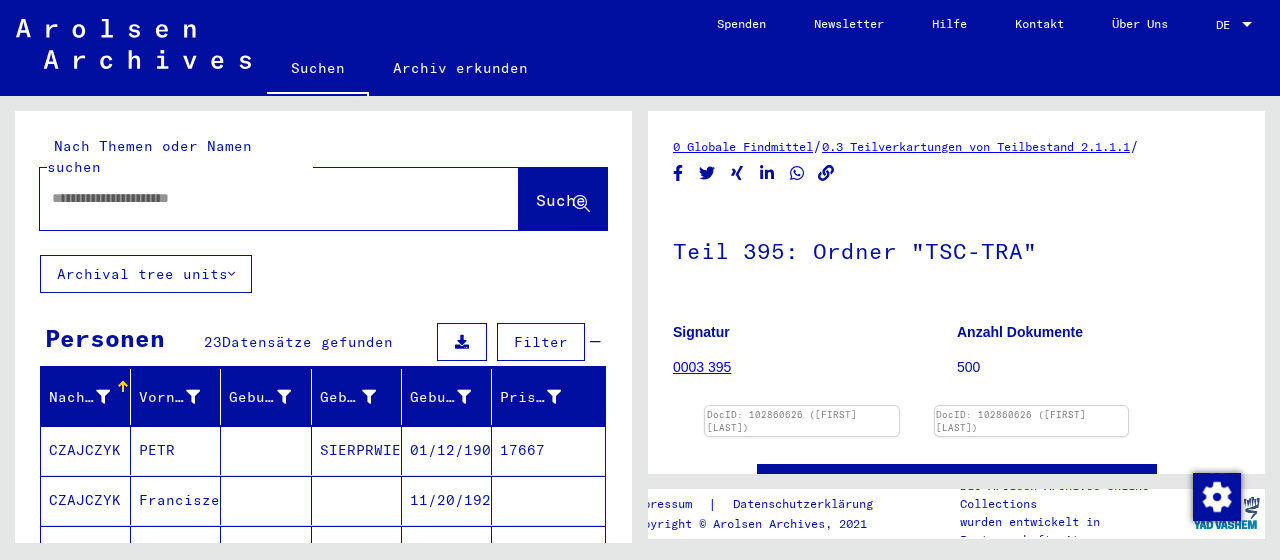 type on "*********" 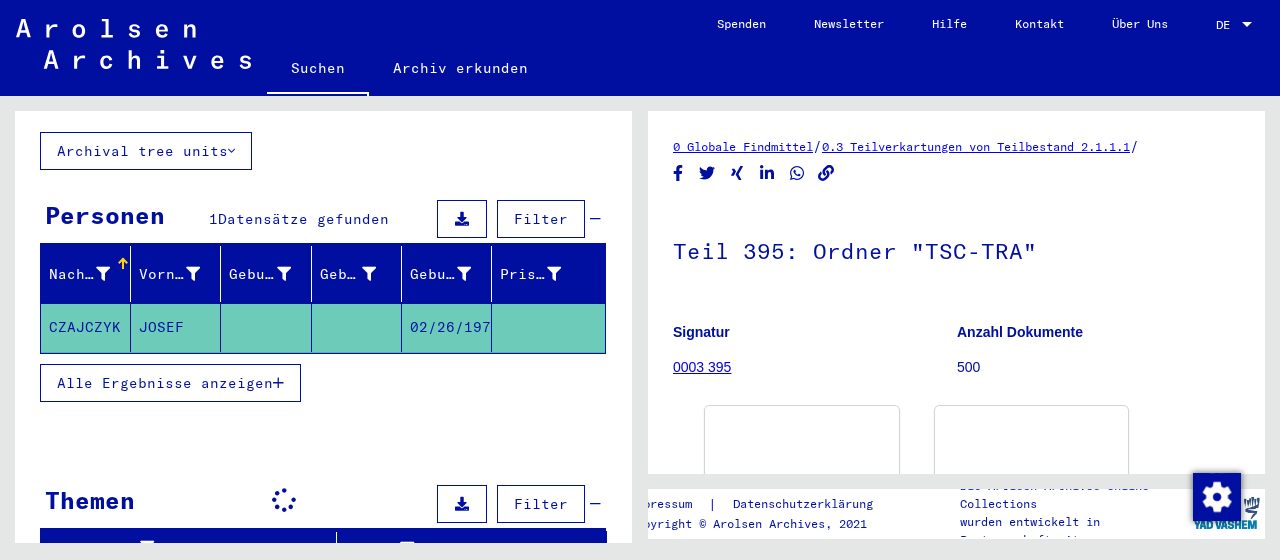 scroll, scrollTop: 121, scrollLeft: 0, axis: vertical 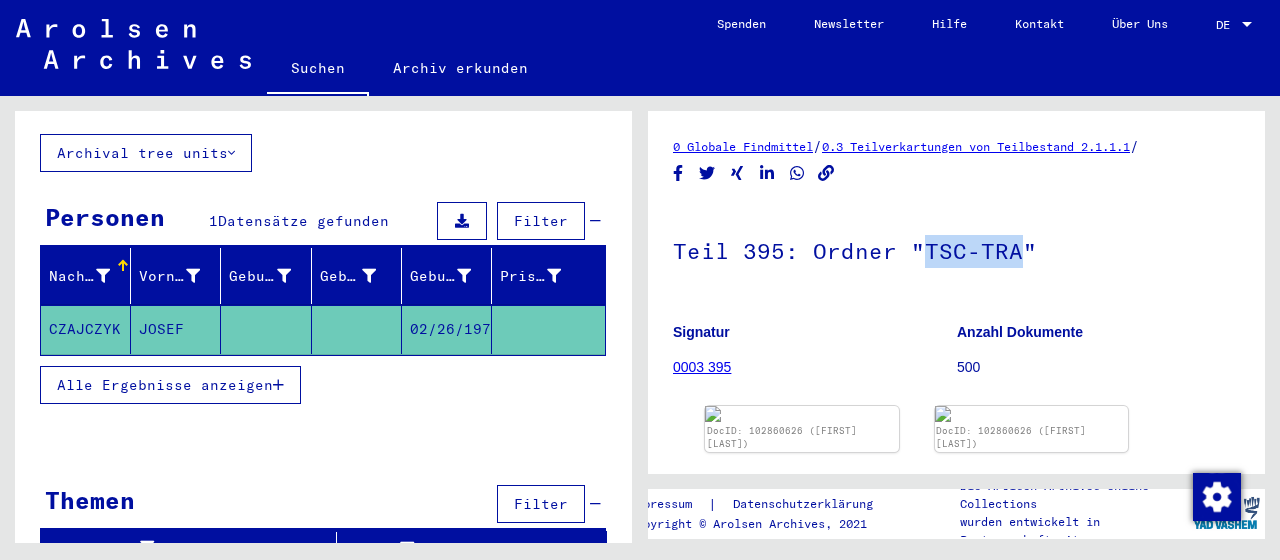 drag, startPoint x: 918, startPoint y: 251, endPoint x: 1014, endPoint y: 251, distance: 96 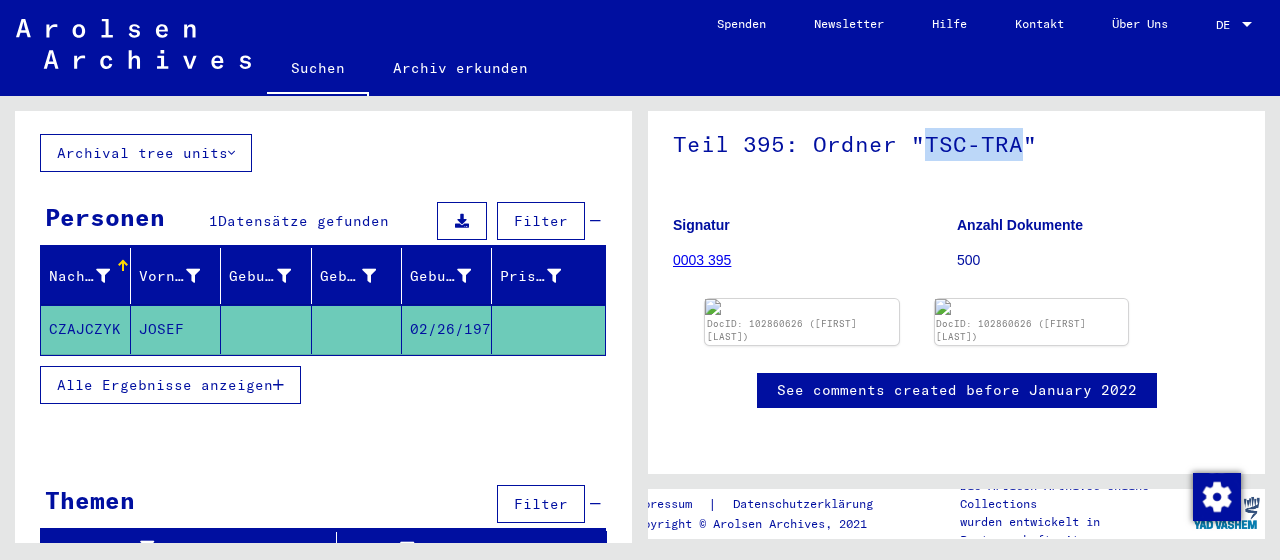 click on "0003 395" 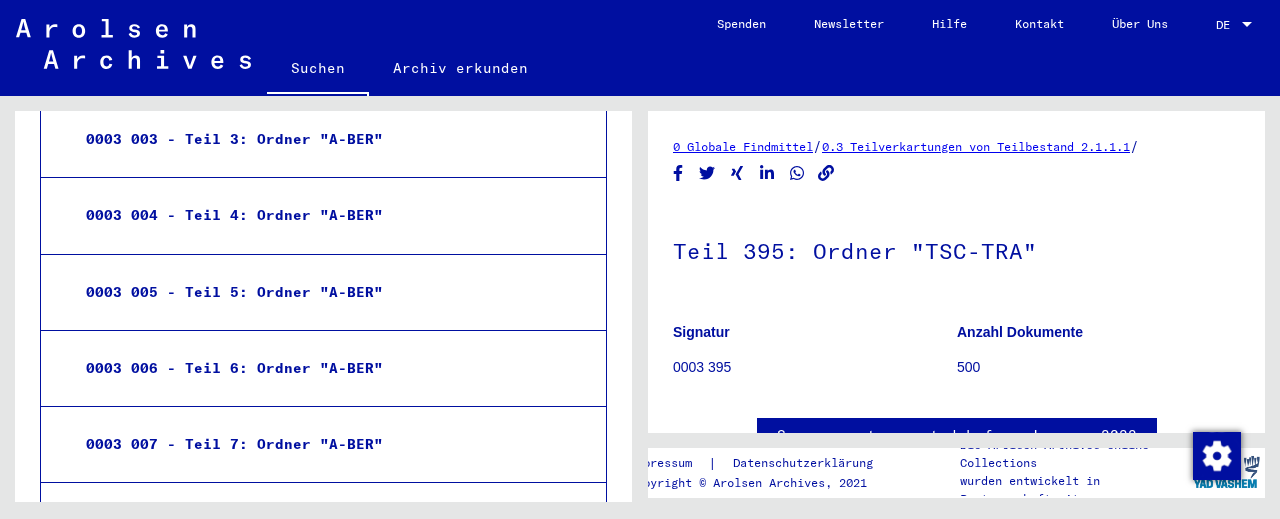 scroll, scrollTop: 26066, scrollLeft: 0, axis: vertical 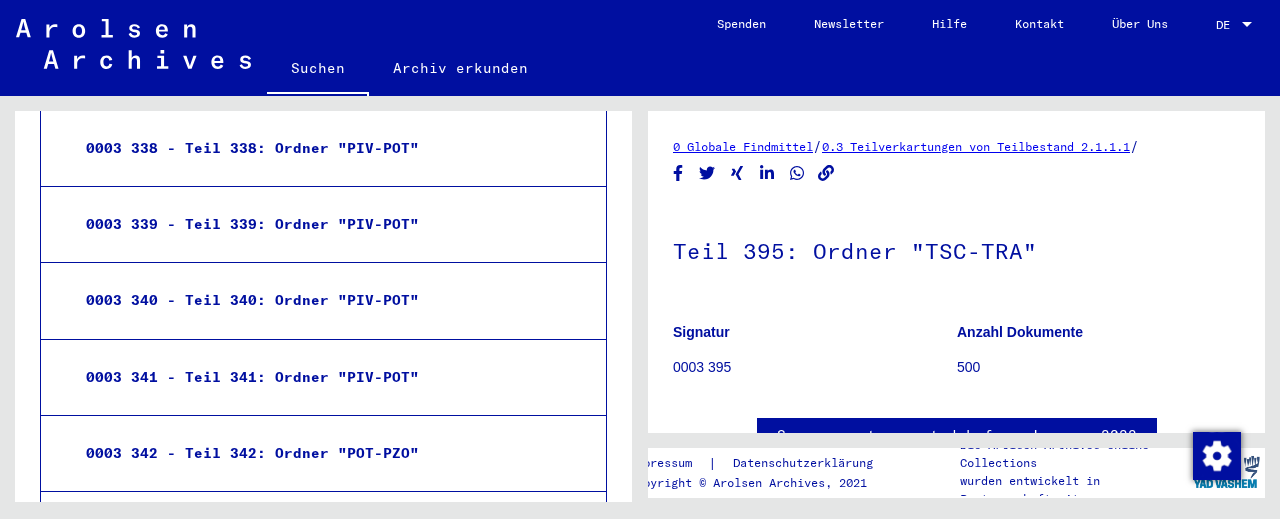 click on "0003 395 - Teil 395: Ordner "TSC-TRA"" at bounding box center [303, 4492] 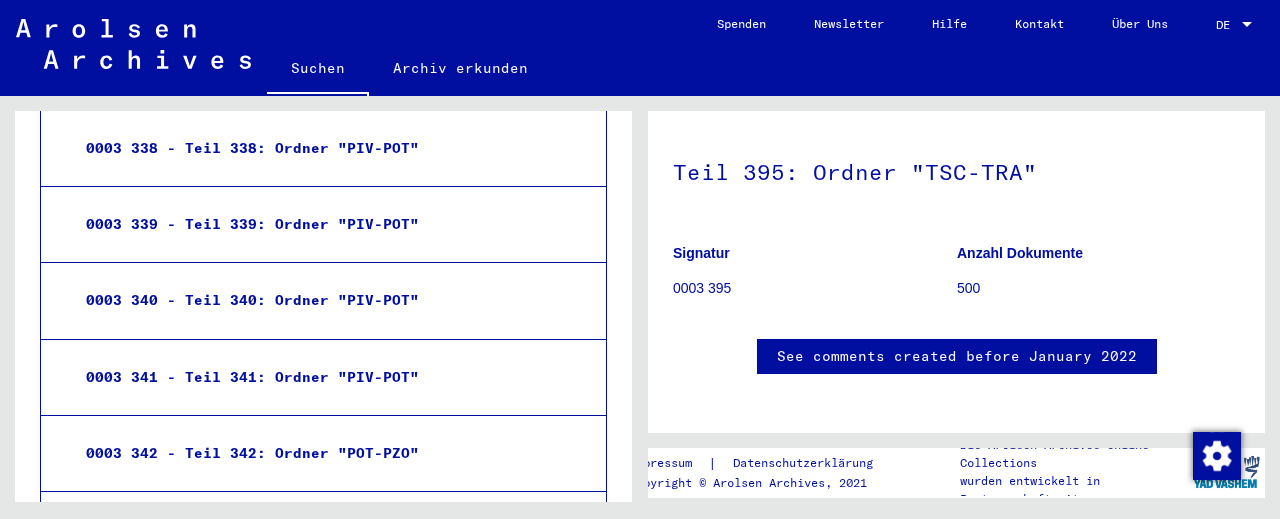 scroll, scrollTop: 110, scrollLeft: 0, axis: vertical 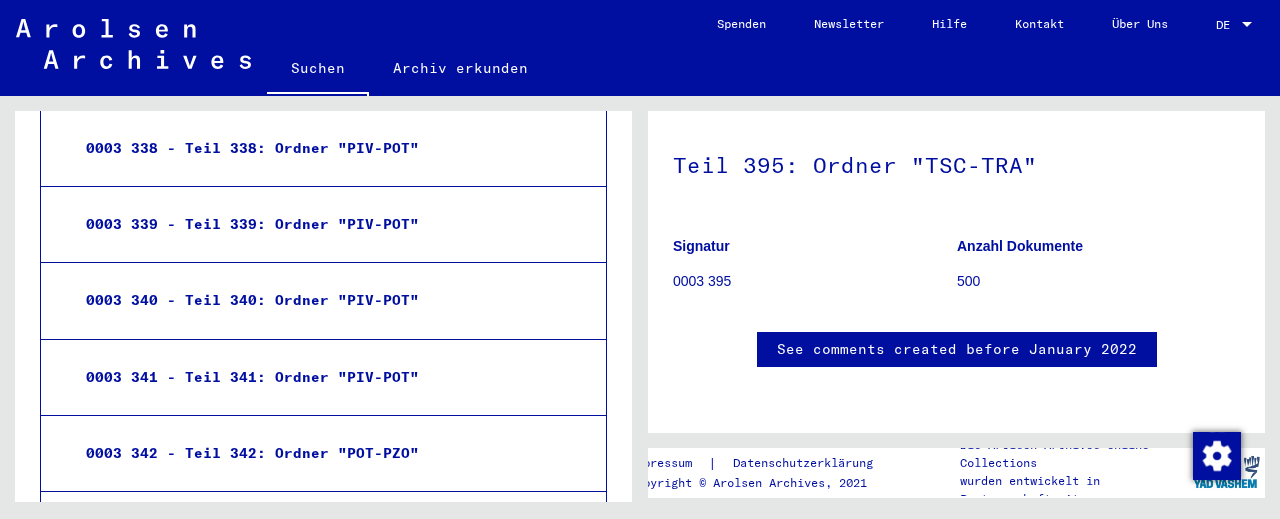 click on "0003 395 - Teil 395: Ordner "TSC-TRA"" at bounding box center (303, 4492) 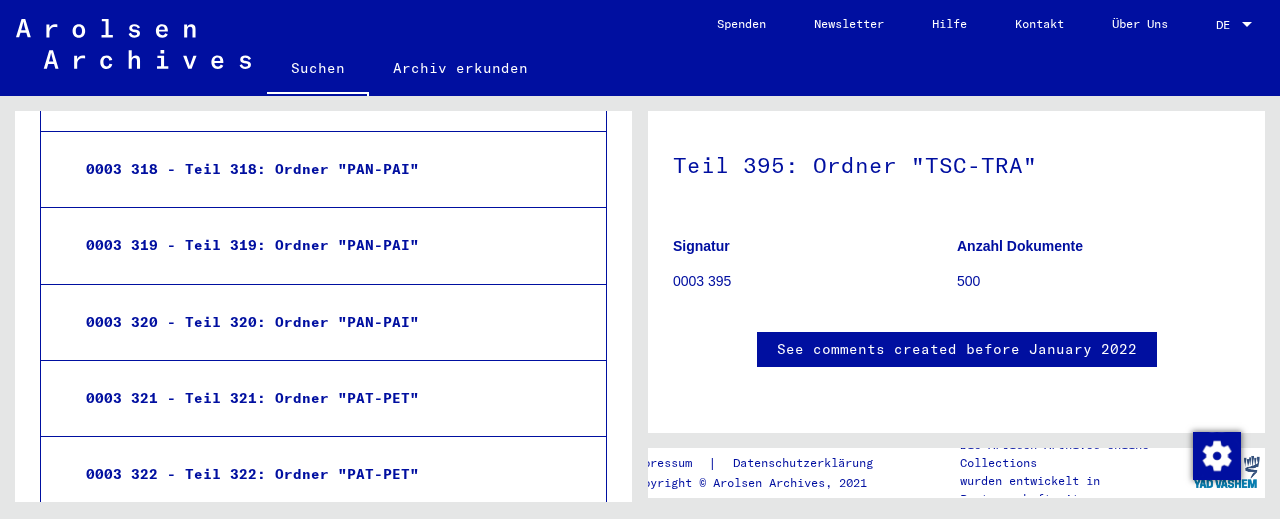 scroll, scrollTop: 23748, scrollLeft: 0, axis: vertical 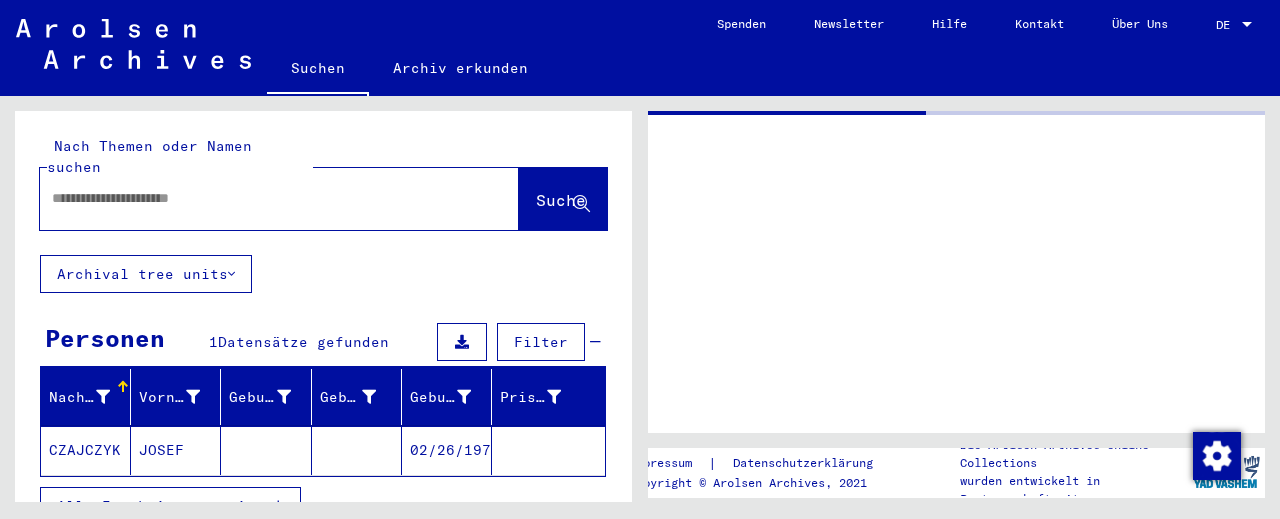 type on "*********" 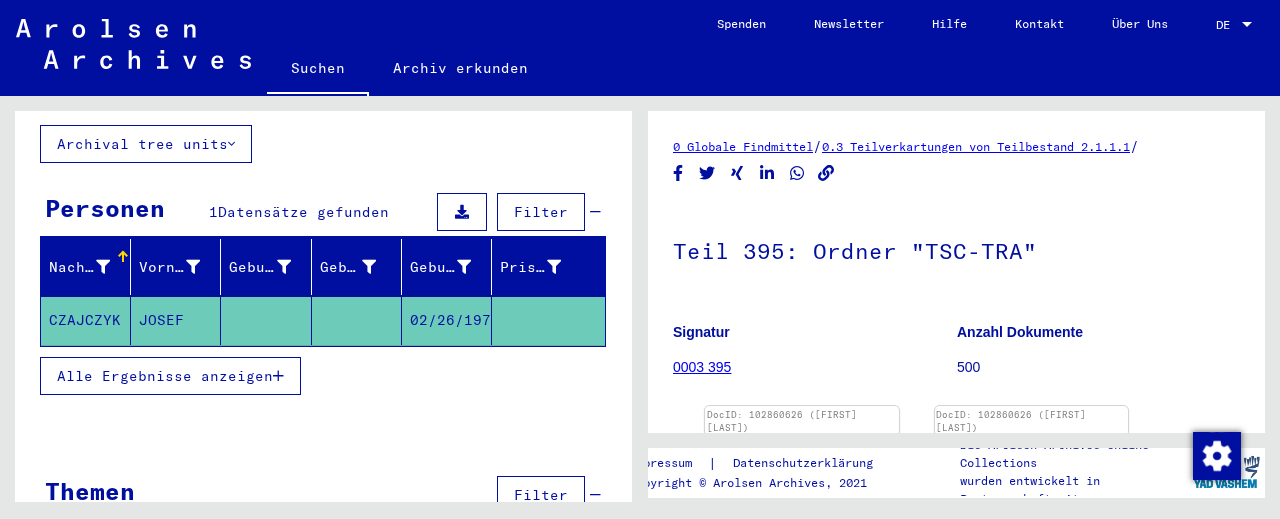 scroll, scrollTop: 130, scrollLeft: 0, axis: vertical 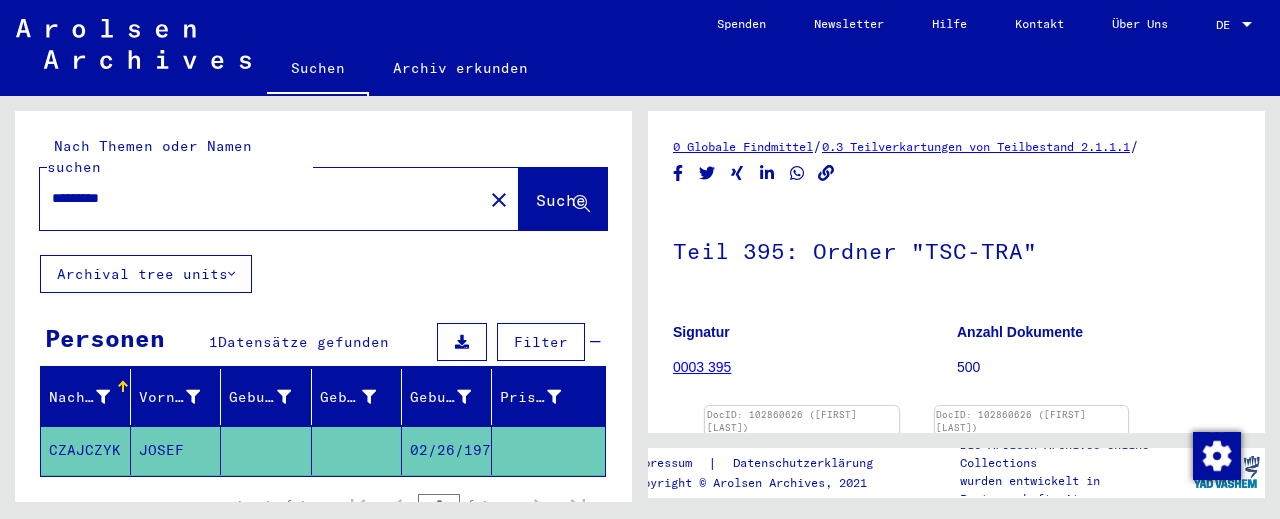 click on "JOSEF" 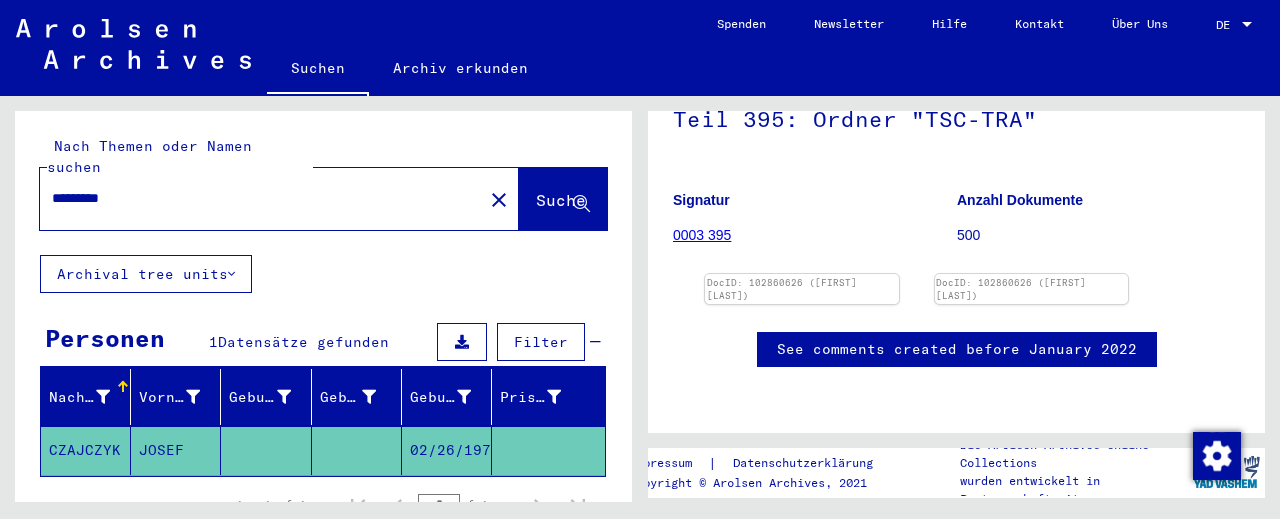 scroll, scrollTop: 331, scrollLeft: 0, axis: vertical 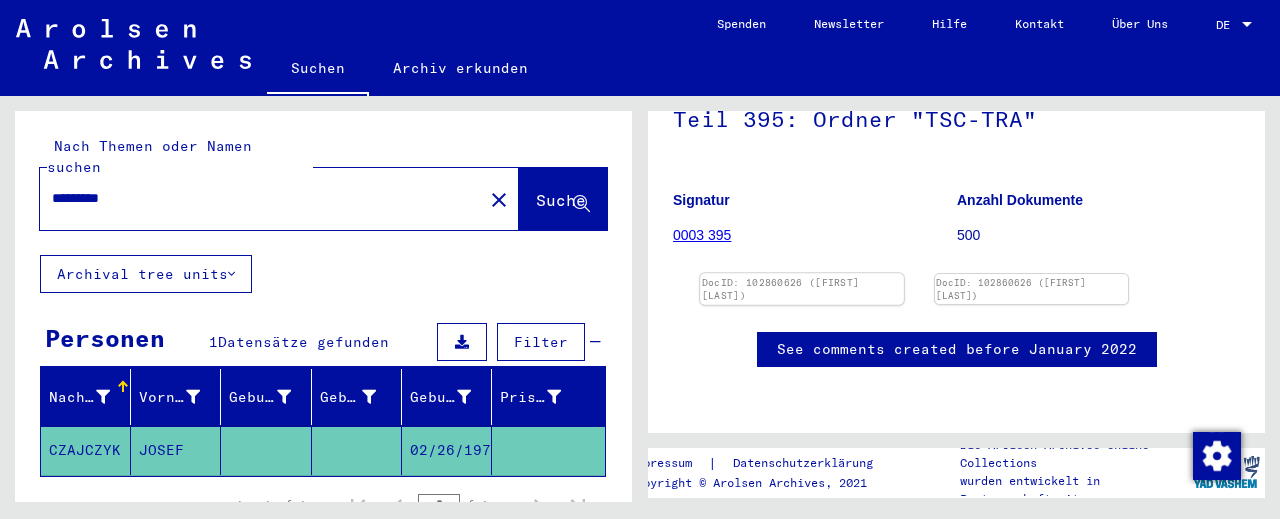 click 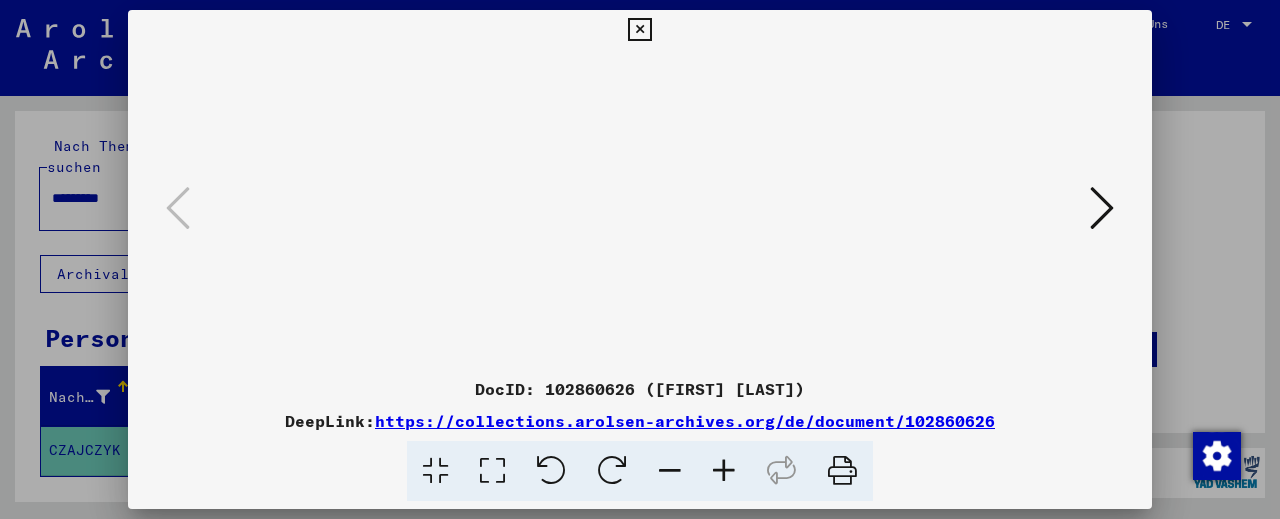 click at bounding box center (1102, 208) 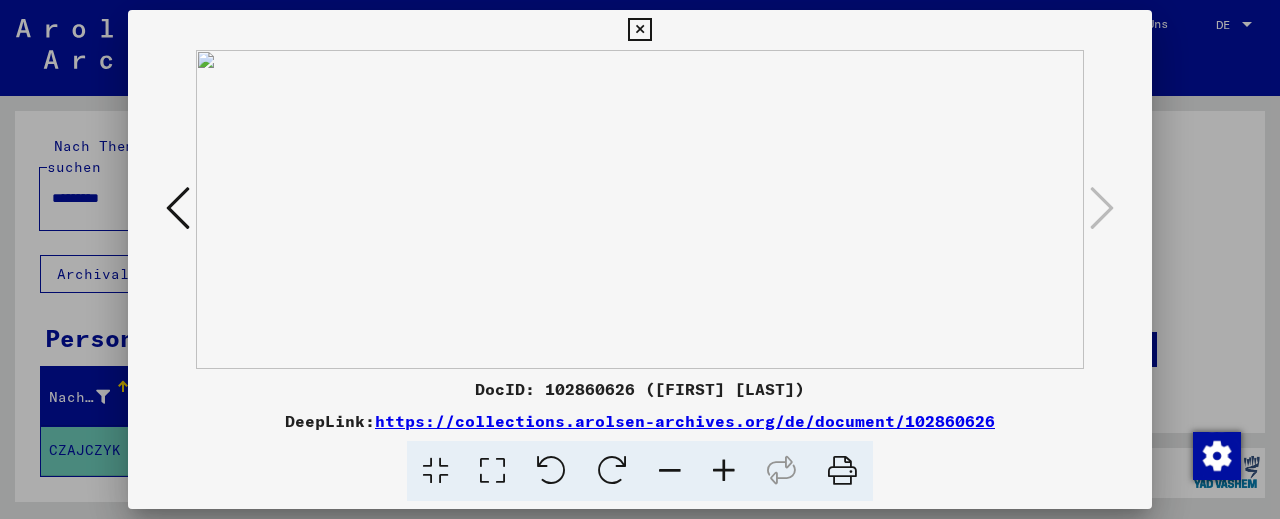 click on "https://collections.arolsen-archives.org/de/document/102860626" at bounding box center (685, 421) 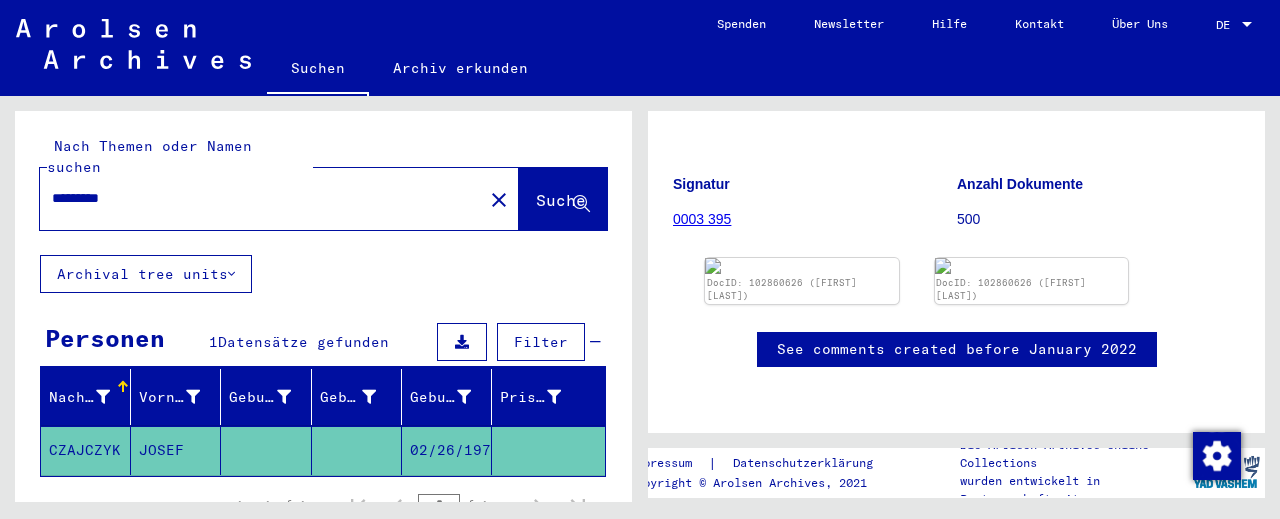 click on "close" 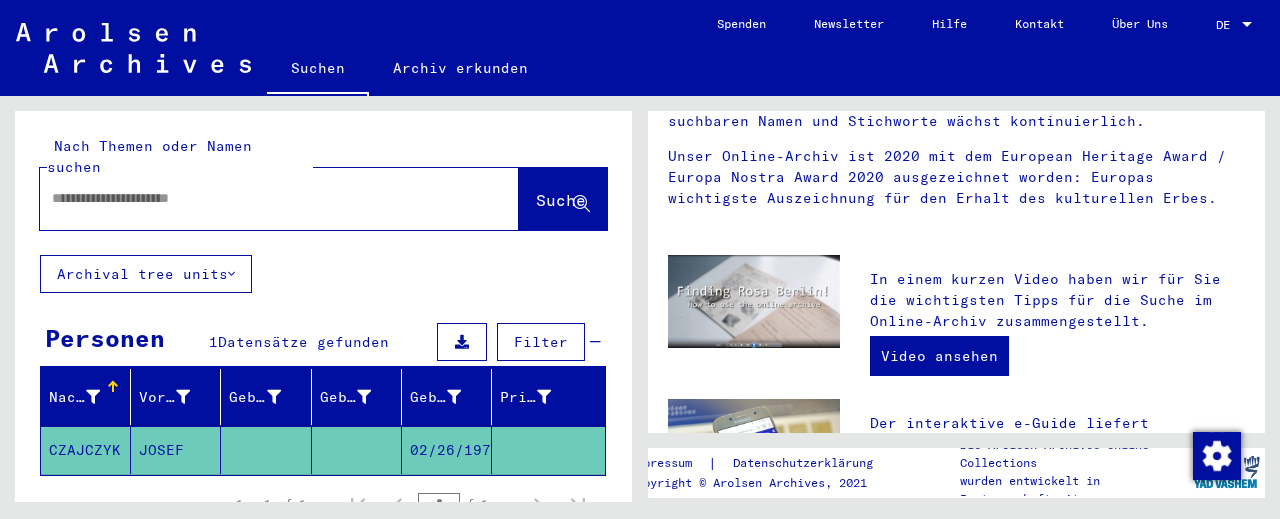 scroll, scrollTop: 0, scrollLeft: 0, axis: both 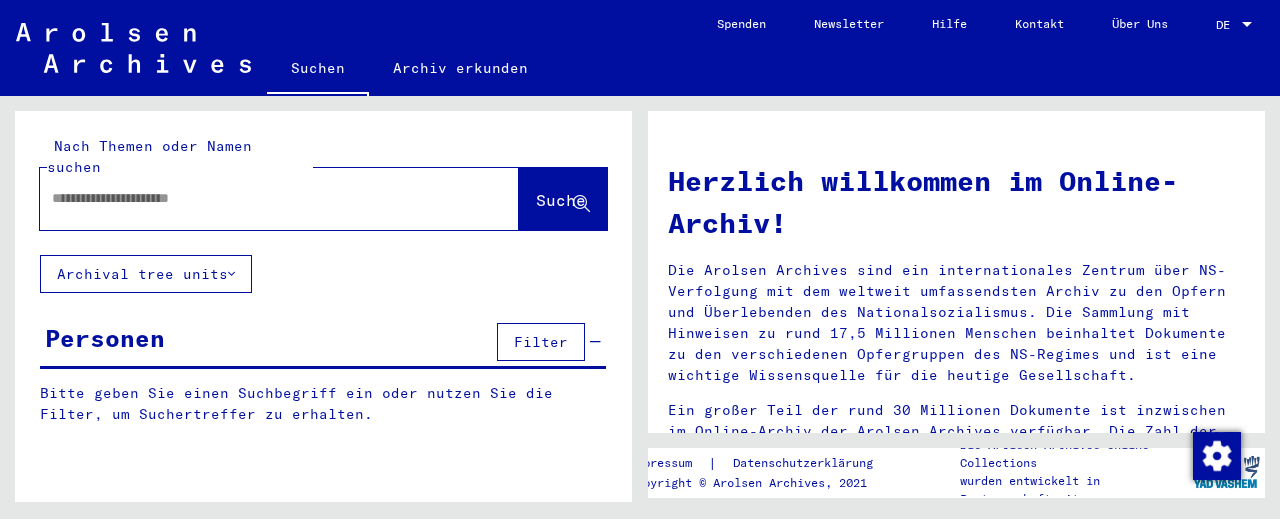 paste on "*******" 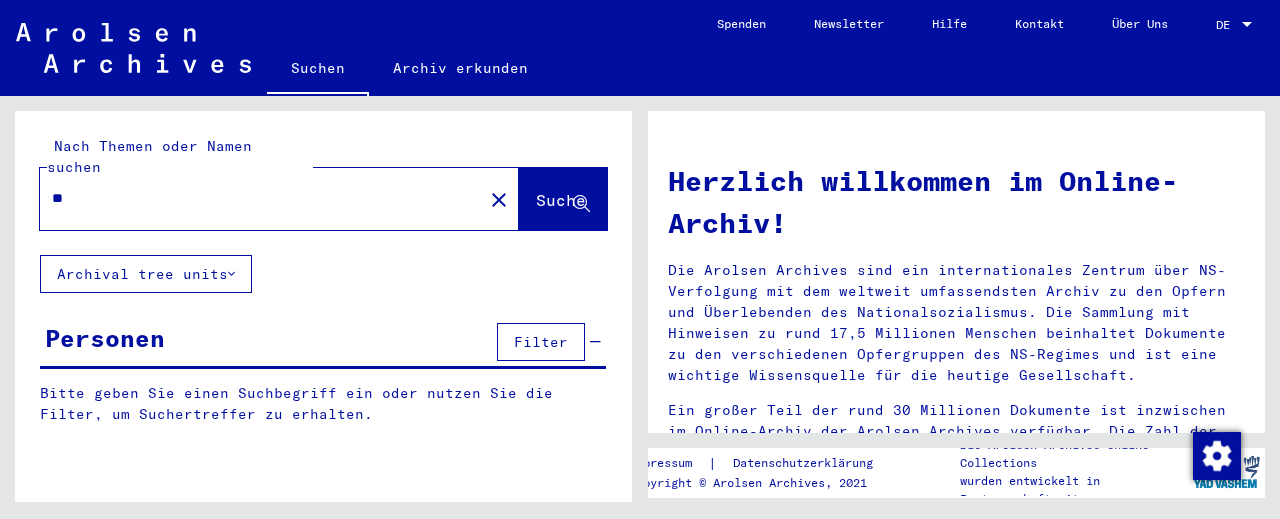 type on "*" 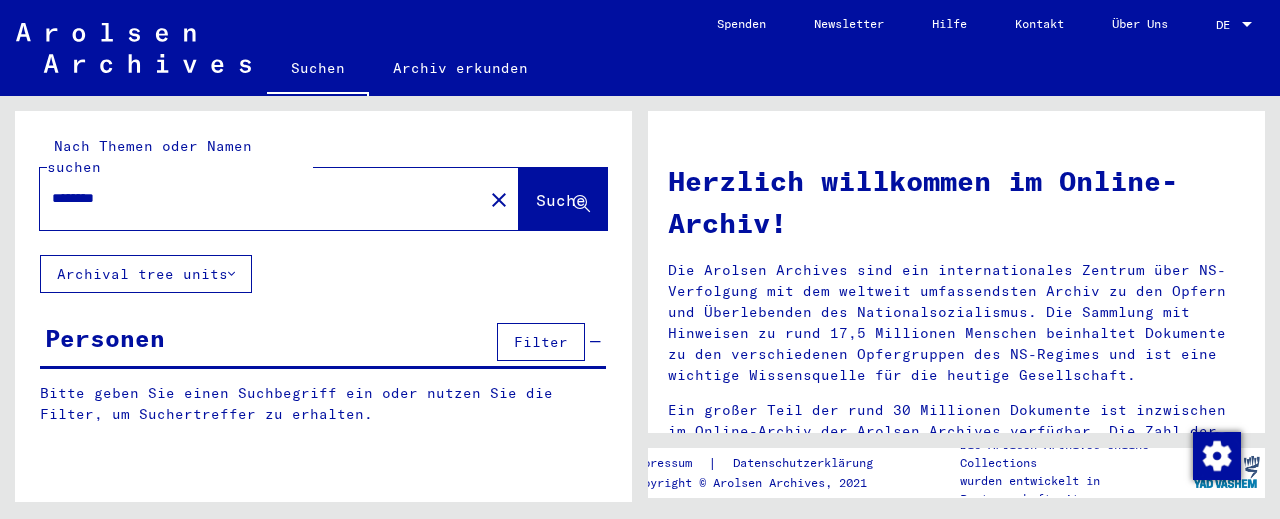 type on "********" 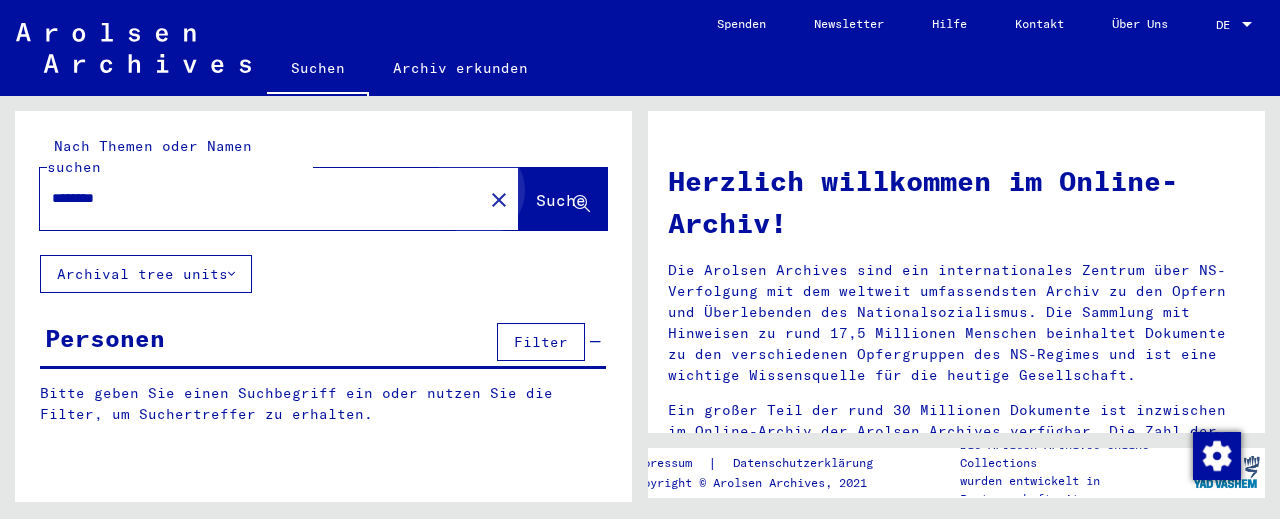 click on "Suche" 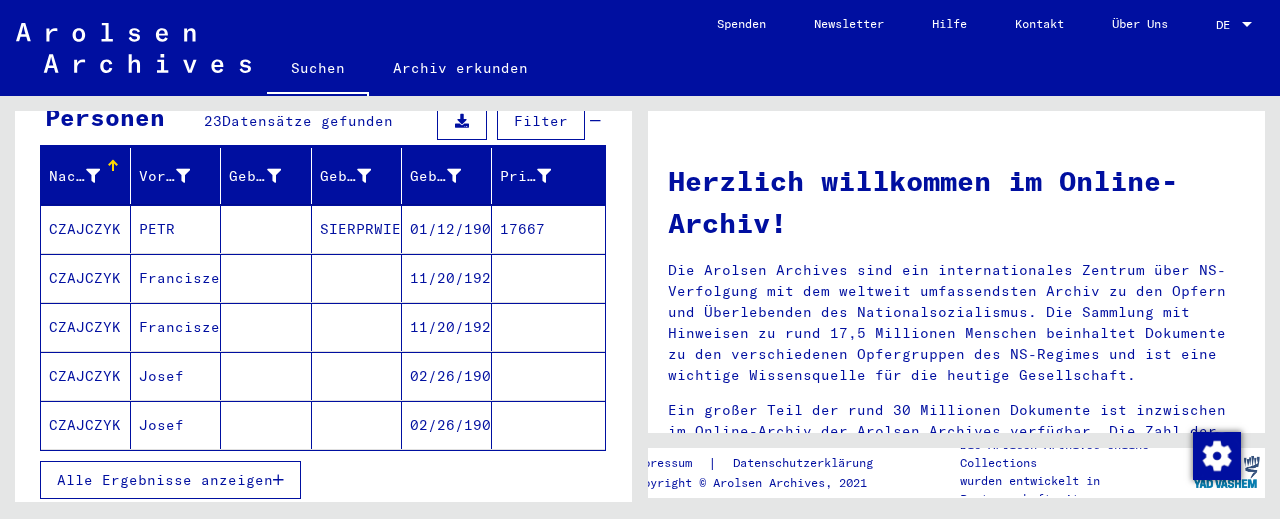 scroll, scrollTop: 331, scrollLeft: 0, axis: vertical 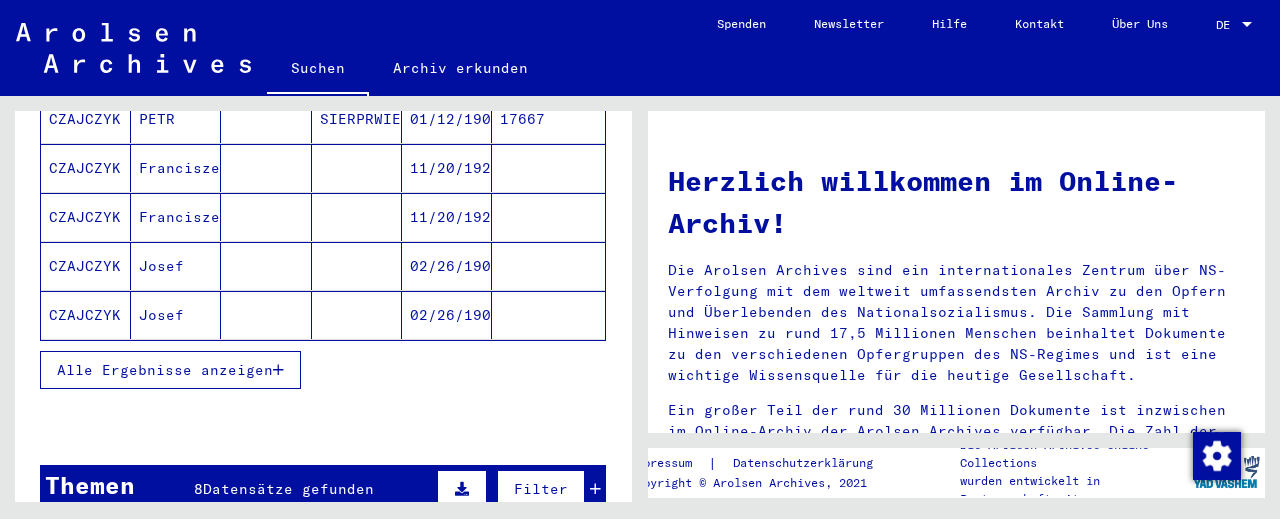 click at bounding box center (278, 370) 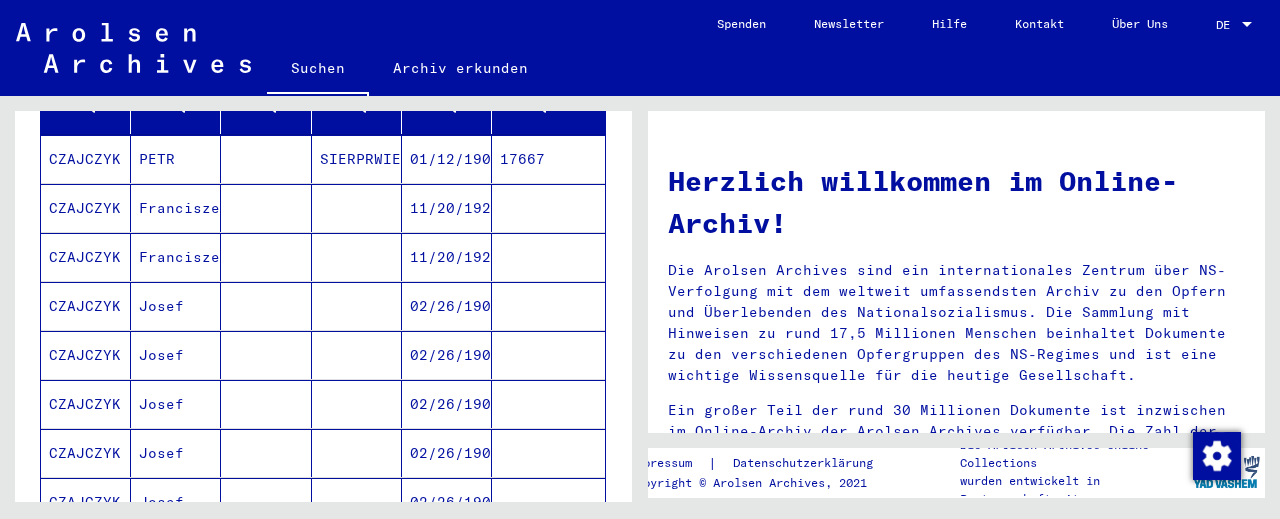 scroll, scrollTop: 331, scrollLeft: 0, axis: vertical 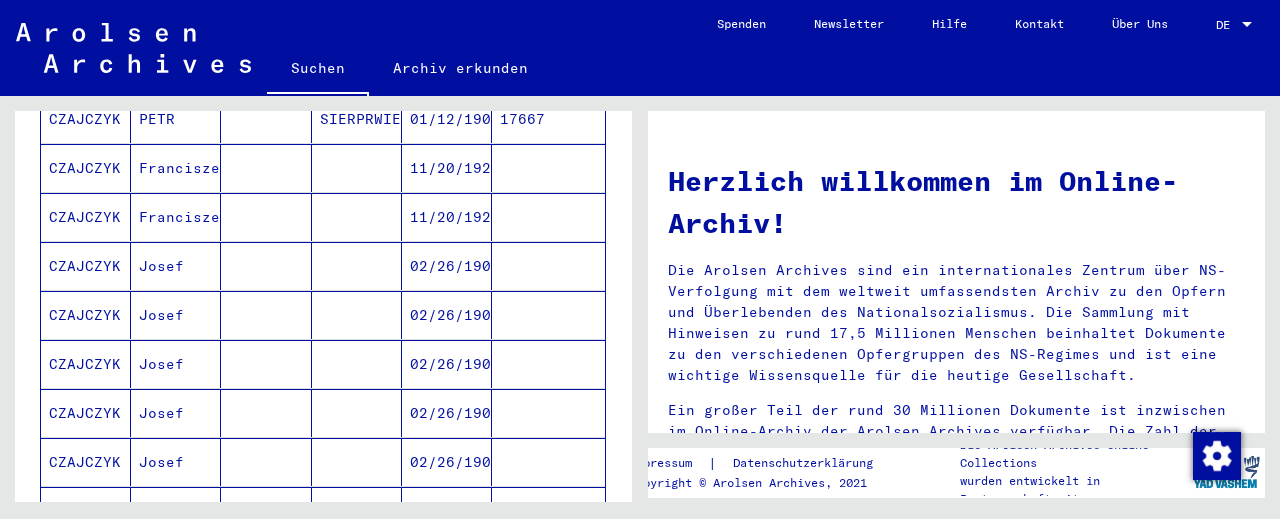 click on "Josef" at bounding box center [176, 315] 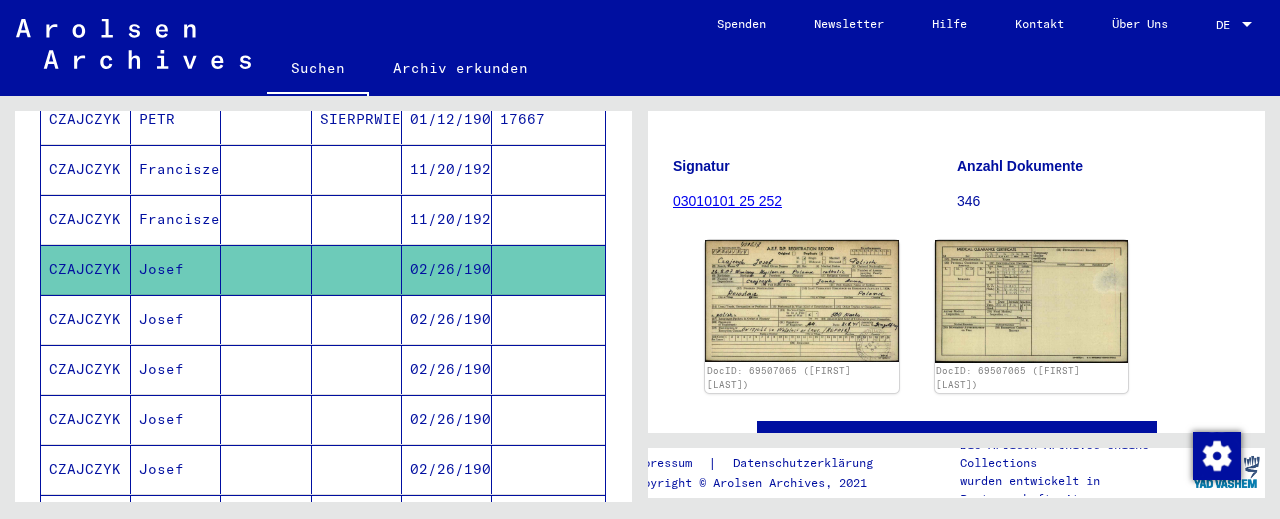 scroll, scrollTop: 331, scrollLeft: 0, axis: vertical 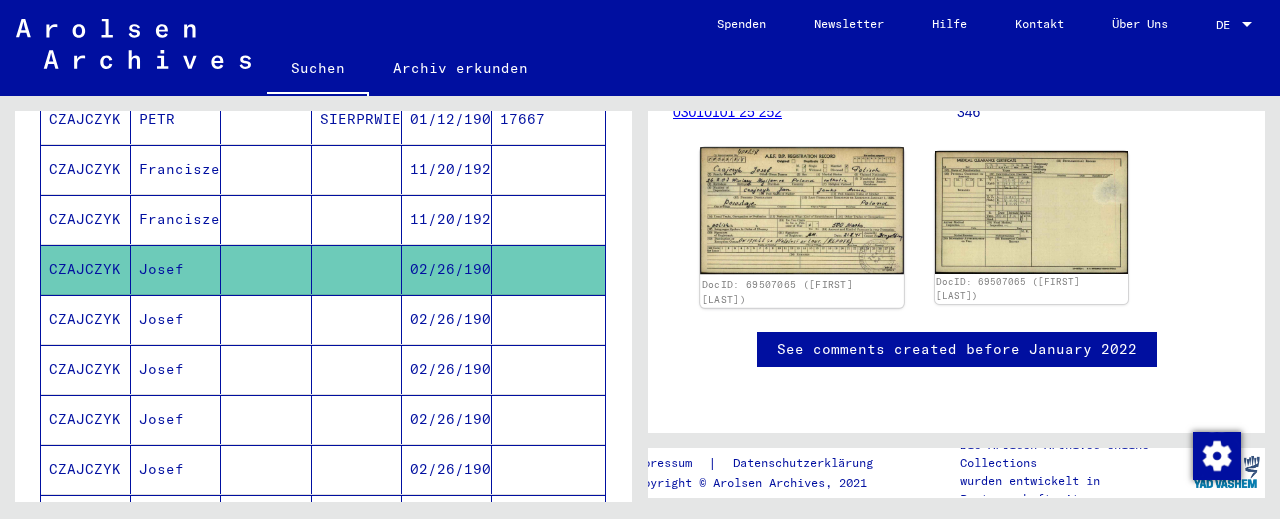 click 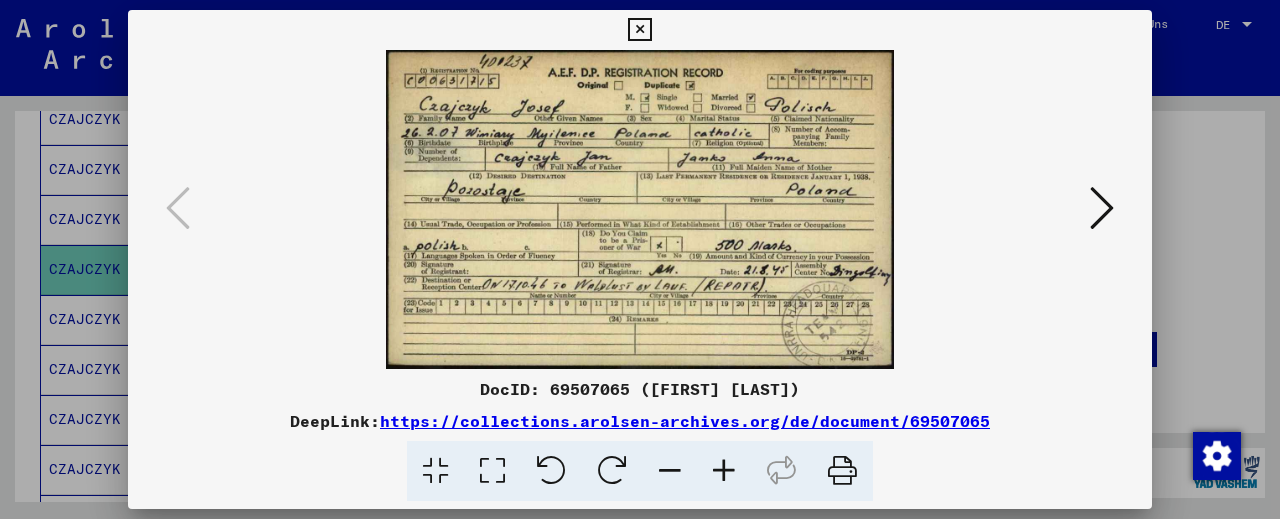 click at bounding box center (724, 471) 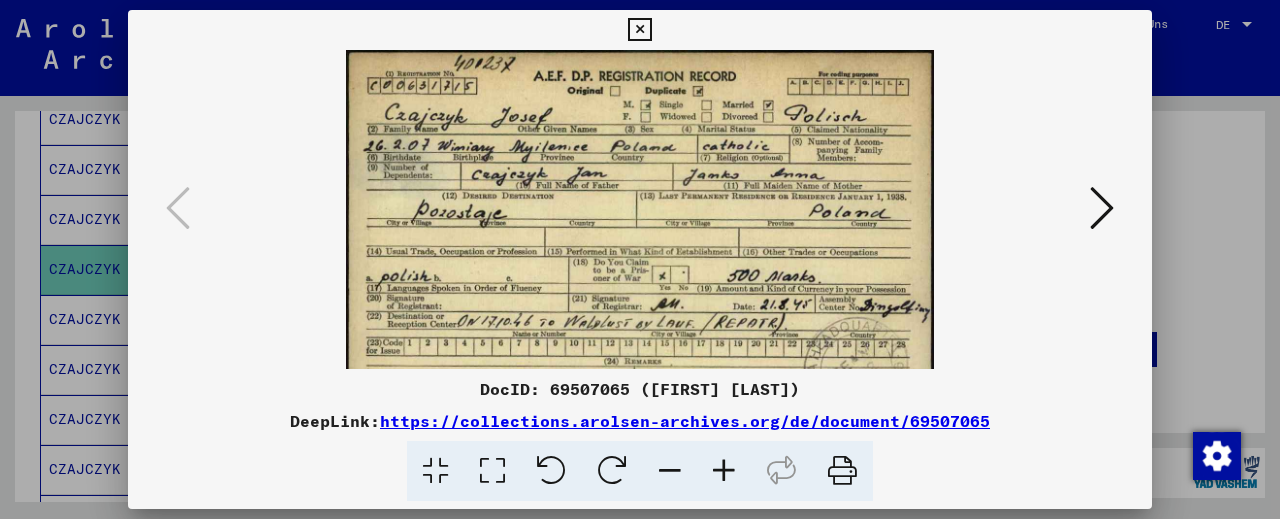 click at bounding box center (724, 471) 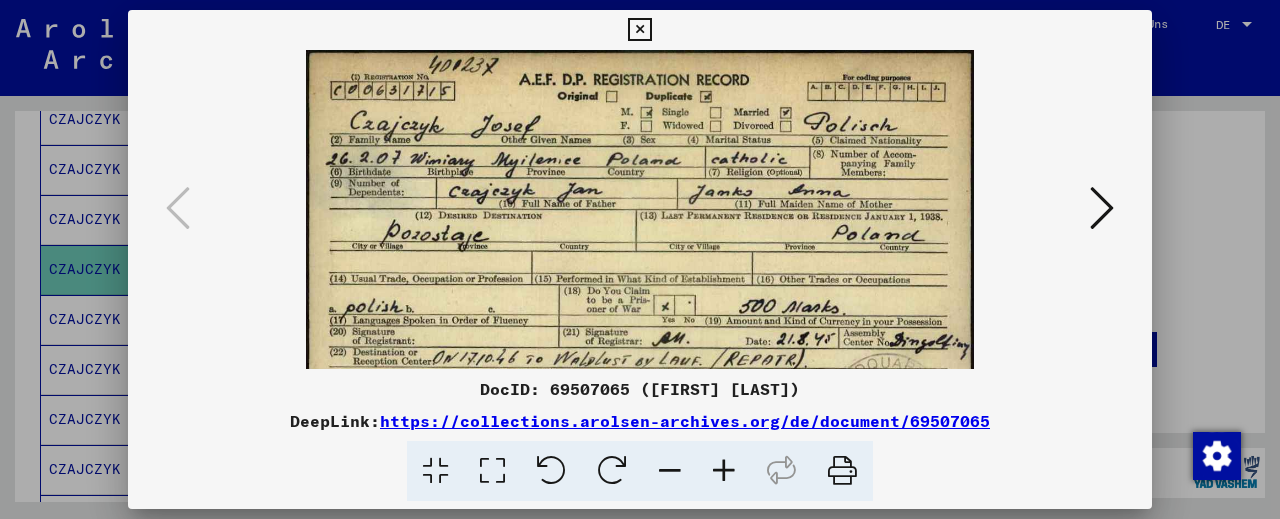 click at bounding box center (724, 471) 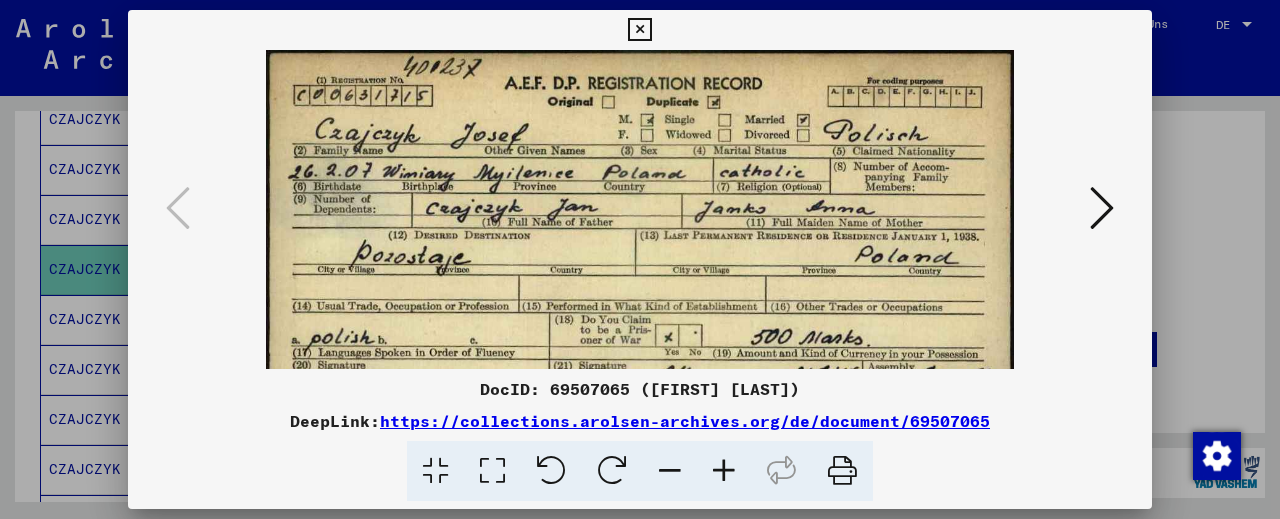click at bounding box center [724, 471] 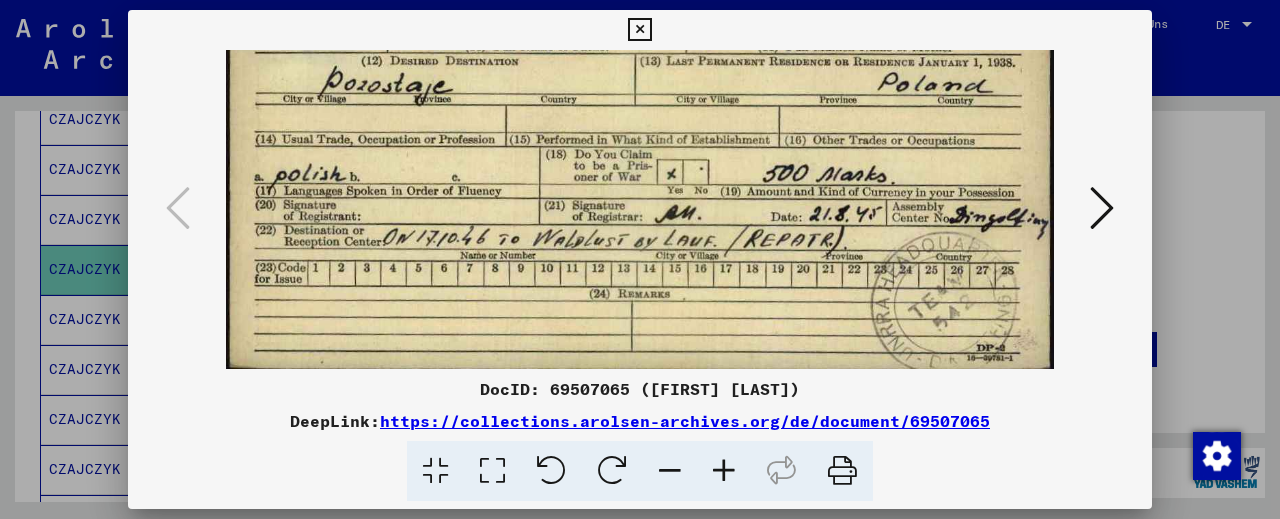 drag, startPoint x: 632, startPoint y: 330, endPoint x: 606, endPoint y: 110, distance: 221.53104 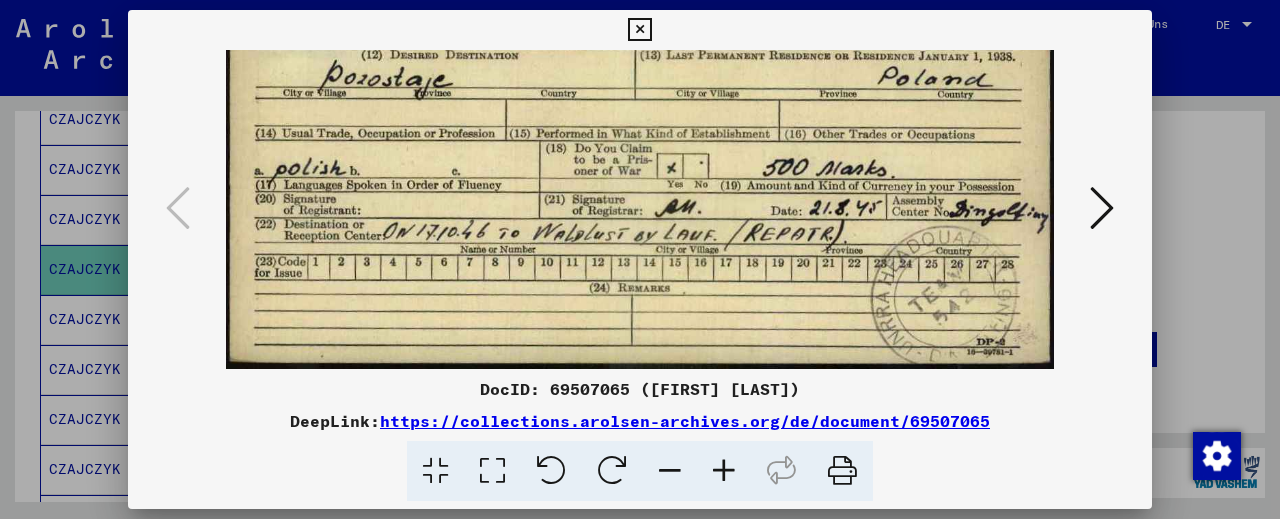 drag, startPoint x: 611, startPoint y: 272, endPoint x: 612, endPoint y: 227, distance: 45.01111 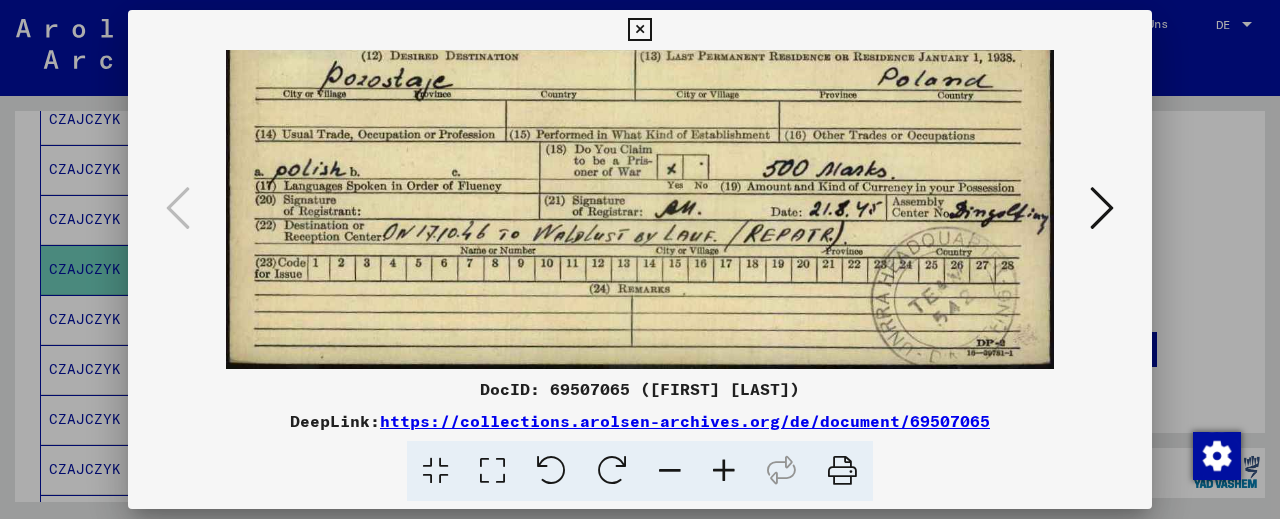 click at bounding box center (639, 30) 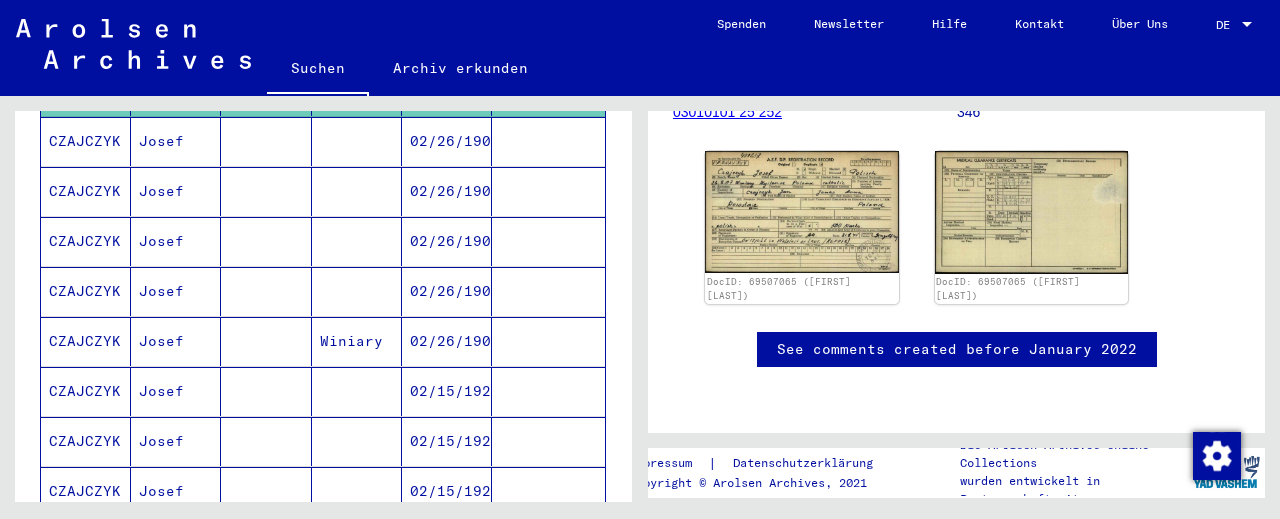 scroll, scrollTop: 552, scrollLeft: 0, axis: vertical 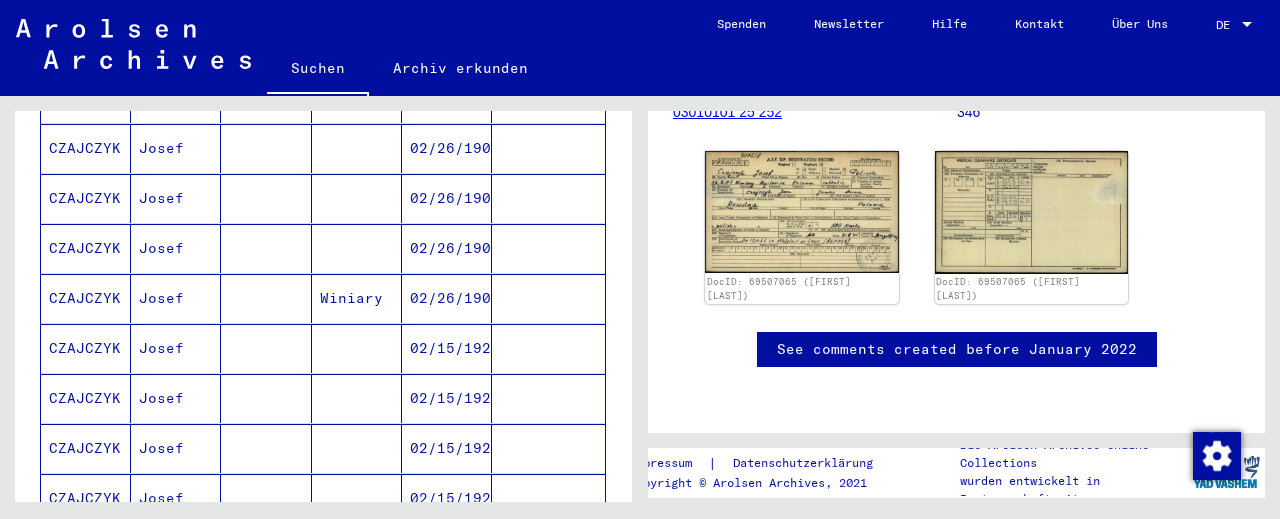 click at bounding box center [357, 398] 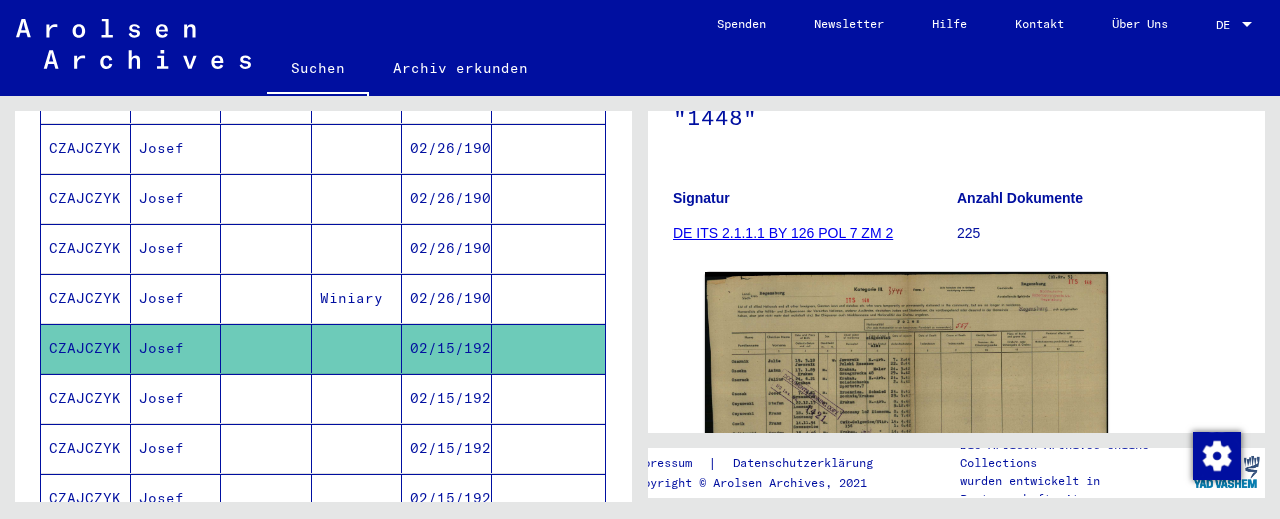 scroll, scrollTop: 331, scrollLeft: 0, axis: vertical 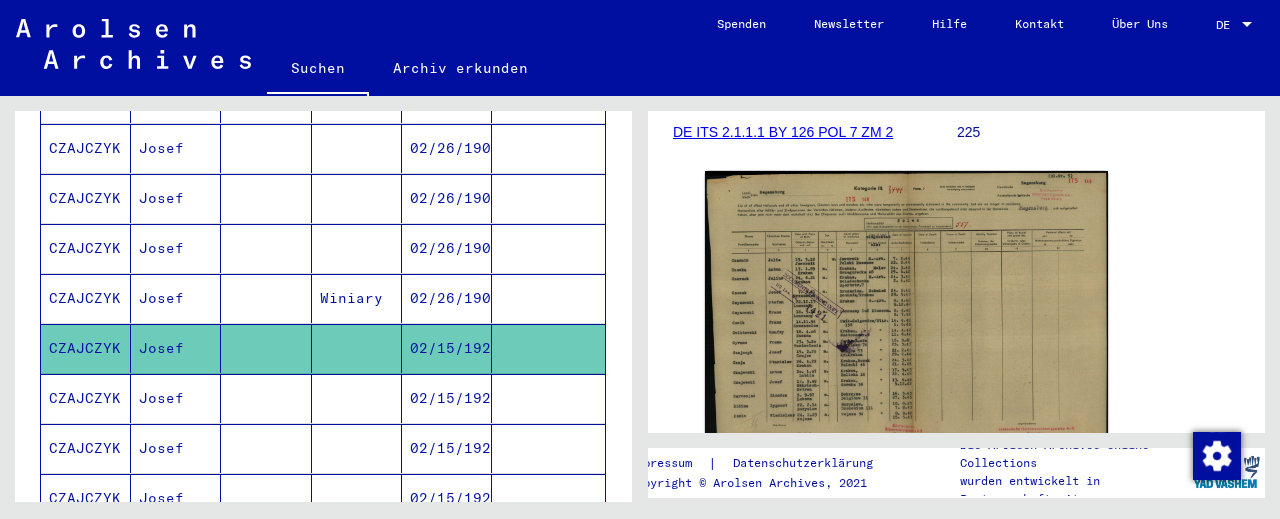 click at bounding box center [357, 448] 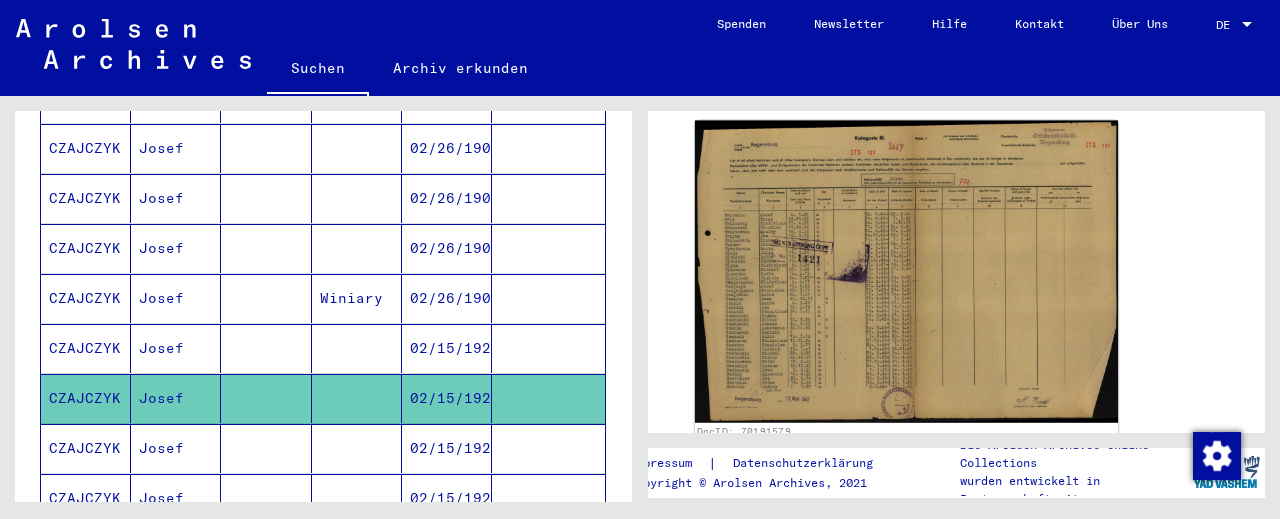scroll, scrollTop: 442, scrollLeft: 0, axis: vertical 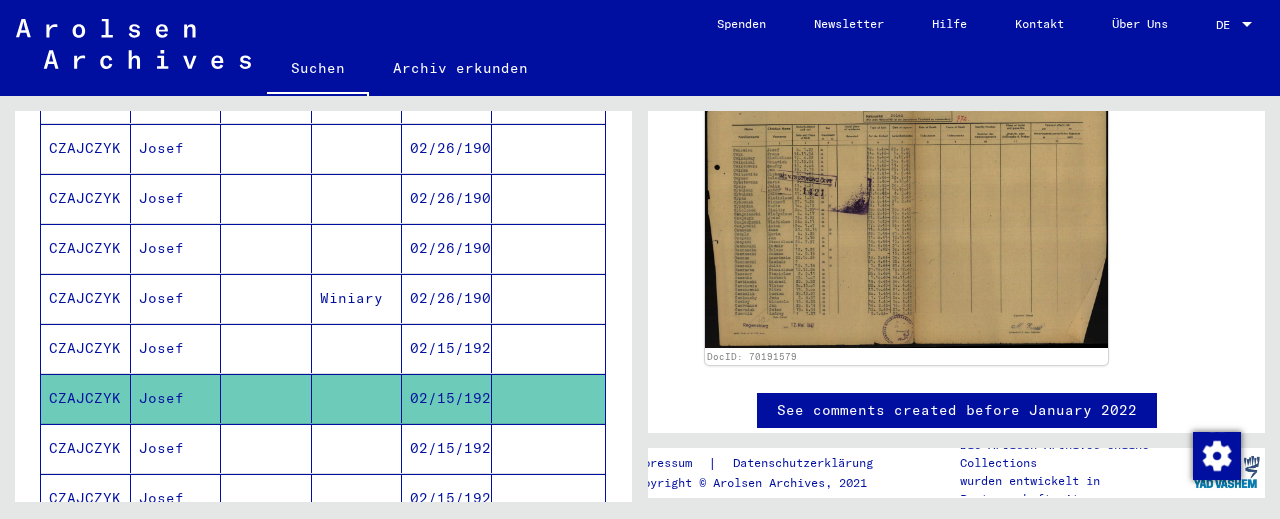 click at bounding box center (357, 498) 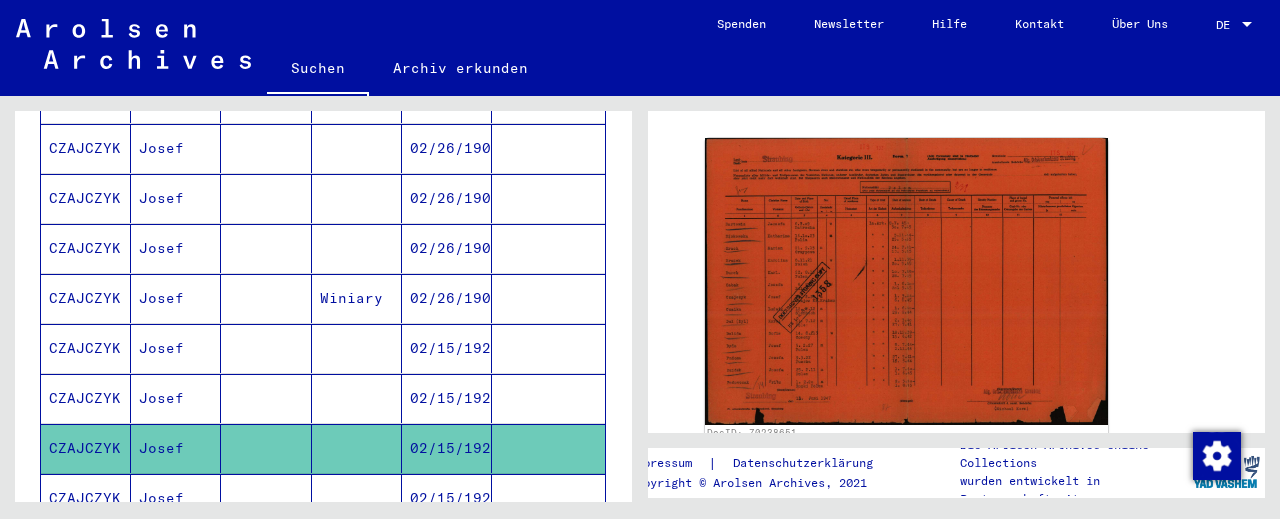scroll, scrollTop: 552, scrollLeft: 0, axis: vertical 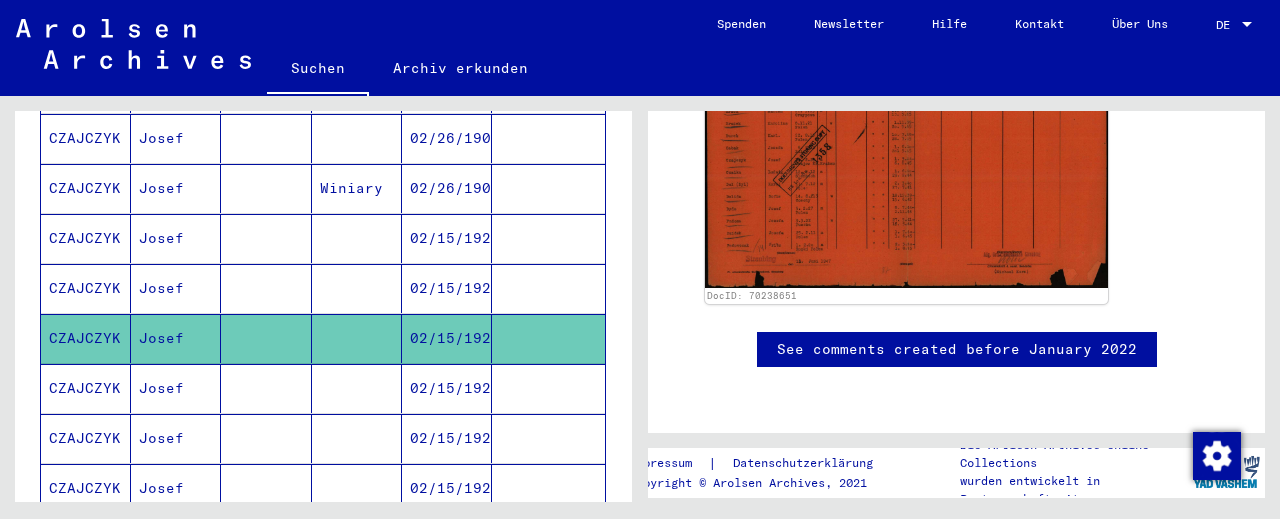 click at bounding box center (357, 438) 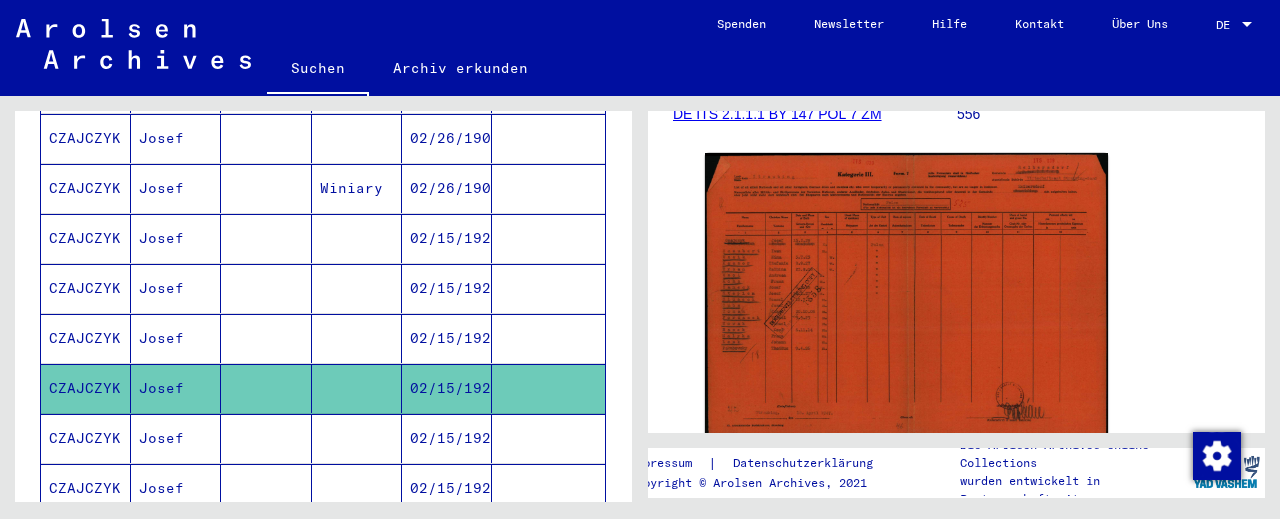 scroll, scrollTop: 442, scrollLeft: 0, axis: vertical 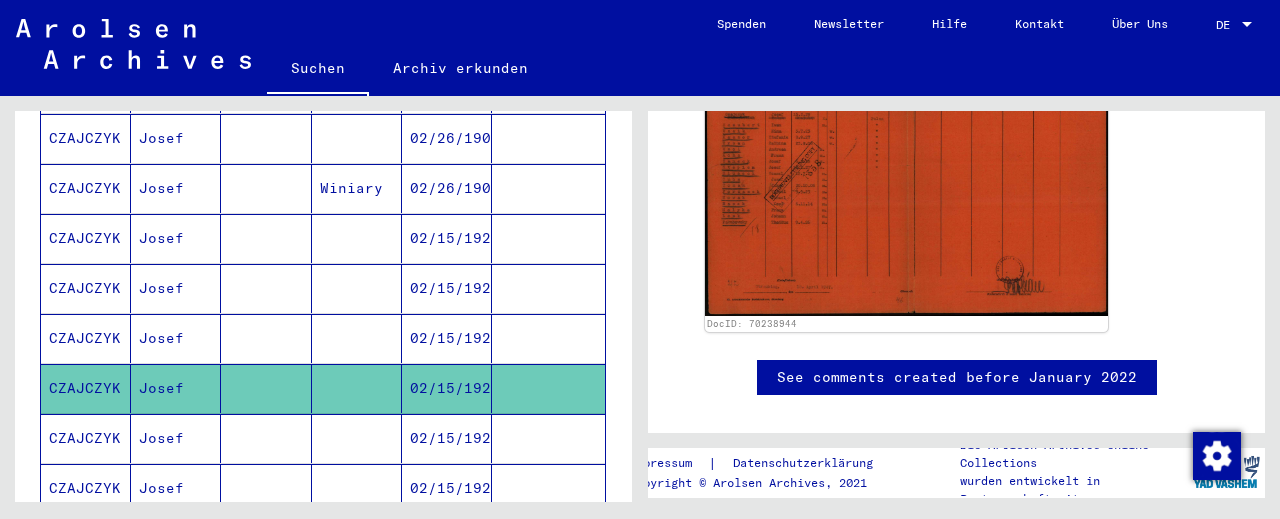 click at bounding box center [357, 488] 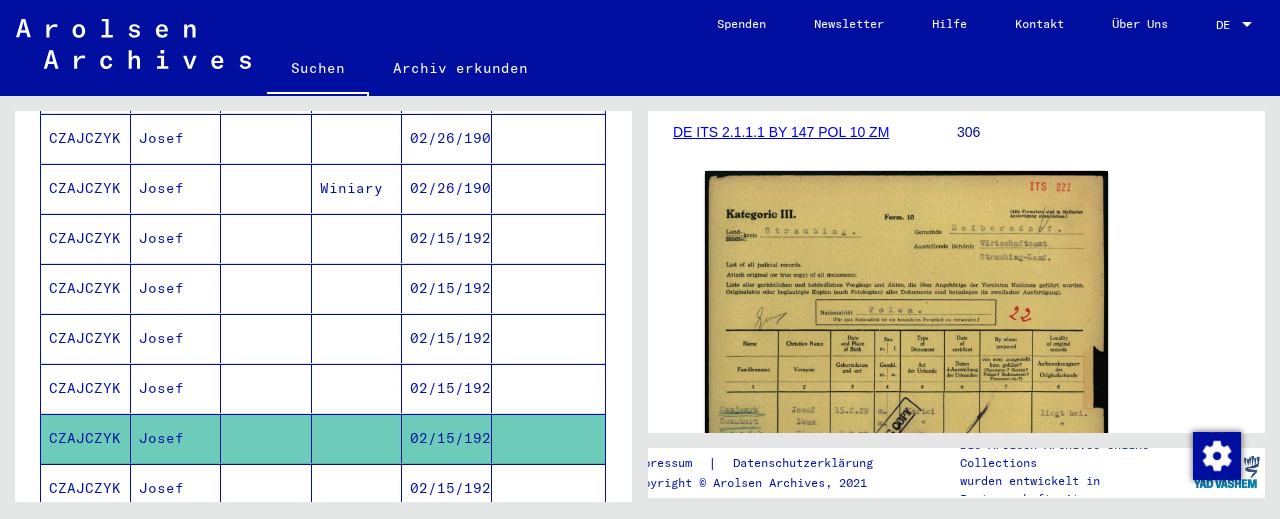 scroll, scrollTop: 331, scrollLeft: 0, axis: vertical 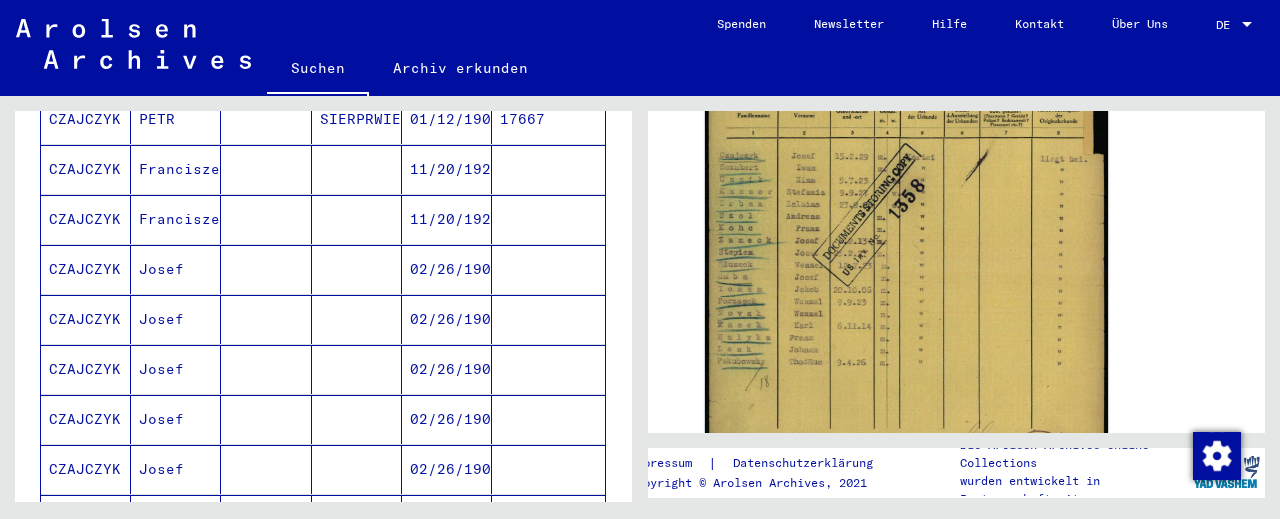click at bounding box center (266, 369) 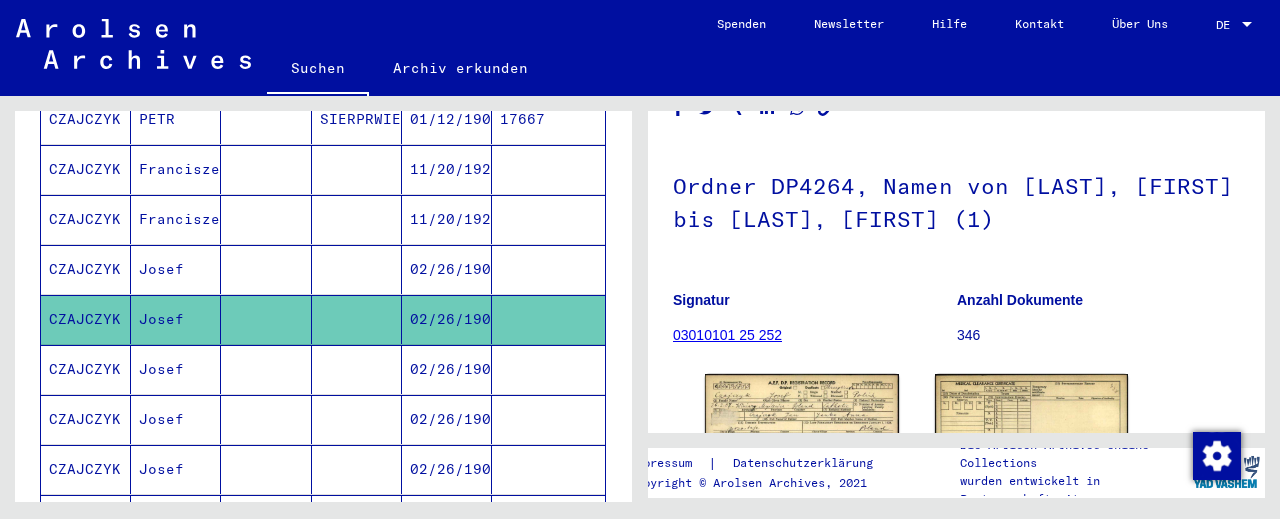 scroll, scrollTop: 221, scrollLeft: 0, axis: vertical 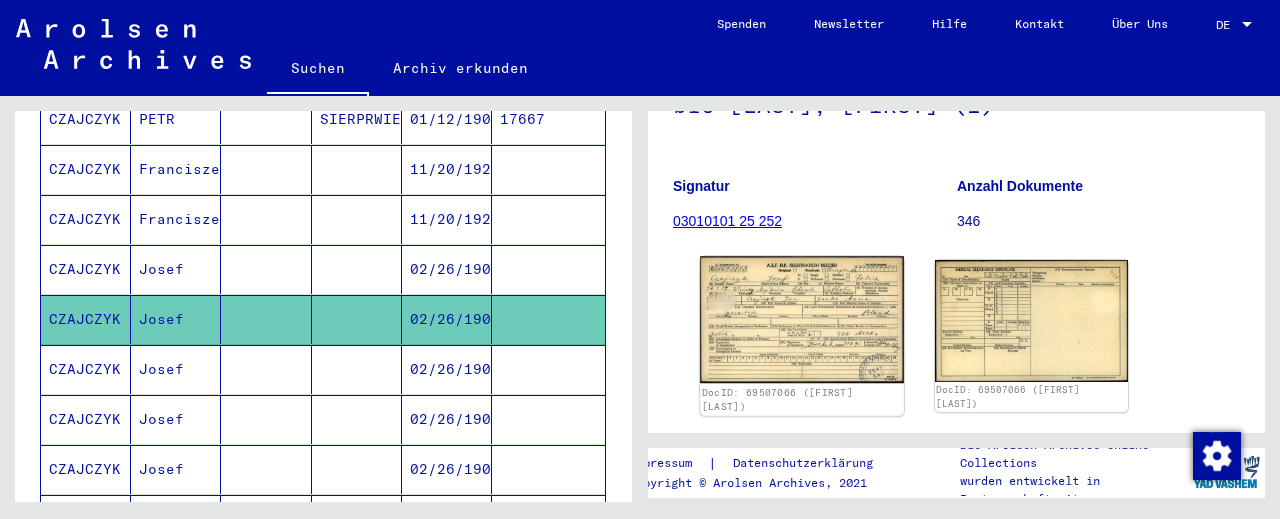 click 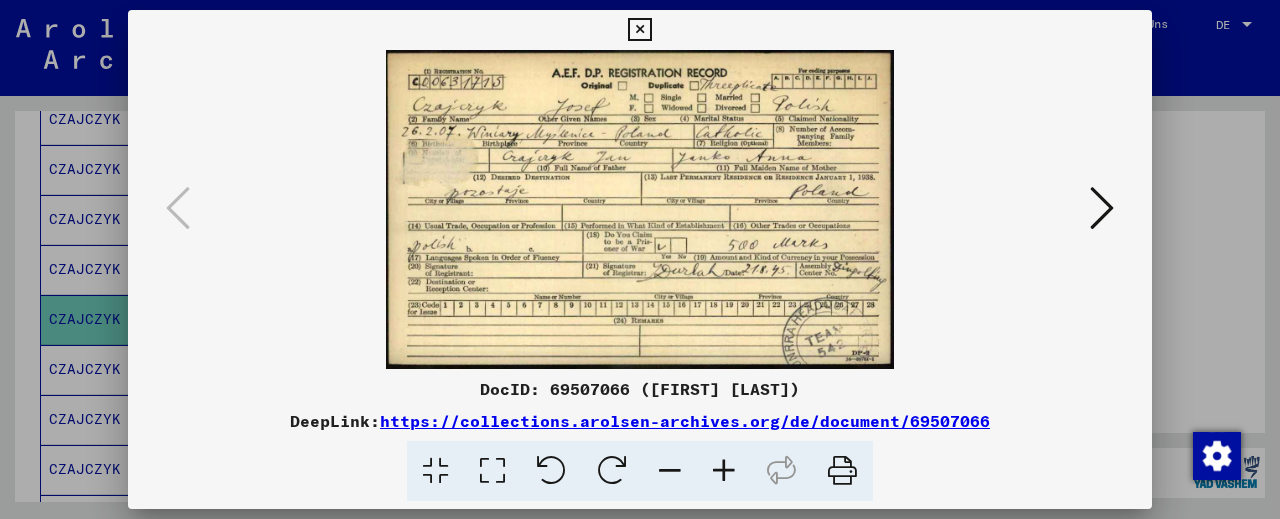 click at bounding box center [724, 471] 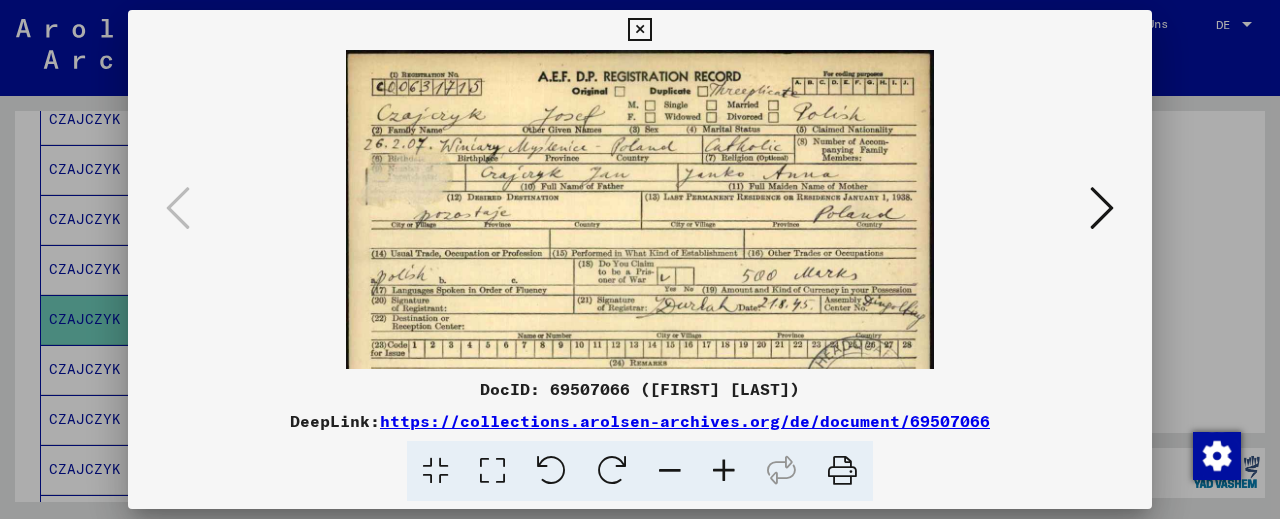 click at bounding box center [724, 471] 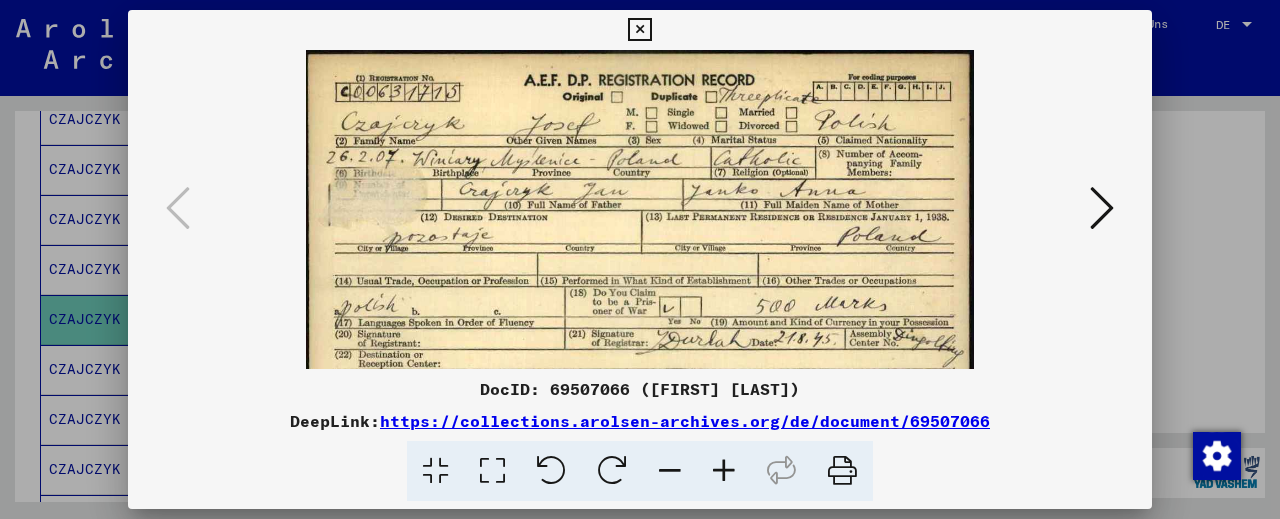 click at bounding box center [724, 471] 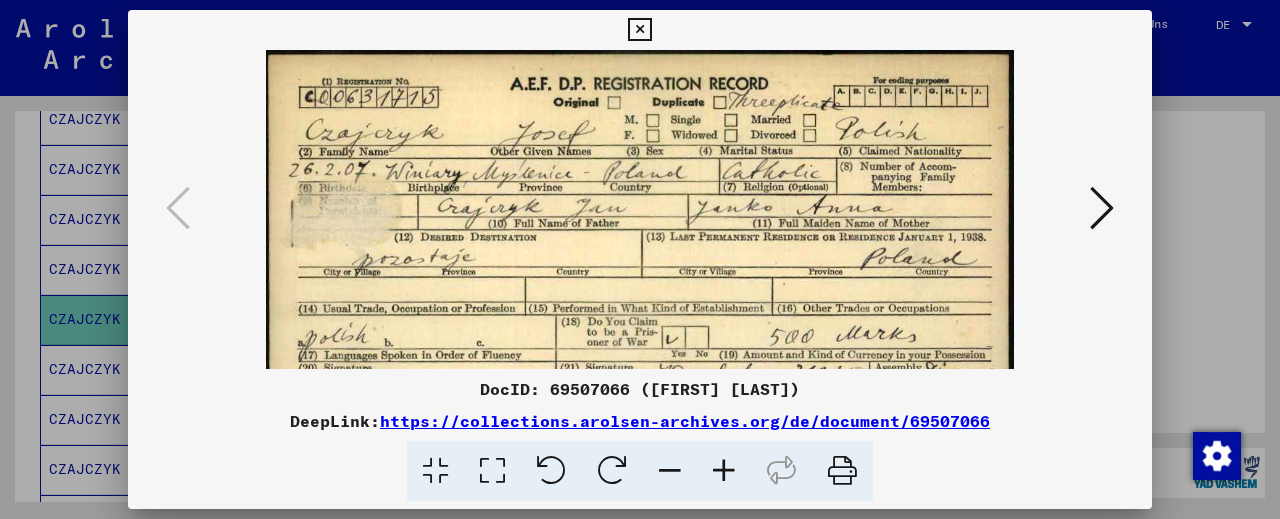 click at bounding box center [724, 471] 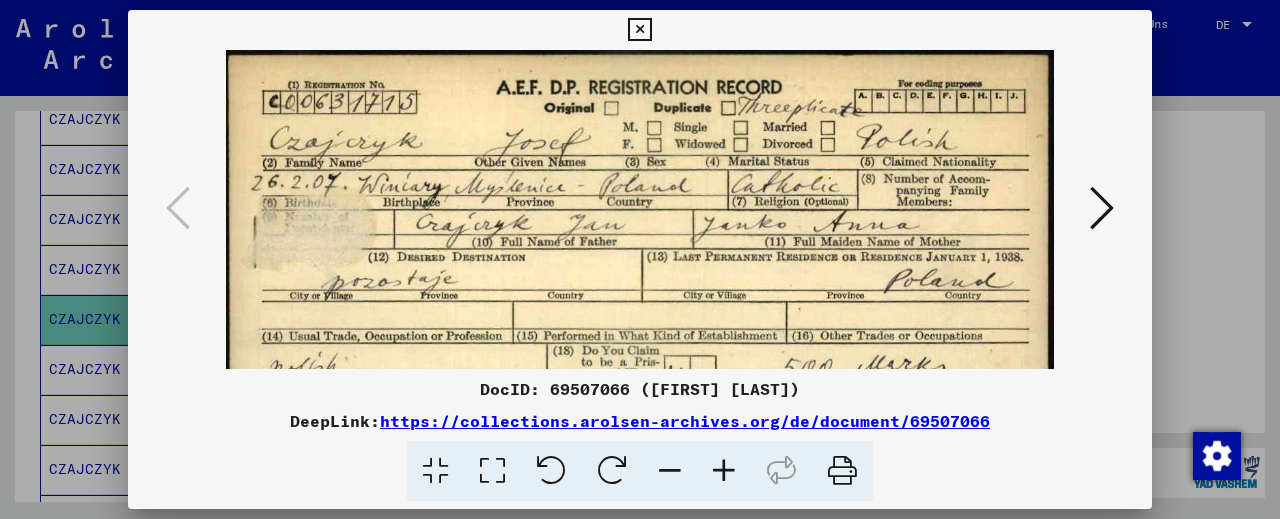 click at bounding box center [724, 471] 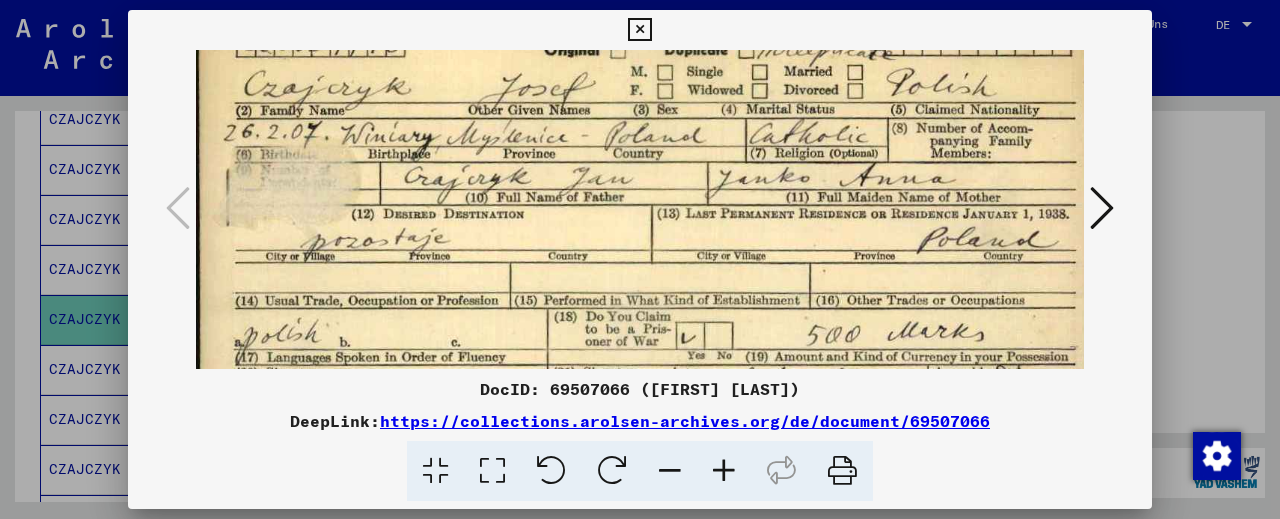 scroll, scrollTop: 83, scrollLeft: 0, axis: vertical 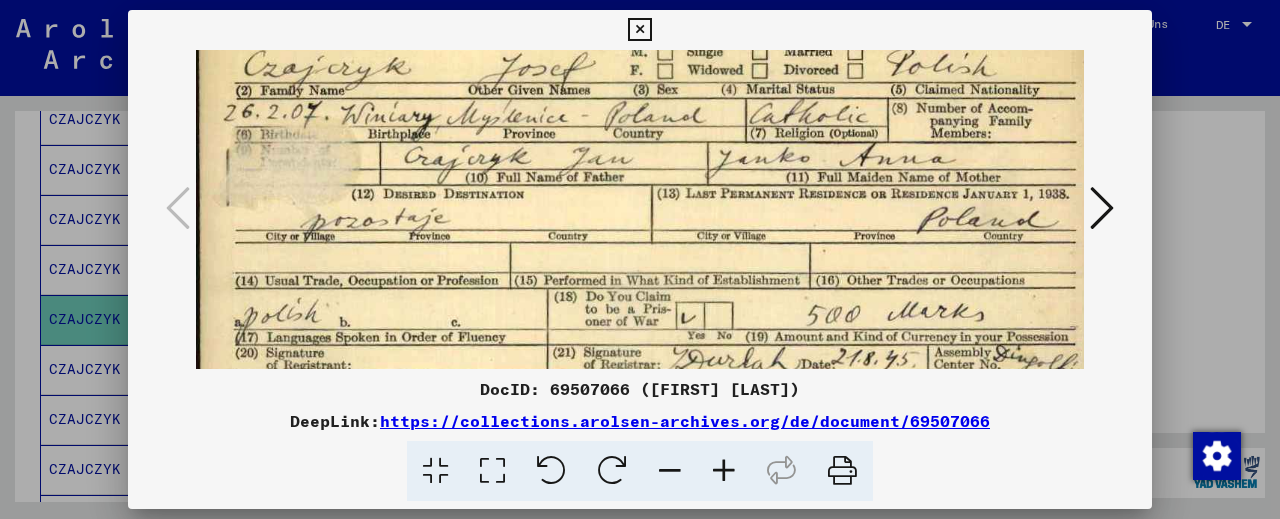 drag, startPoint x: 728, startPoint y: 257, endPoint x: 728, endPoint y: 174, distance: 83 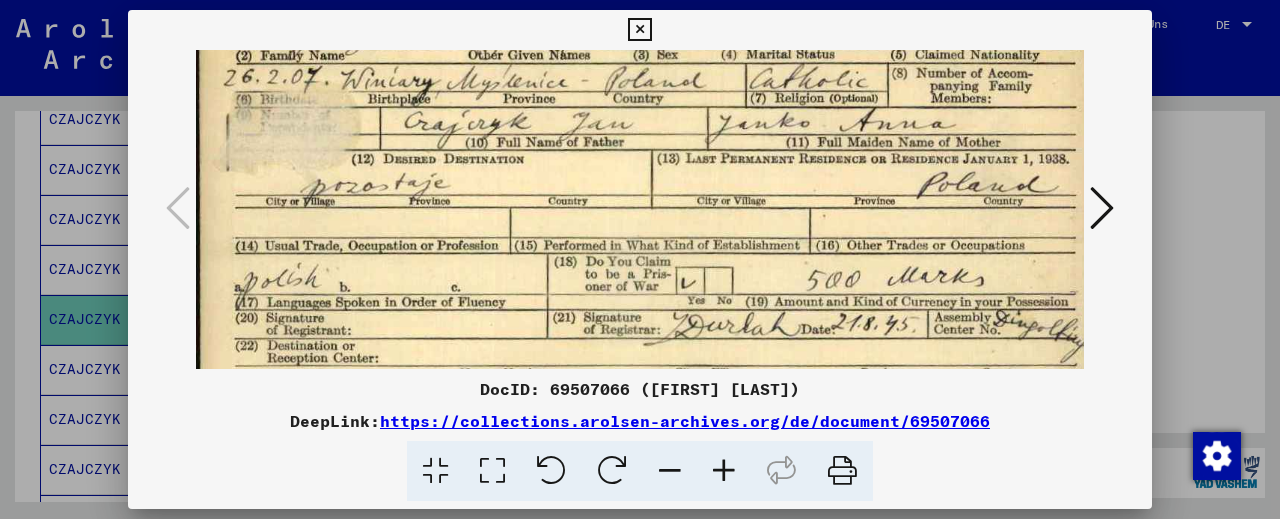scroll, scrollTop: 119, scrollLeft: 0, axis: vertical 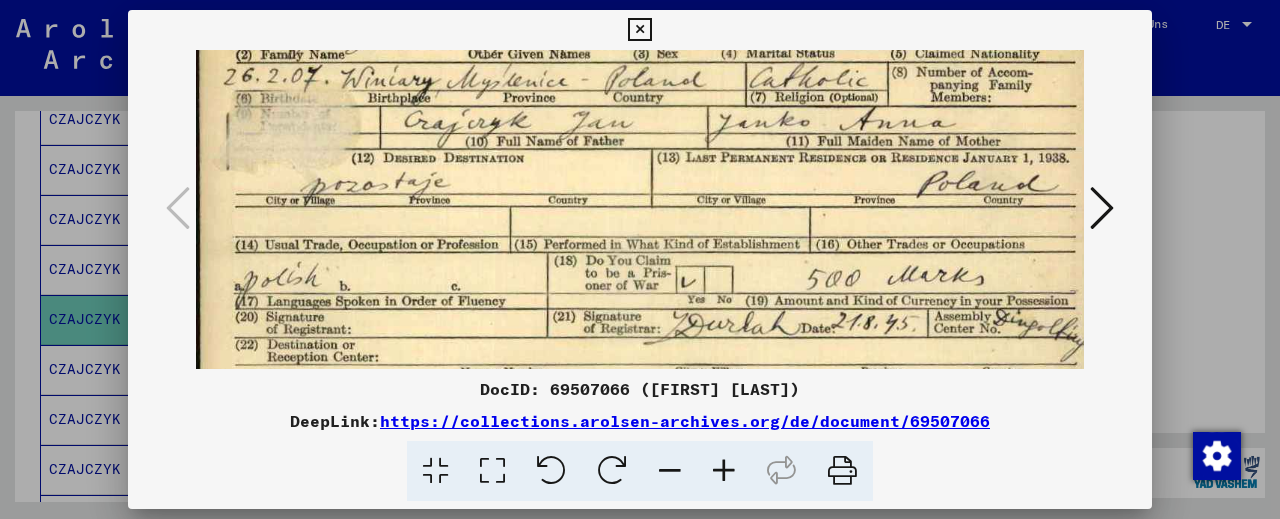 drag, startPoint x: 654, startPoint y: 184, endPoint x: 674, endPoint y: 148, distance: 41.18252 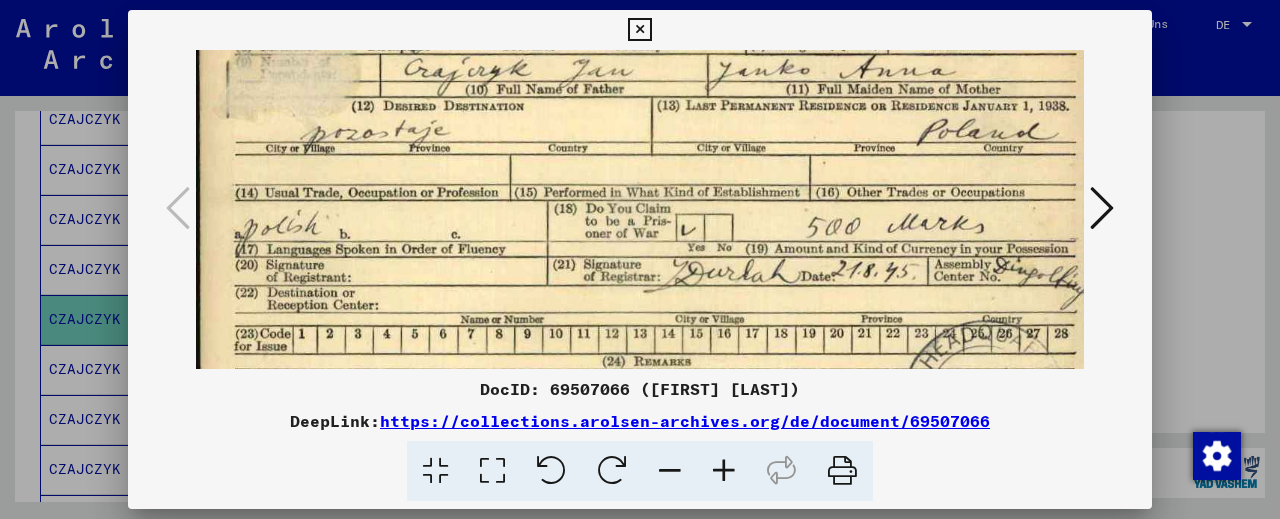 scroll, scrollTop: 178, scrollLeft: 0, axis: vertical 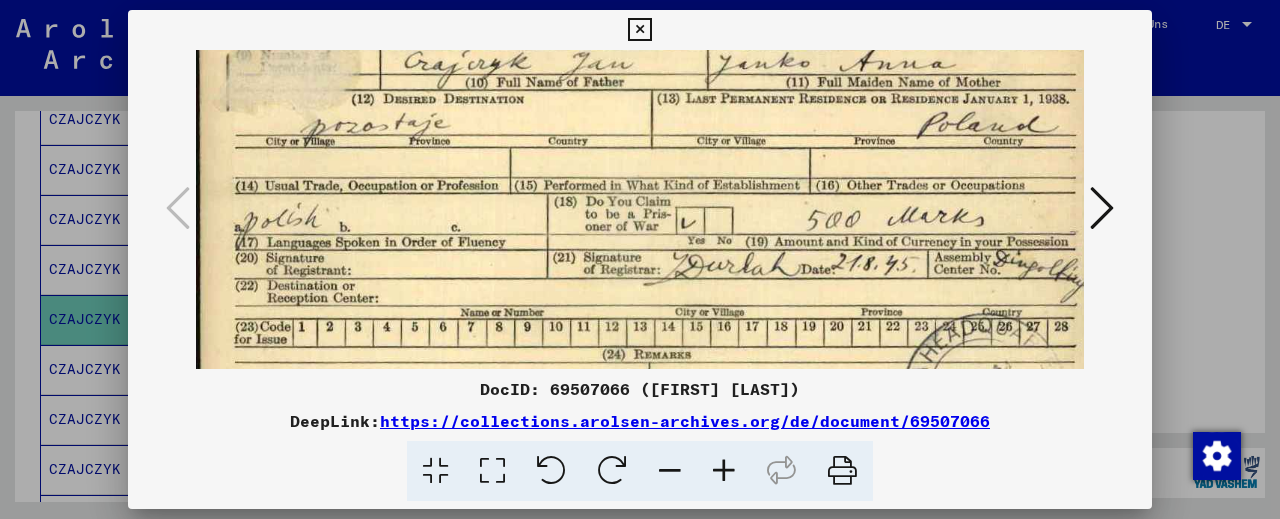 drag, startPoint x: 491, startPoint y: 225, endPoint x: 504, endPoint y: 166, distance: 60.41523 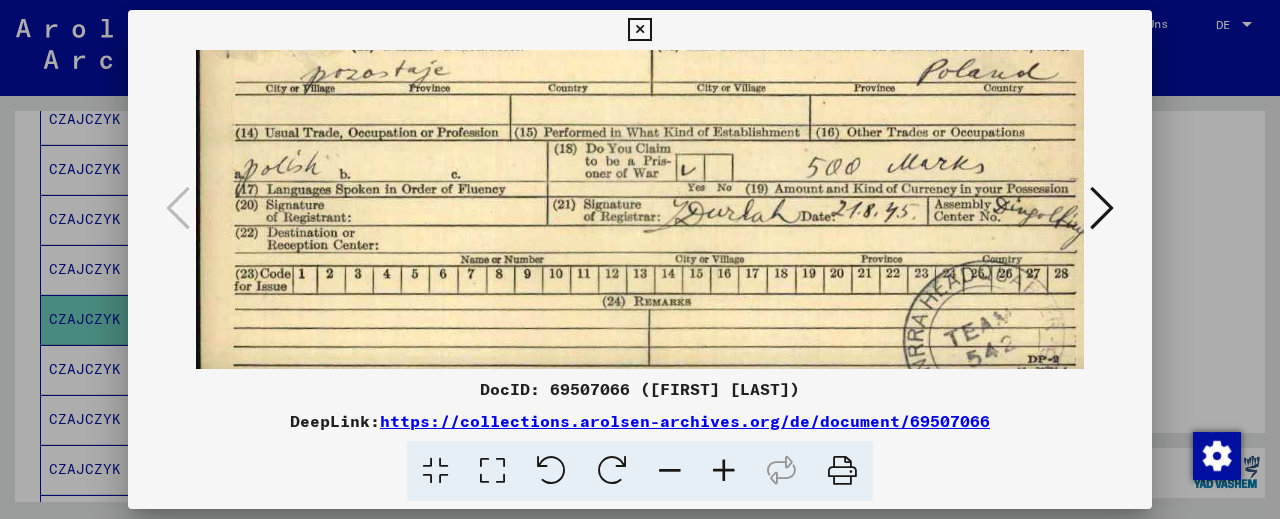 scroll, scrollTop: 250, scrollLeft: 0, axis: vertical 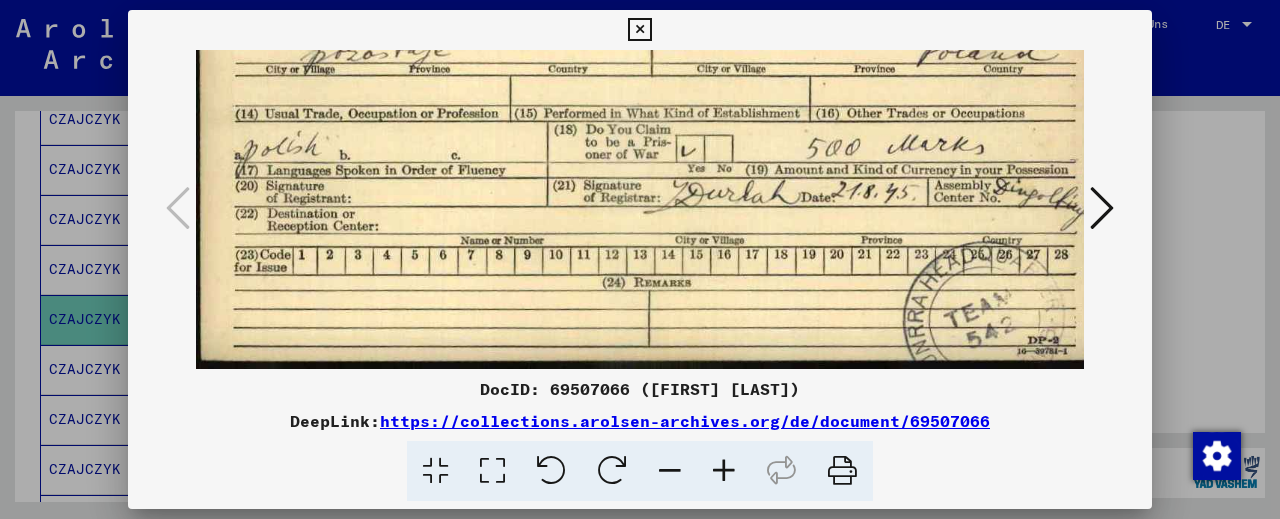 drag, startPoint x: 638, startPoint y: 260, endPoint x: 656, endPoint y: 165, distance: 96.69022 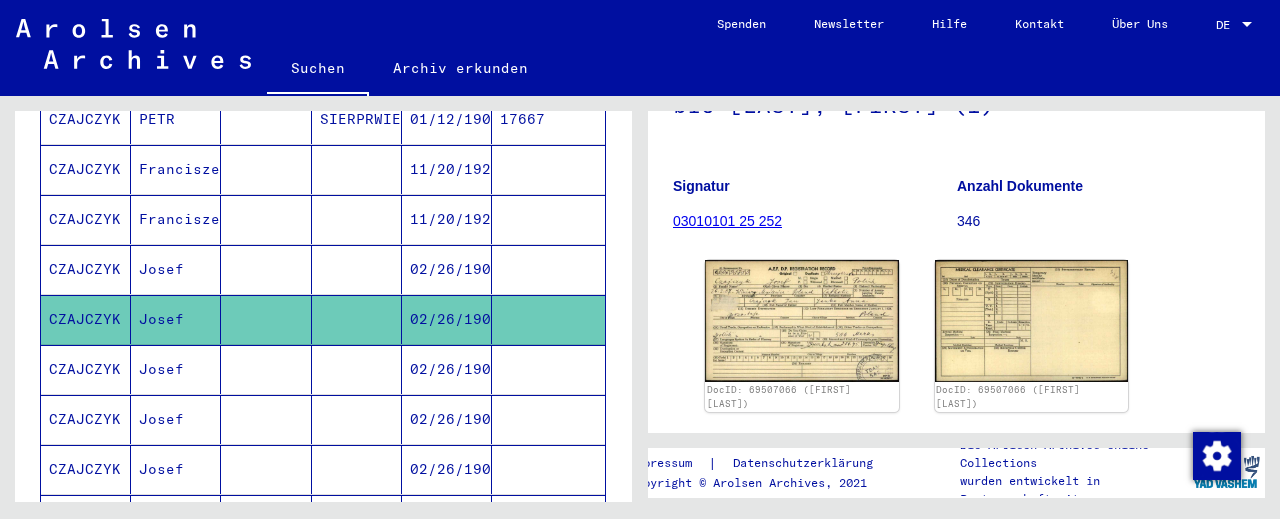 click at bounding box center [357, 319] 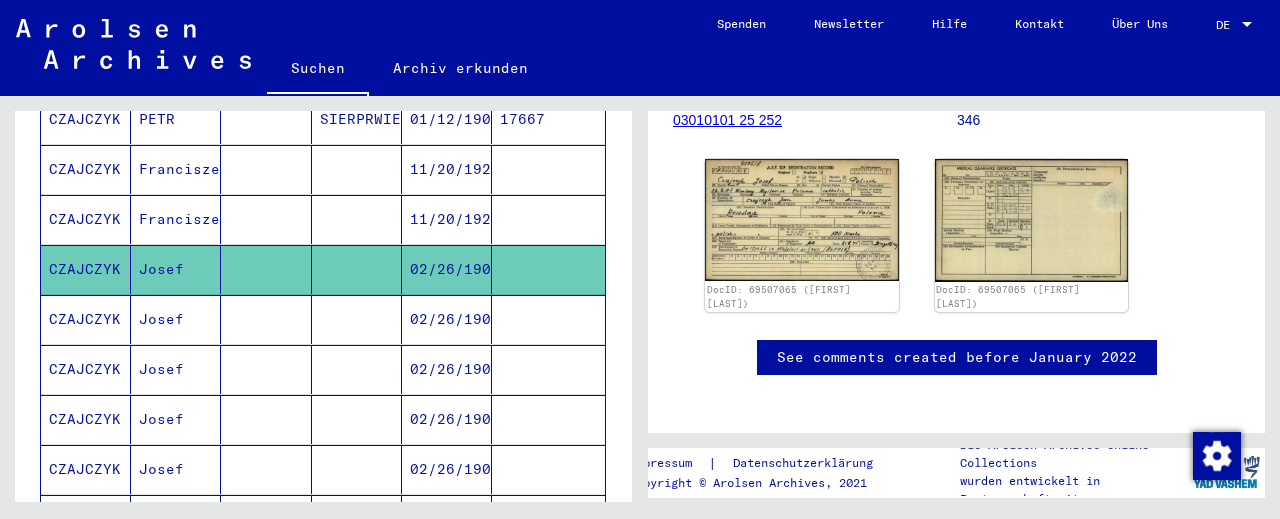 scroll, scrollTop: 331, scrollLeft: 0, axis: vertical 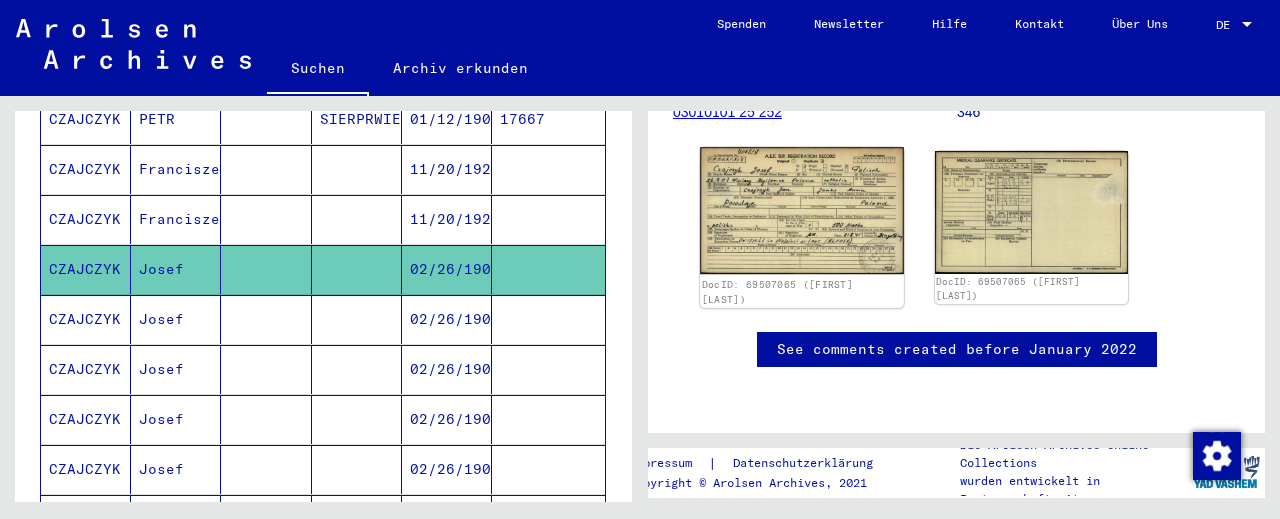 click 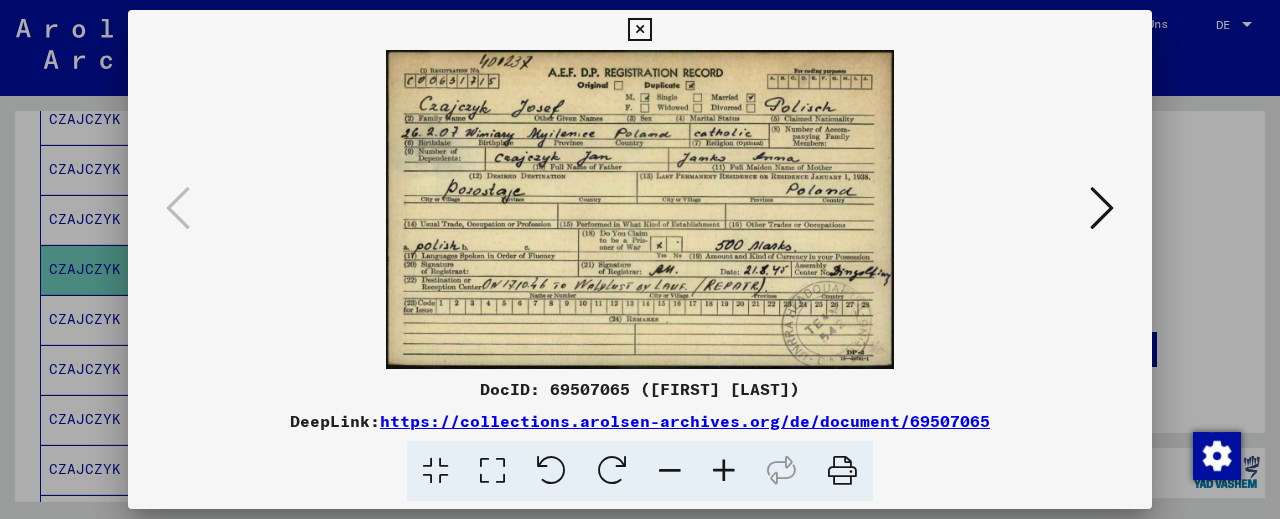 click at bounding box center [724, 471] 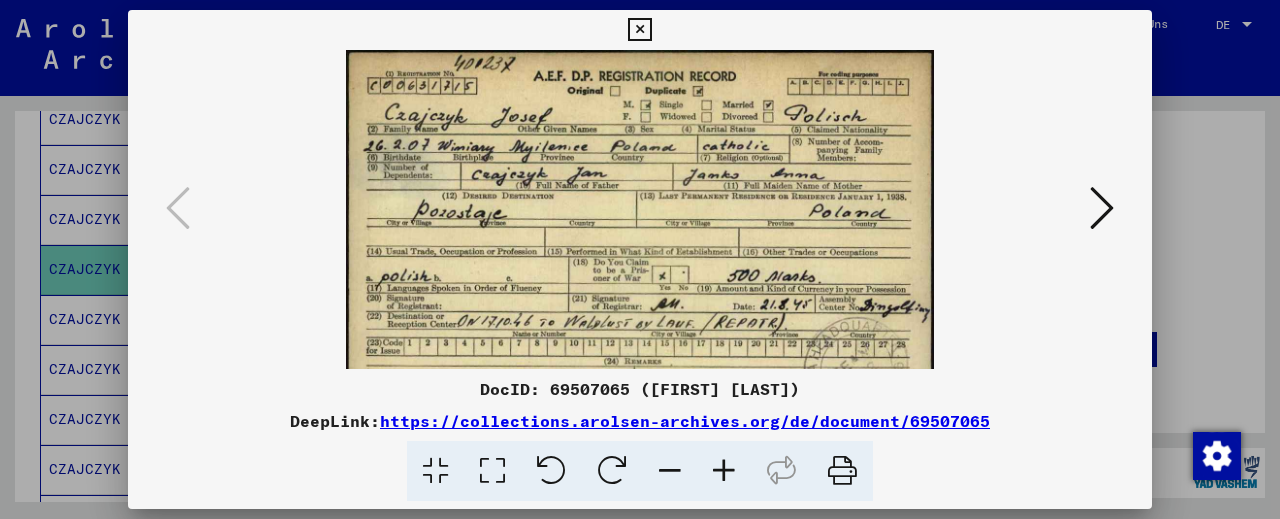 click at bounding box center [724, 471] 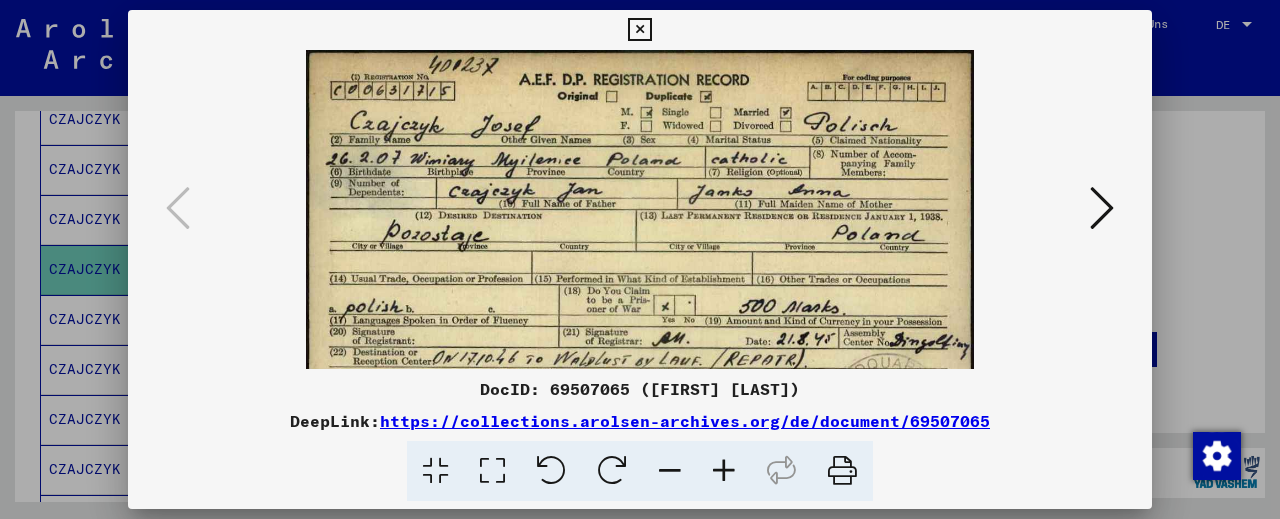 click at bounding box center (724, 471) 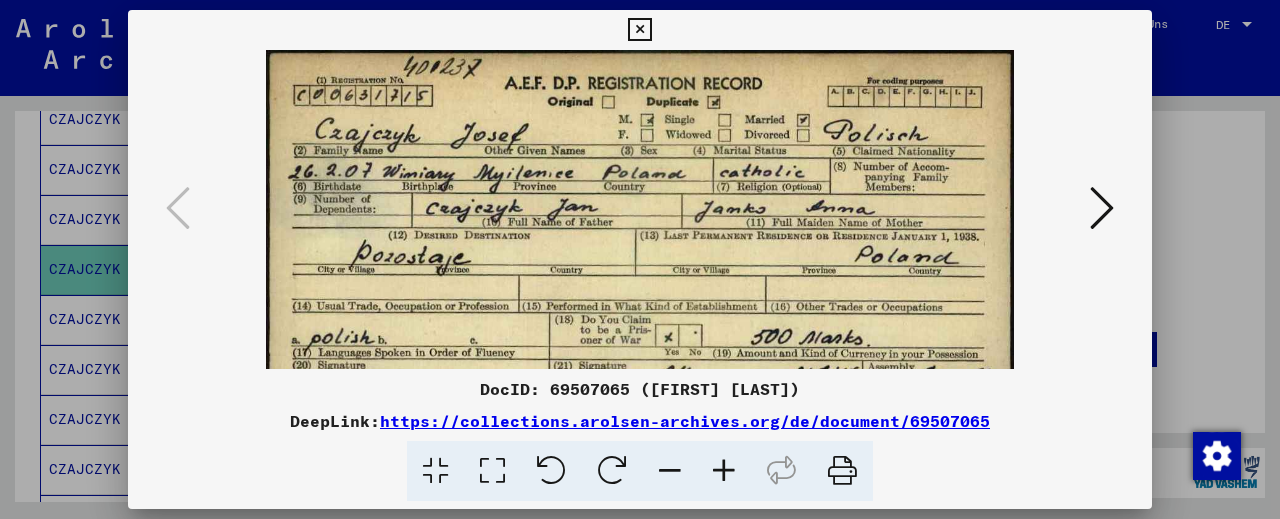 click at bounding box center [724, 471] 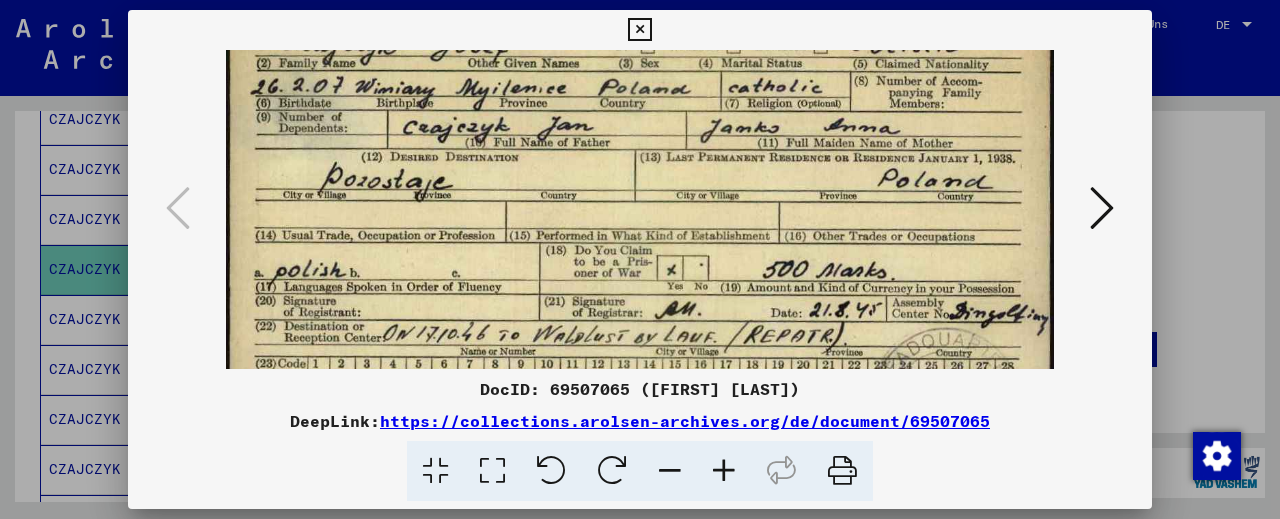 drag, startPoint x: 592, startPoint y: 251, endPoint x: 618, endPoint y: 155, distance: 99.458534 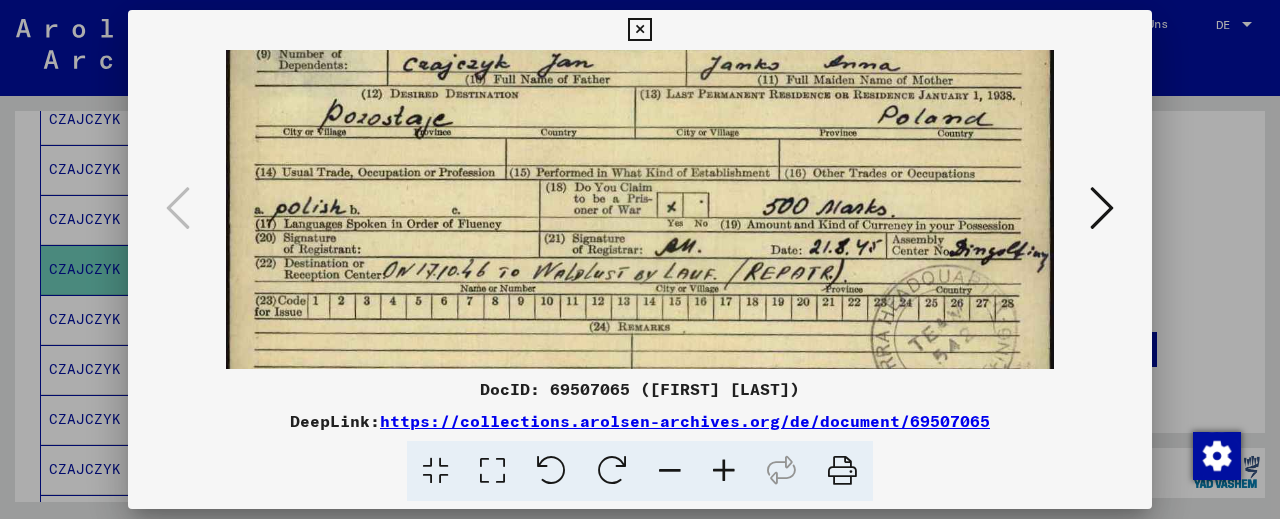 drag, startPoint x: 764, startPoint y: 273, endPoint x: 758, endPoint y: 210, distance: 63.28507 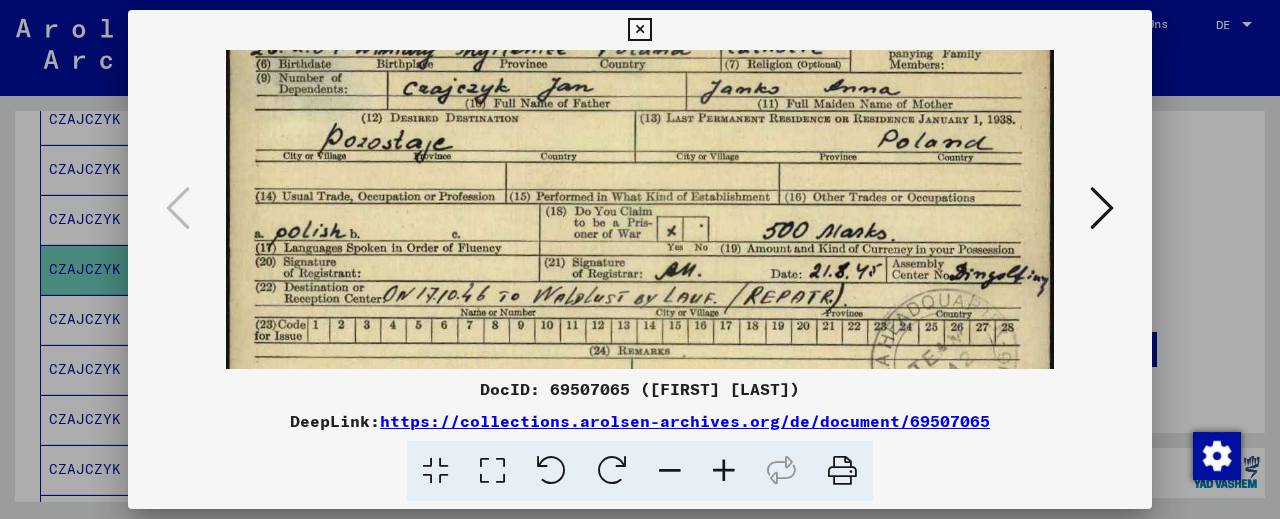 scroll, scrollTop: 124, scrollLeft: 0, axis: vertical 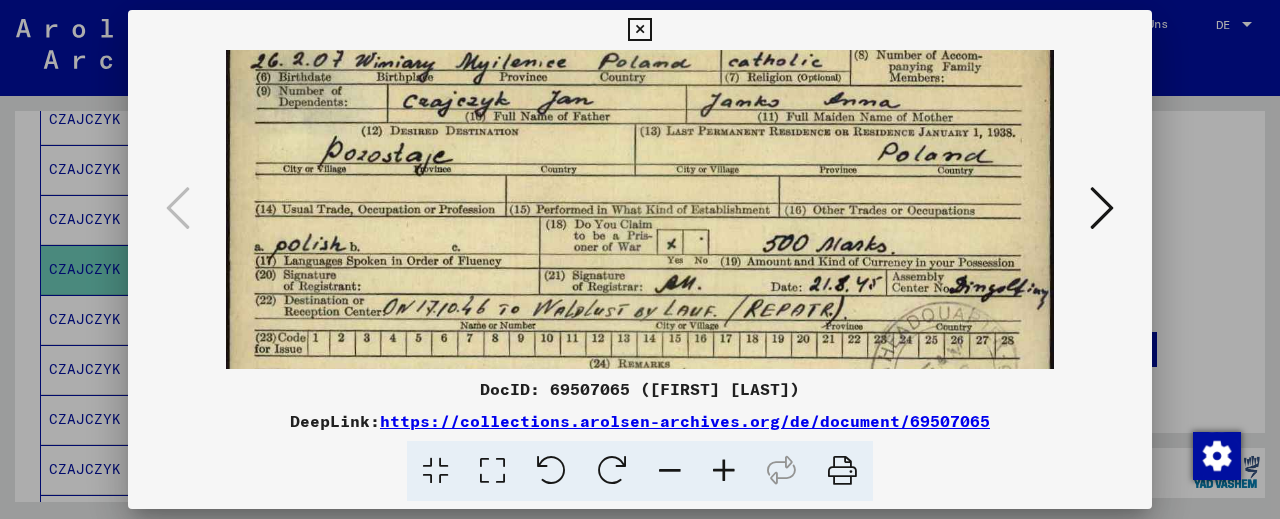drag, startPoint x: 761, startPoint y: 202, endPoint x: 760, endPoint y: 239, distance: 37.01351 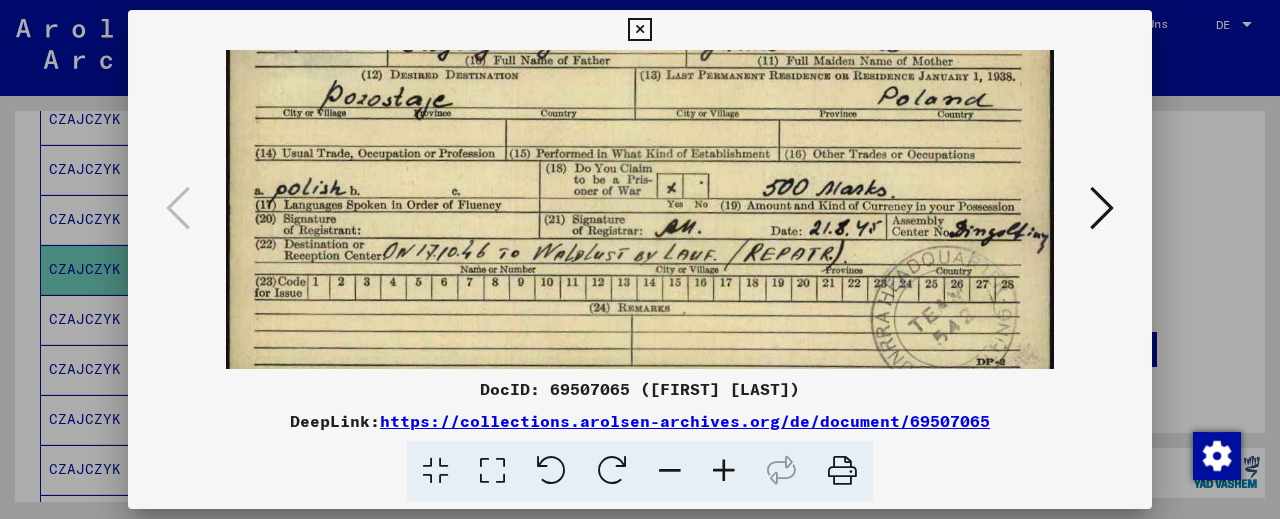 drag, startPoint x: 550, startPoint y: 265, endPoint x: 553, endPoint y: 250, distance: 15.297058 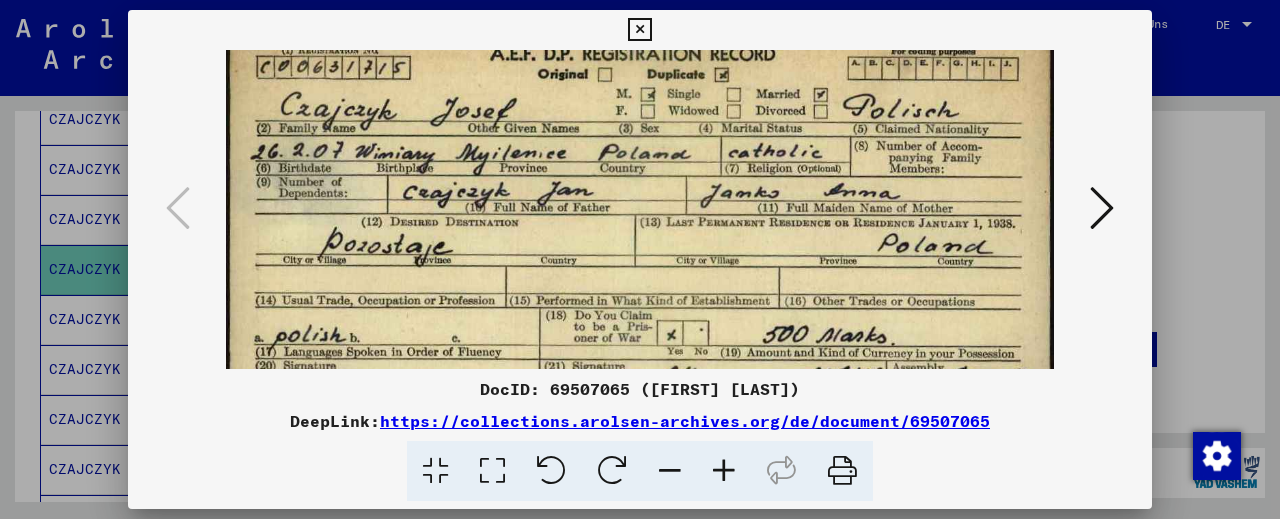 scroll, scrollTop: 0, scrollLeft: 0, axis: both 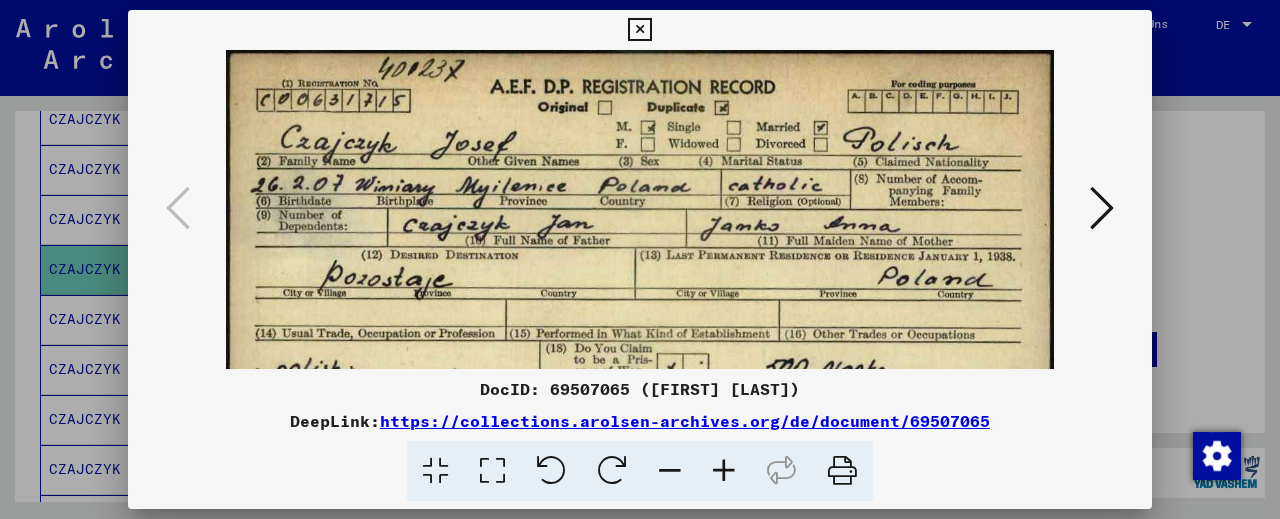 drag, startPoint x: 866, startPoint y: 238, endPoint x: 832, endPoint y: 390, distance: 155.75623 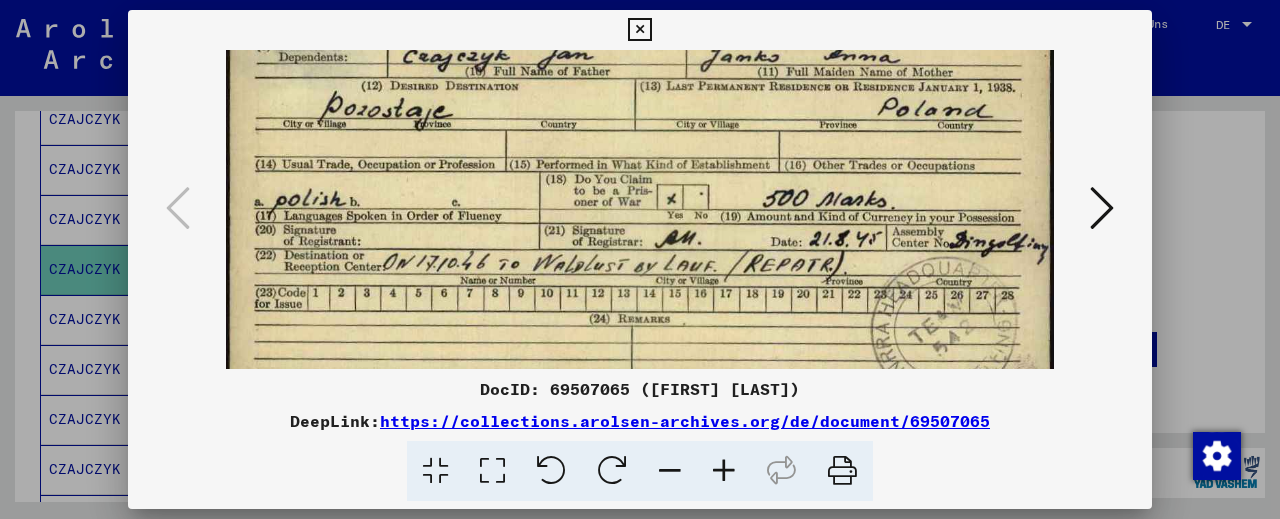 drag, startPoint x: 627, startPoint y: 277, endPoint x: 630, endPoint y: 109, distance: 168.02678 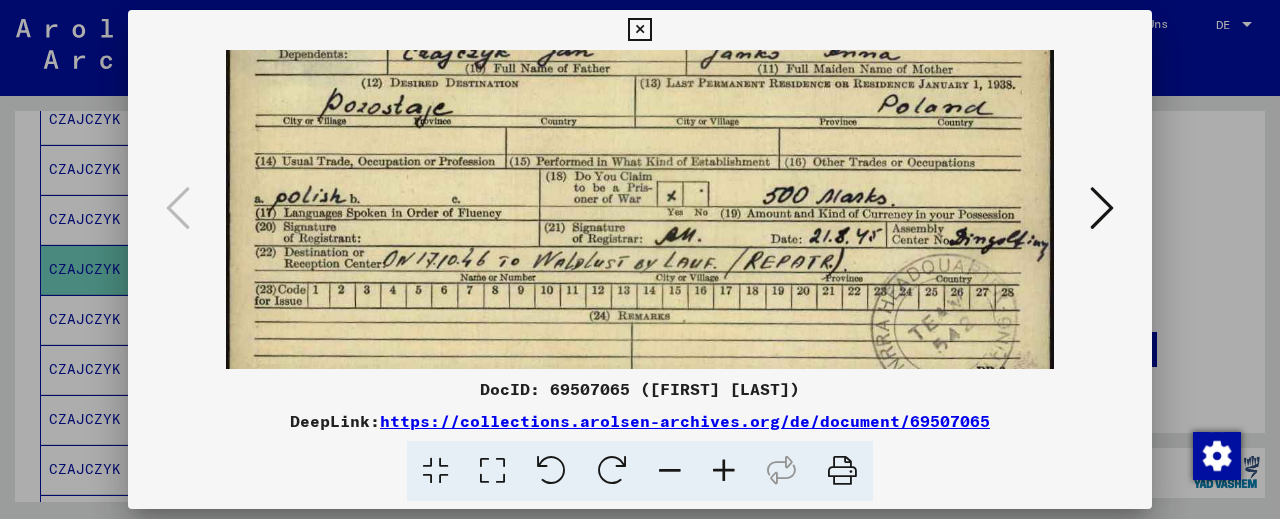 scroll, scrollTop: 200, scrollLeft: 0, axis: vertical 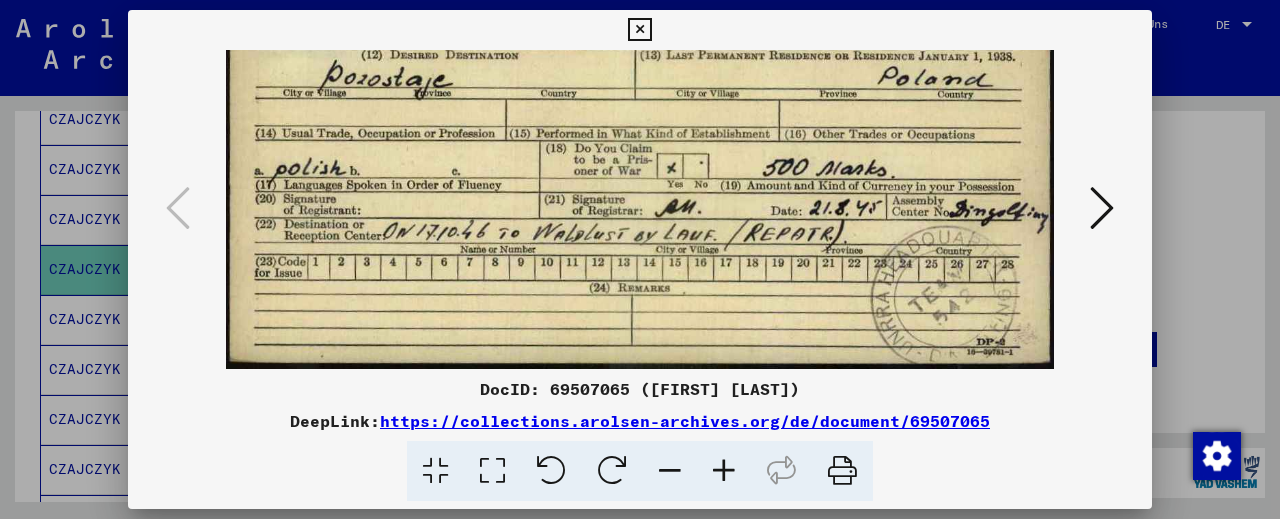 drag, startPoint x: 793, startPoint y: 322, endPoint x: 800, endPoint y: 197, distance: 125.19585 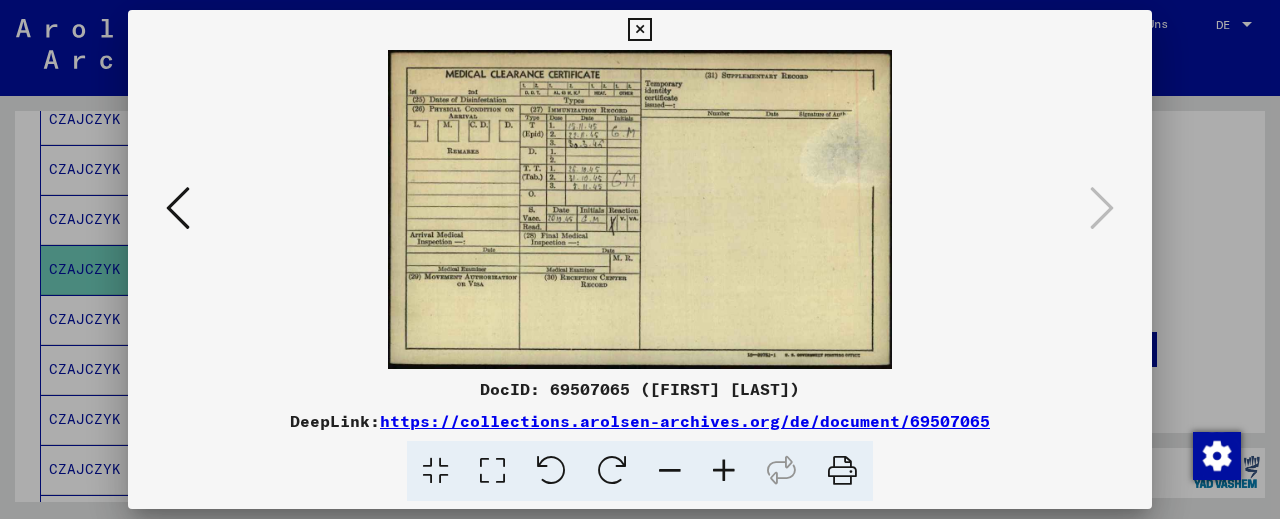 scroll, scrollTop: 0, scrollLeft: 0, axis: both 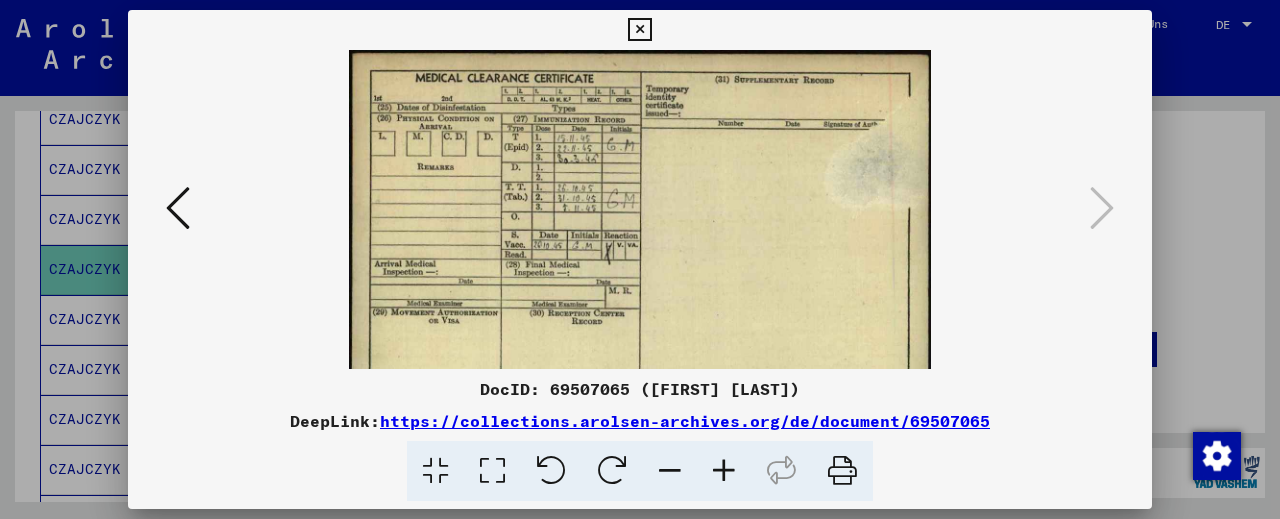 click at bounding box center [724, 471] 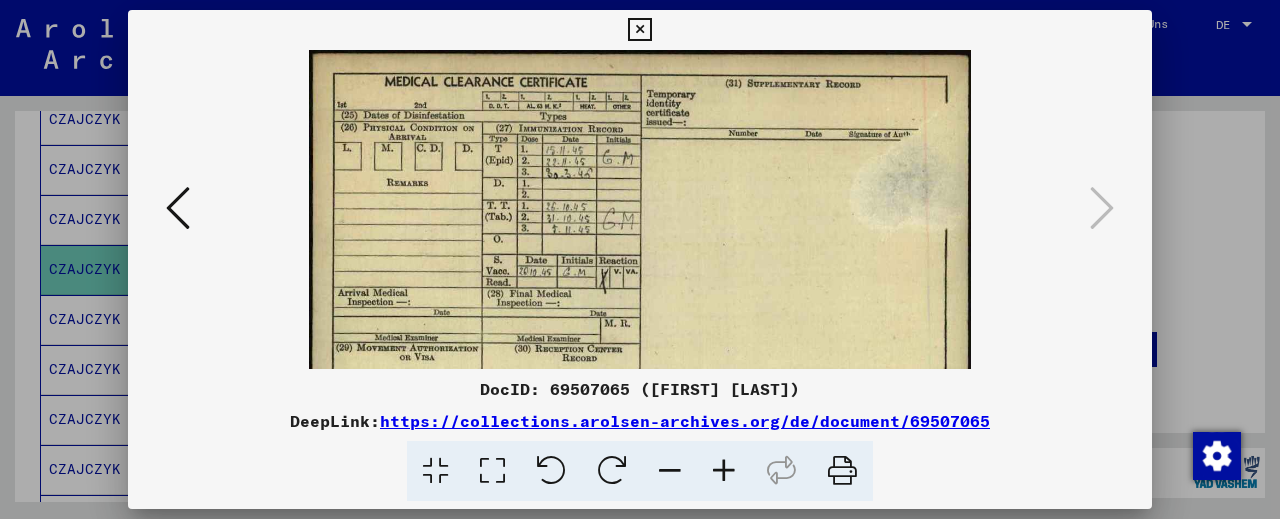 click at bounding box center (724, 471) 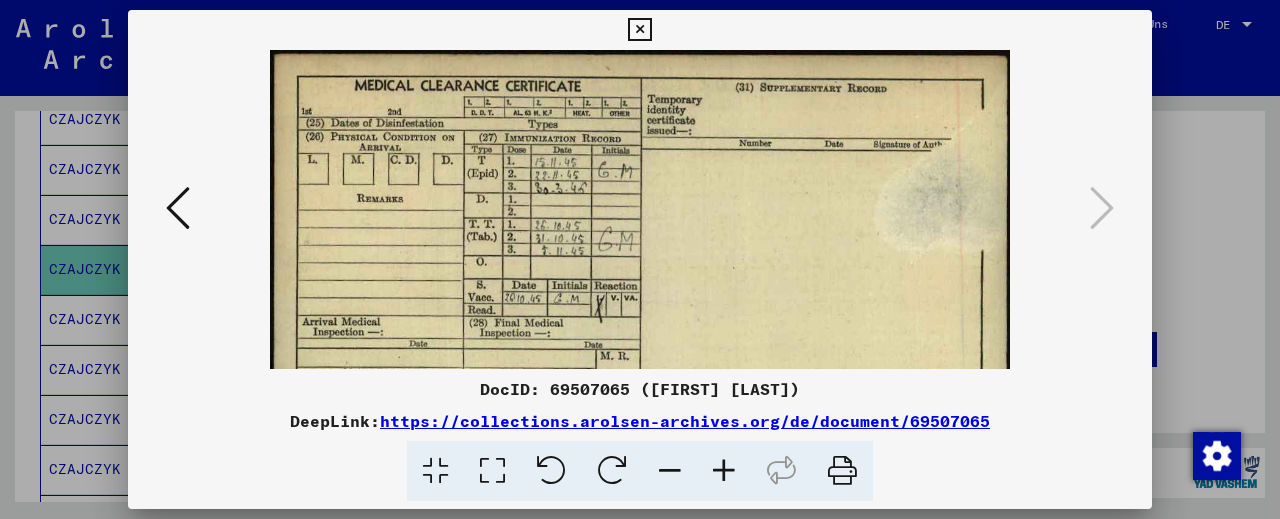 click at bounding box center (724, 471) 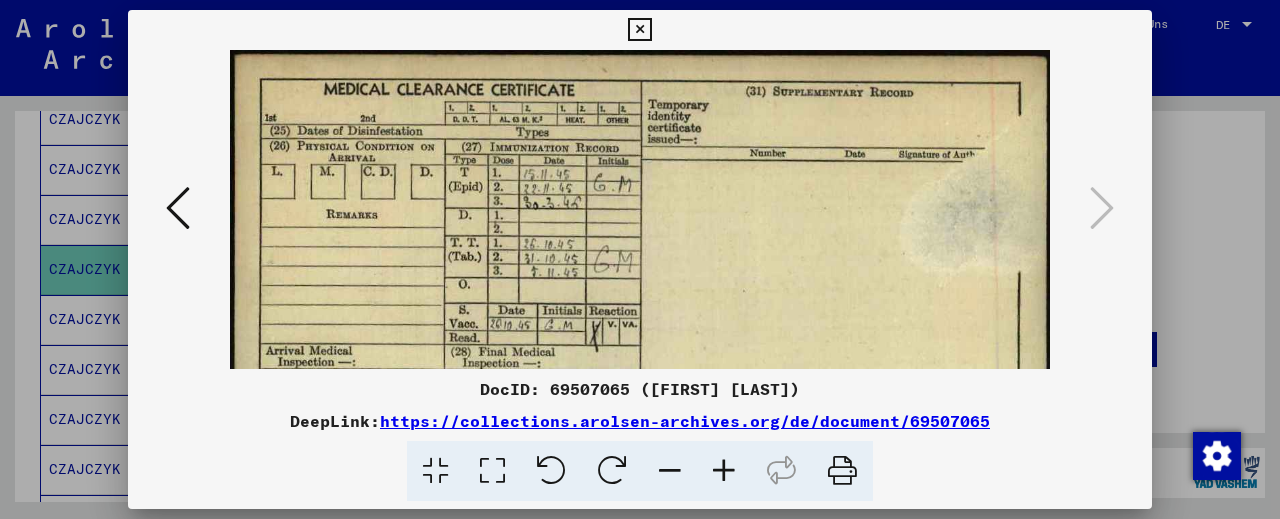 click at bounding box center [724, 471] 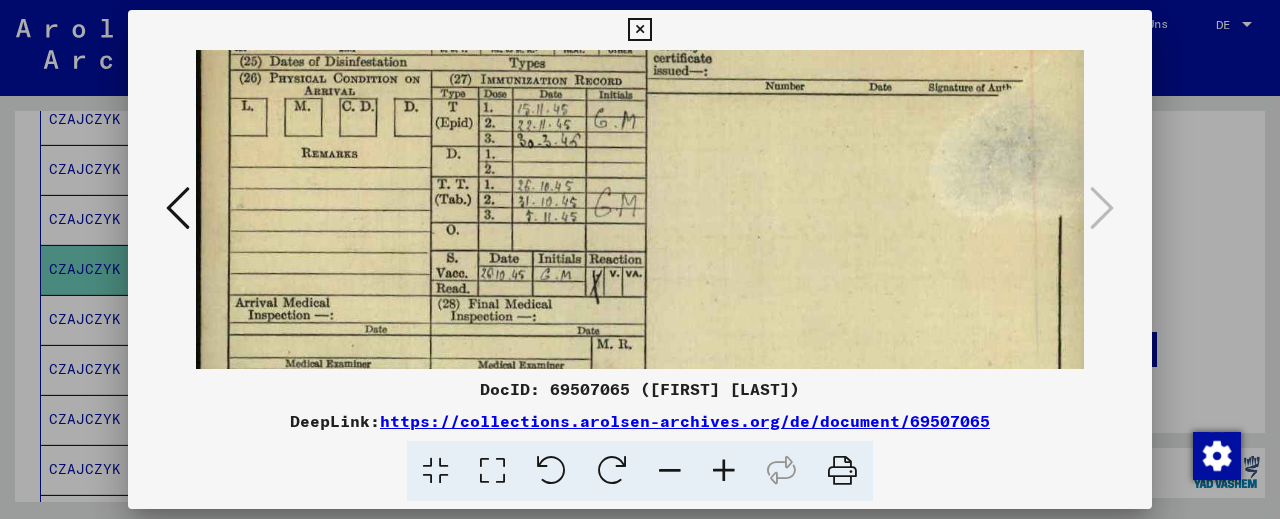 drag, startPoint x: 482, startPoint y: 271, endPoint x: 498, endPoint y: 194, distance: 78.64477 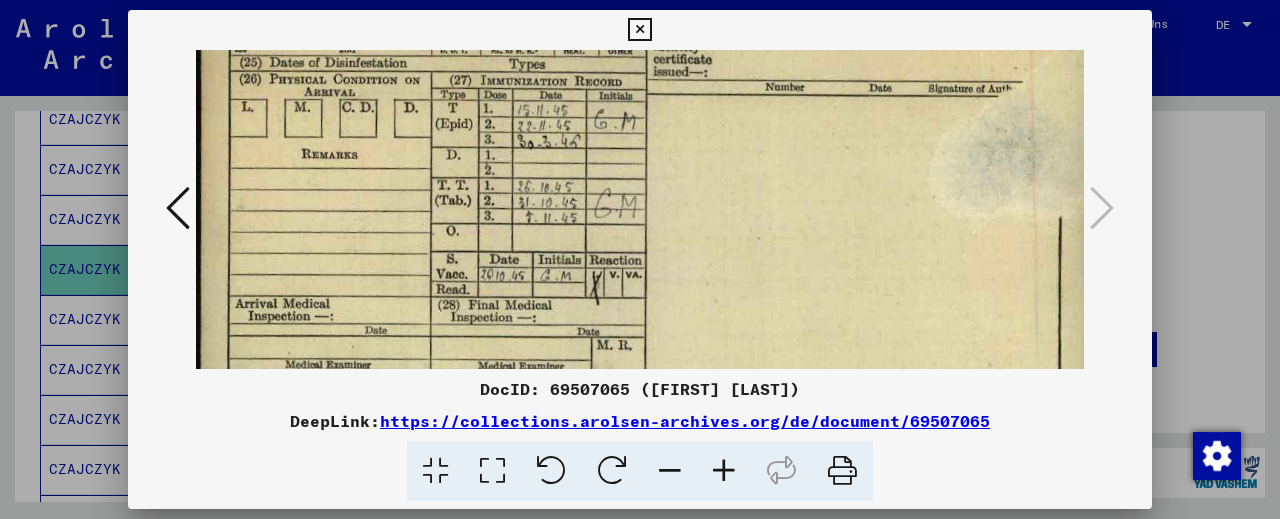 scroll, scrollTop: 42, scrollLeft: 2, axis: both 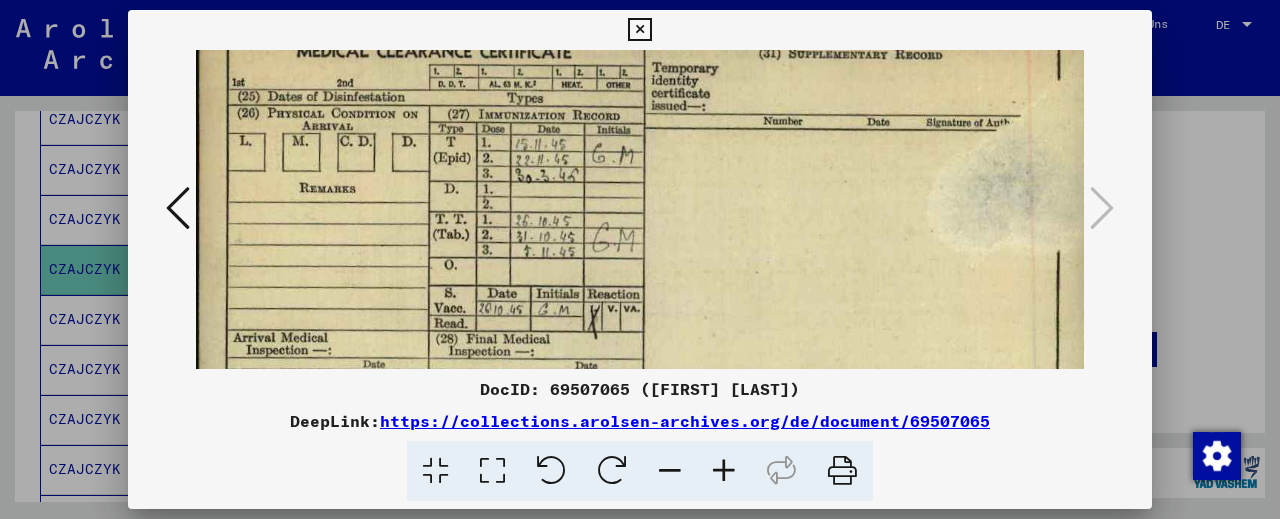 drag, startPoint x: 470, startPoint y: 243, endPoint x: 465, endPoint y: 278, distance: 35.35534 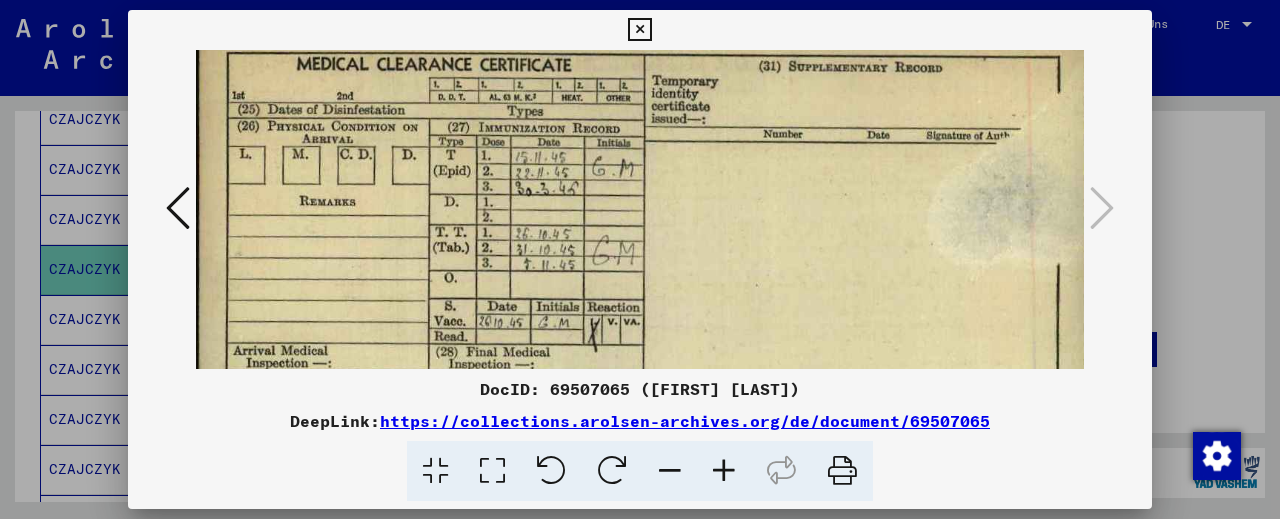 scroll, scrollTop: 22, scrollLeft: 2, axis: both 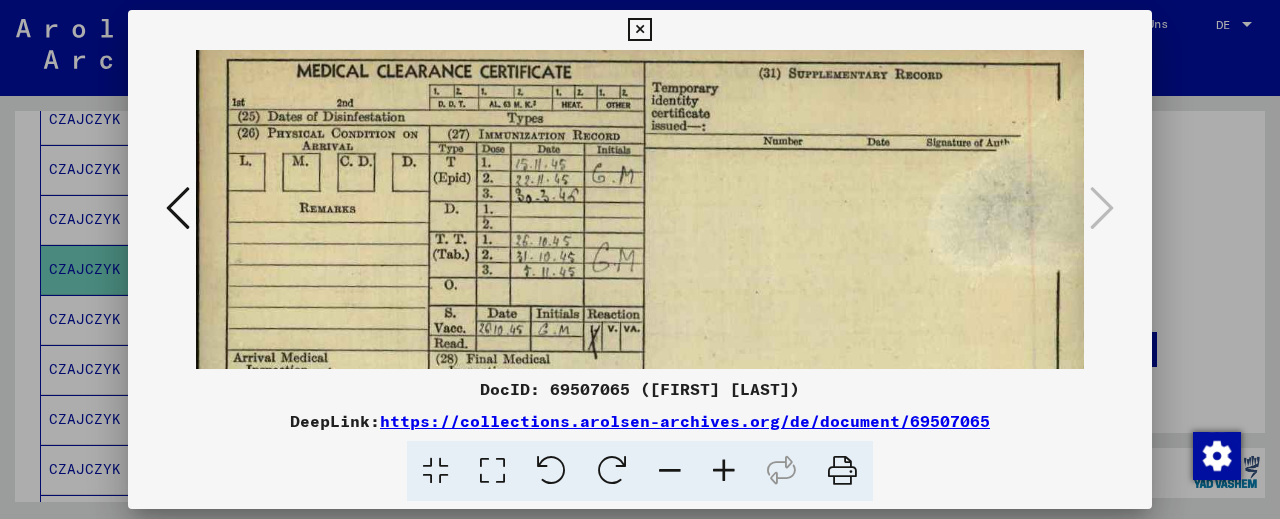 drag, startPoint x: 512, startPoint y: 196, endPoint x: 508, endPoint y: 216, distance: 20.396078 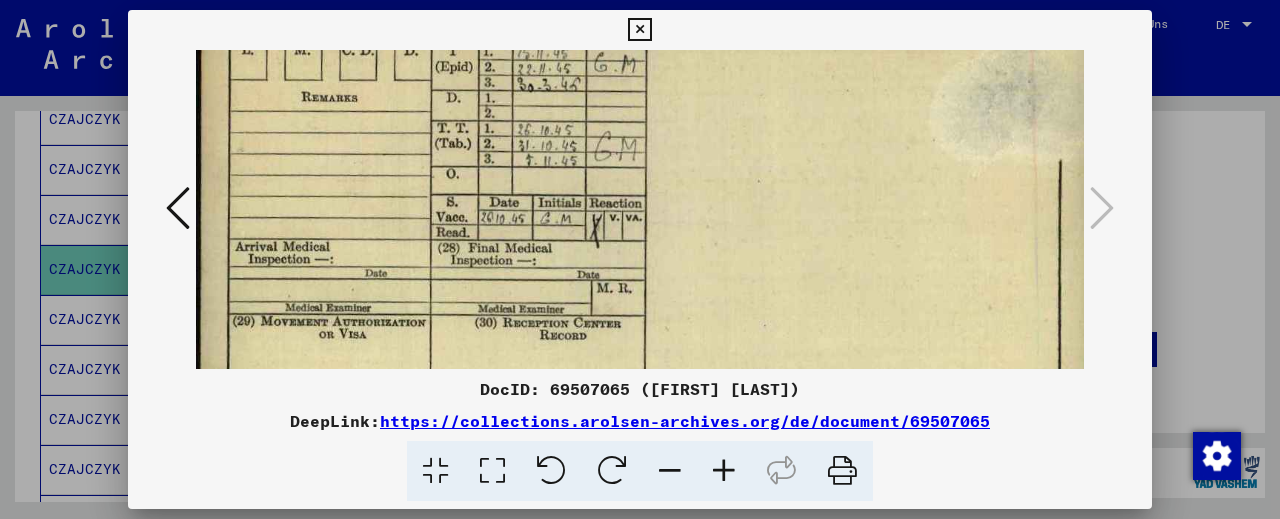 scroll, scrollTop: 147, scrollLeft: 0, axis: vertical 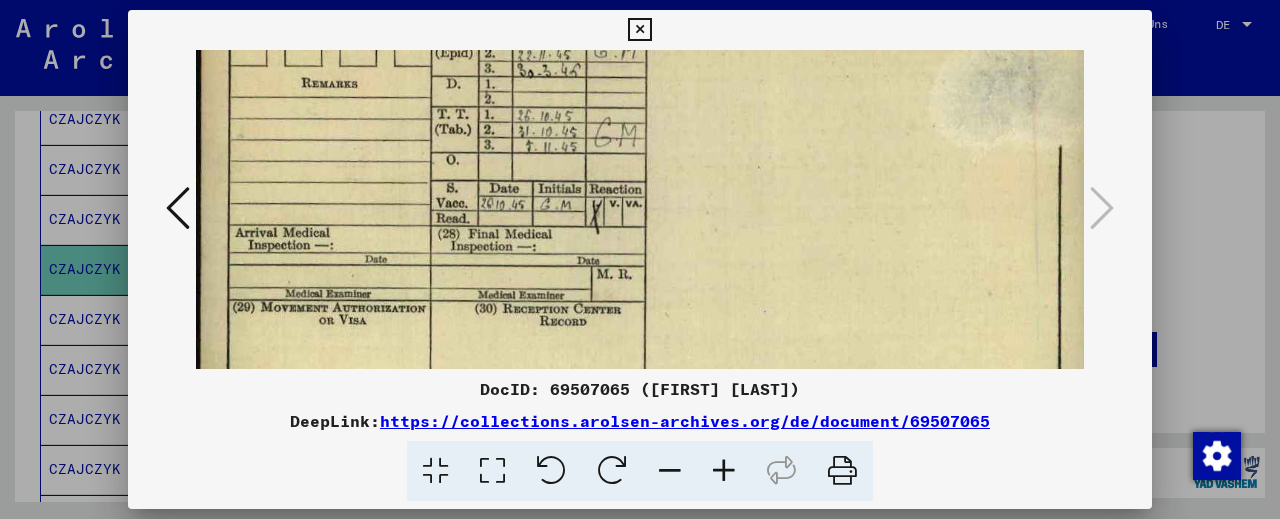 drag, startPoint x: 548, startPoint y: 284, endPoint x: 562, endPoint y: 159, distance: 125.781555 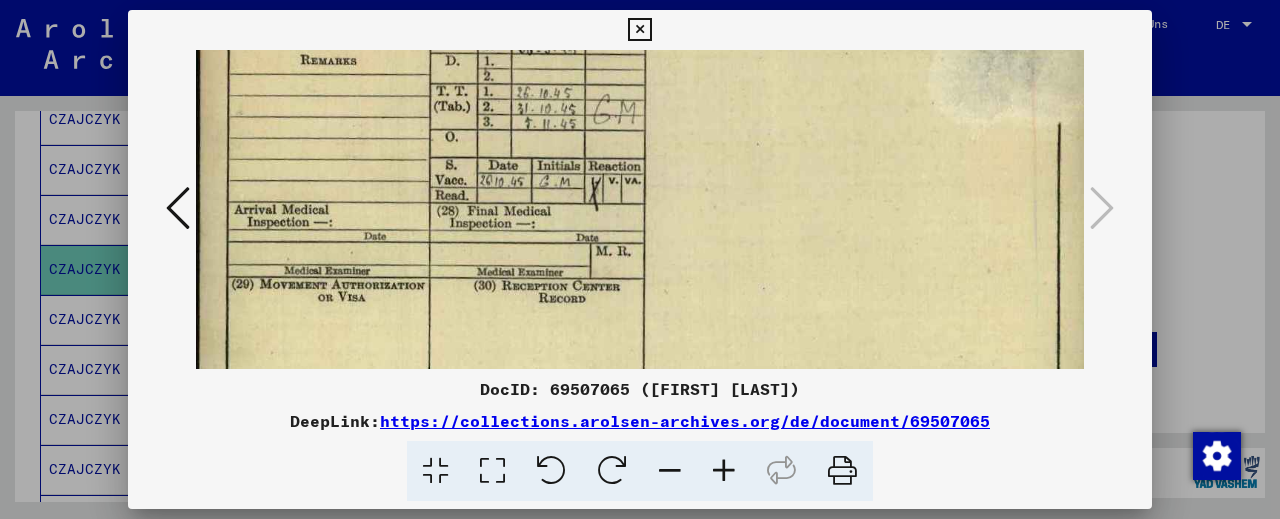 scroll, scrollTop: 177, scrollLeft: 1, axis: both 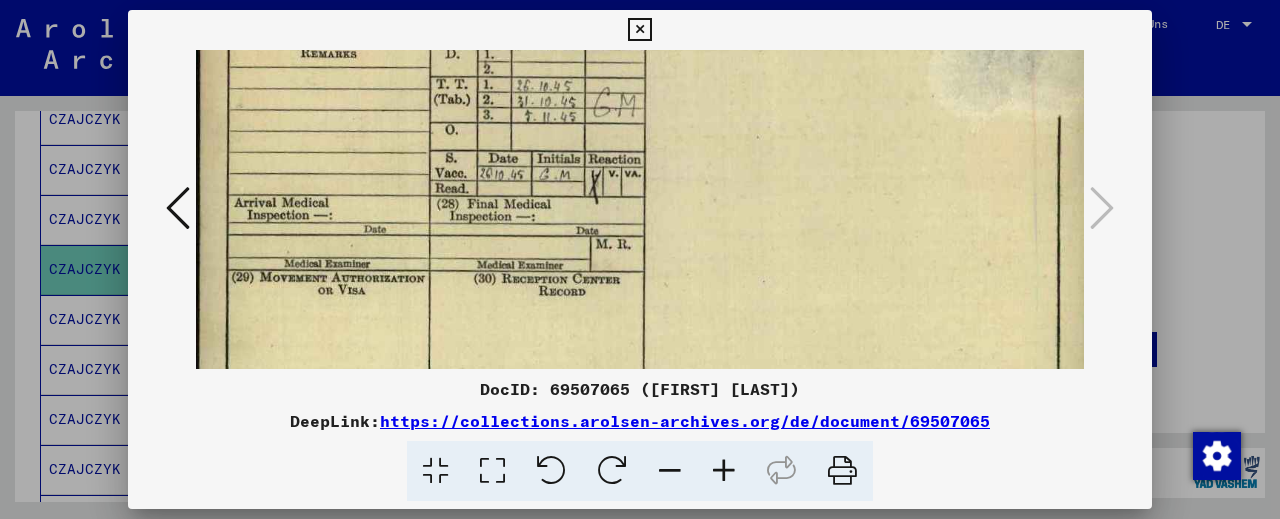drag, startPoint x: 553, startPoint y: 246, endPoint x: 553, endPoint y: 222, distance: 24 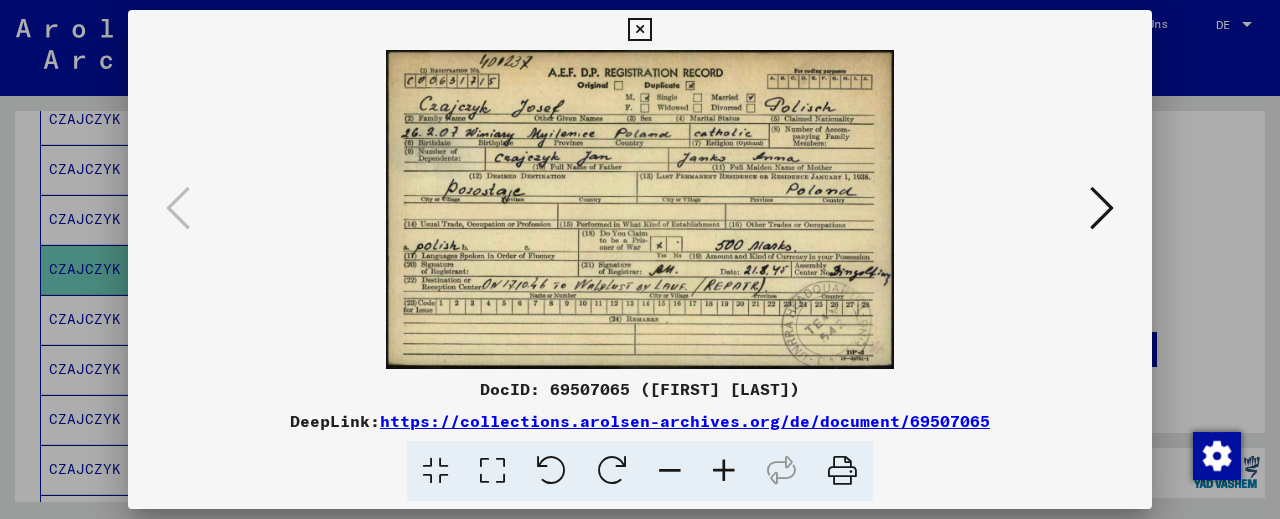 scroll, scrollTop: 0, scrollLeft: 0, axis: both 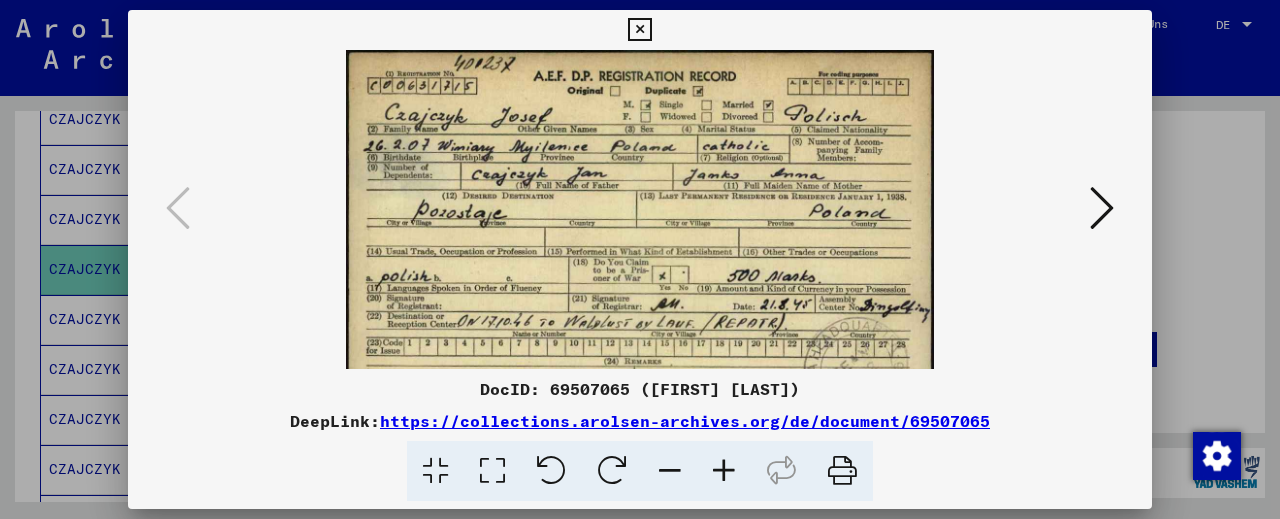 click at bounding box center (724, 471) 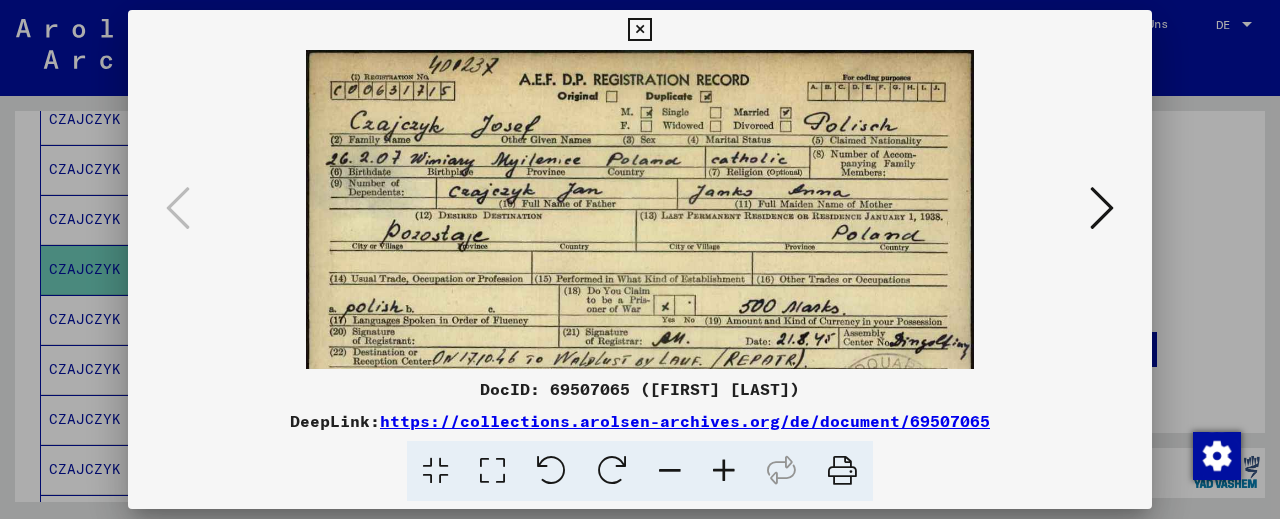 click at bounding box center (724, 471) 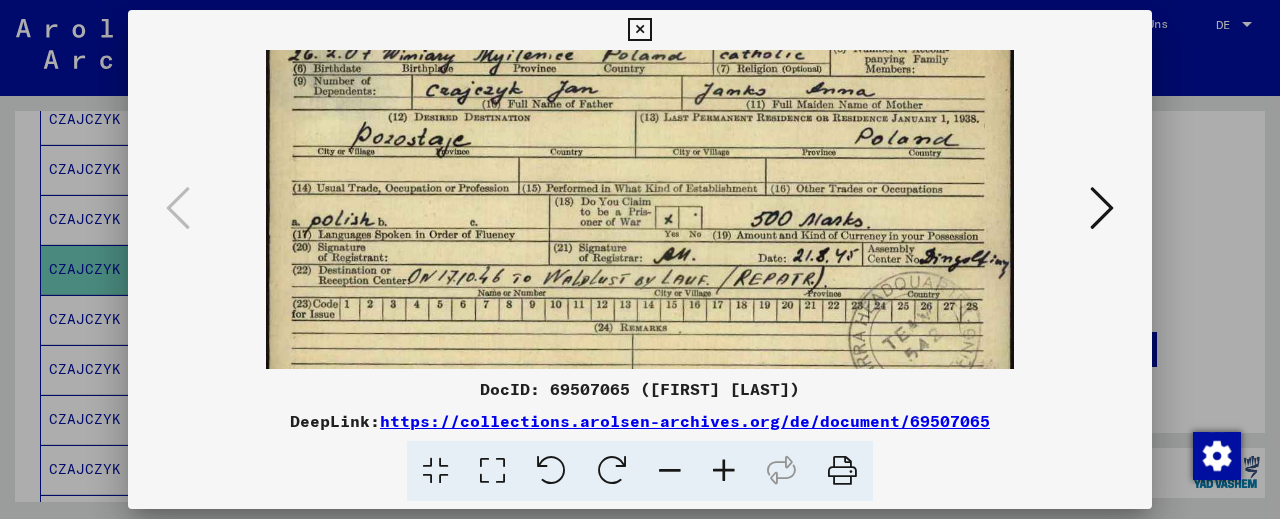 drag, startPoint x: 781, startPoint y: 220, endPoint x: 778, endPoint y: 79, distance: 141.0319 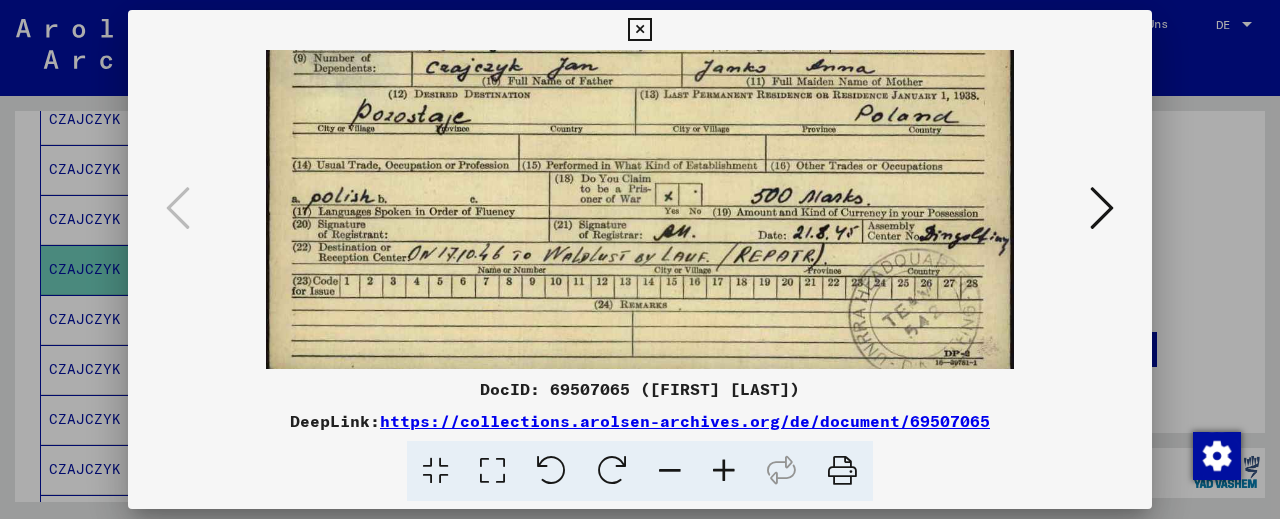scroll, scrollTop: 150, scrollLeft: 0, axis: vertical 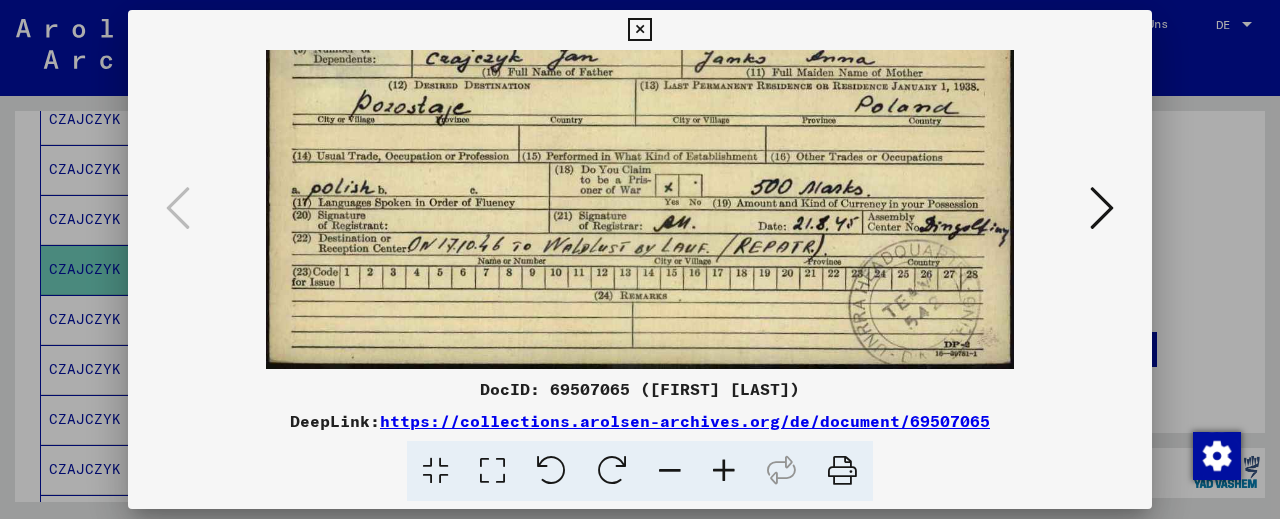 drag, startPoint x: 765, startPoint y: 255, endPoint x: 765, endPoint y: 220, distance: 35 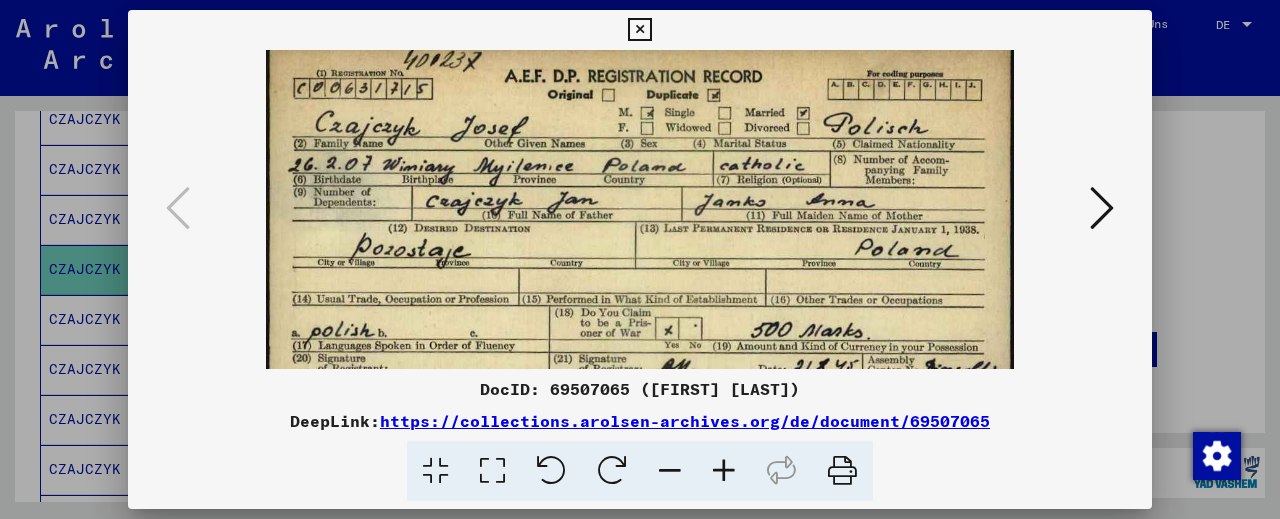 scroll, scrollTop: 0, scrollLeft: 0, axis: both 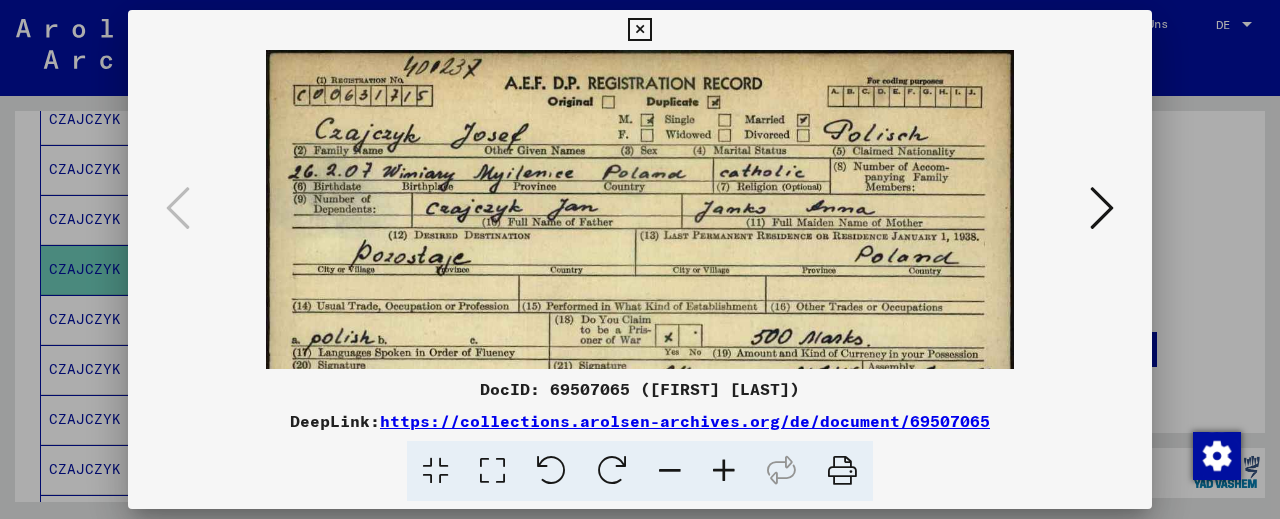 drag, startPoint x: 648, startPoint y: 188, endPoint x: 603, endPoint y: 342, distance: 160.44002 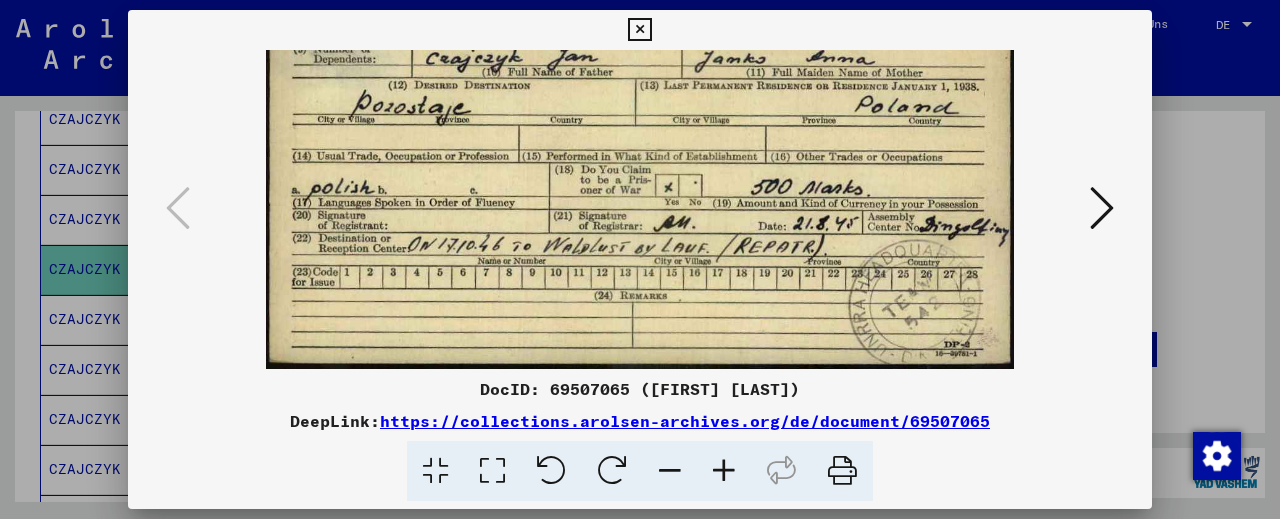 drag, startPoint x: 660, startPoint y: 319, endPoint x: 682, endPoint y: 114, distance: 206.17711 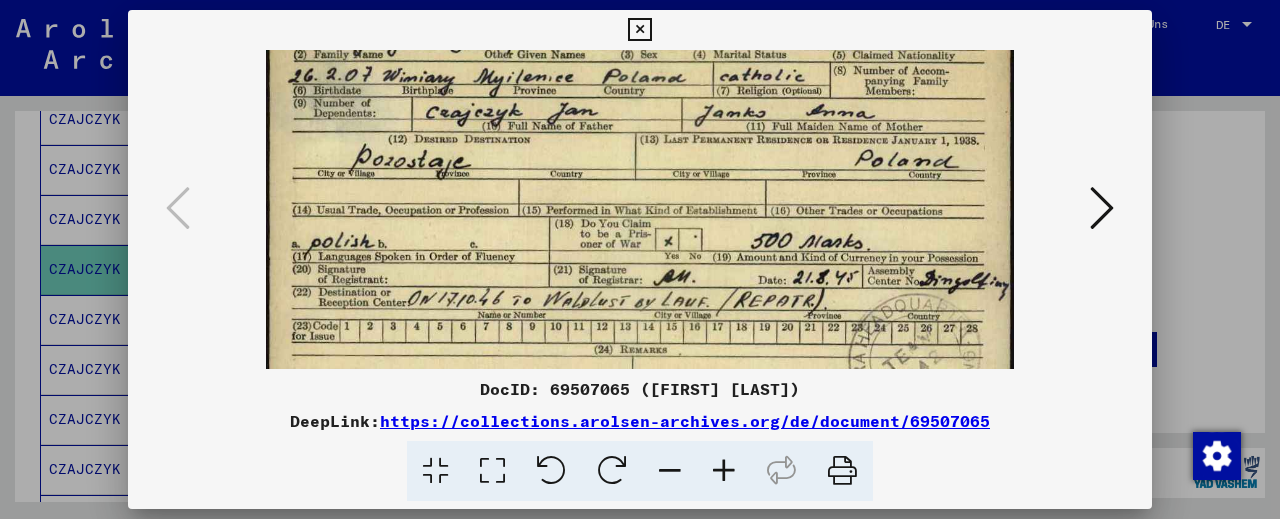 scroll, scrollTop: 98, scrollLeft: 0, axis: vertical 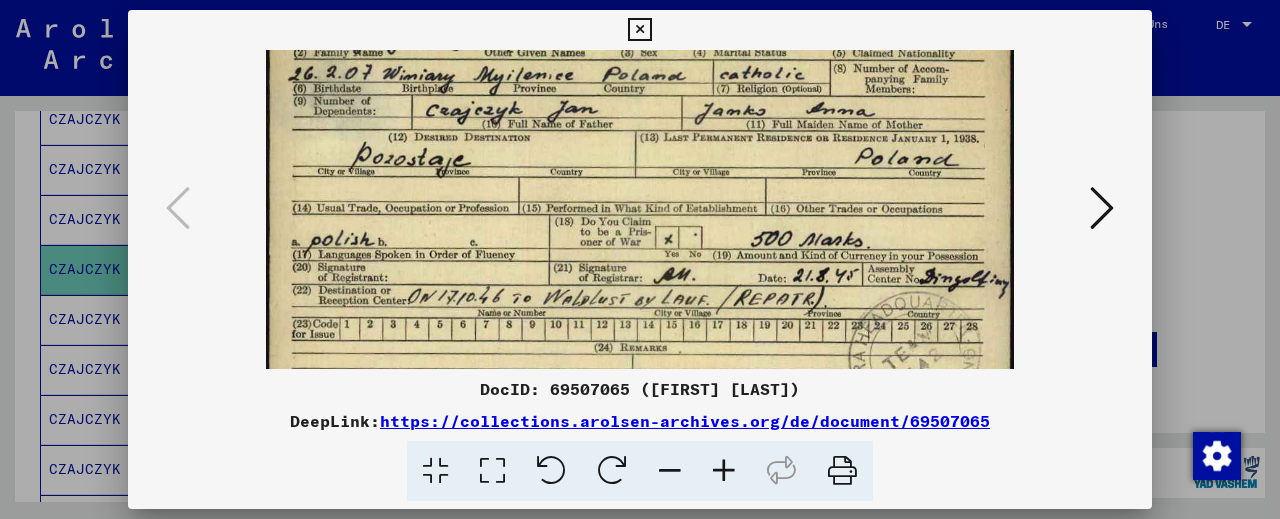 drag, startPoint x: 347, startPoint y: 108, endPoint x: 327, endPoint y: 160, distance: 55.713554 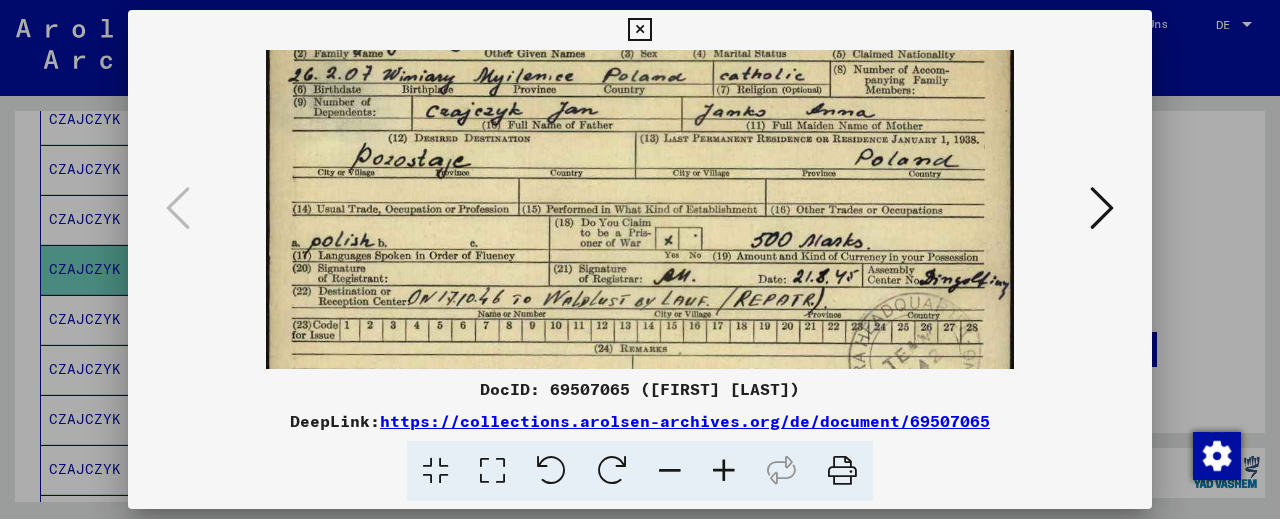 scroll, scrollTop: 65, scrollLeft: 0, axis: vertical 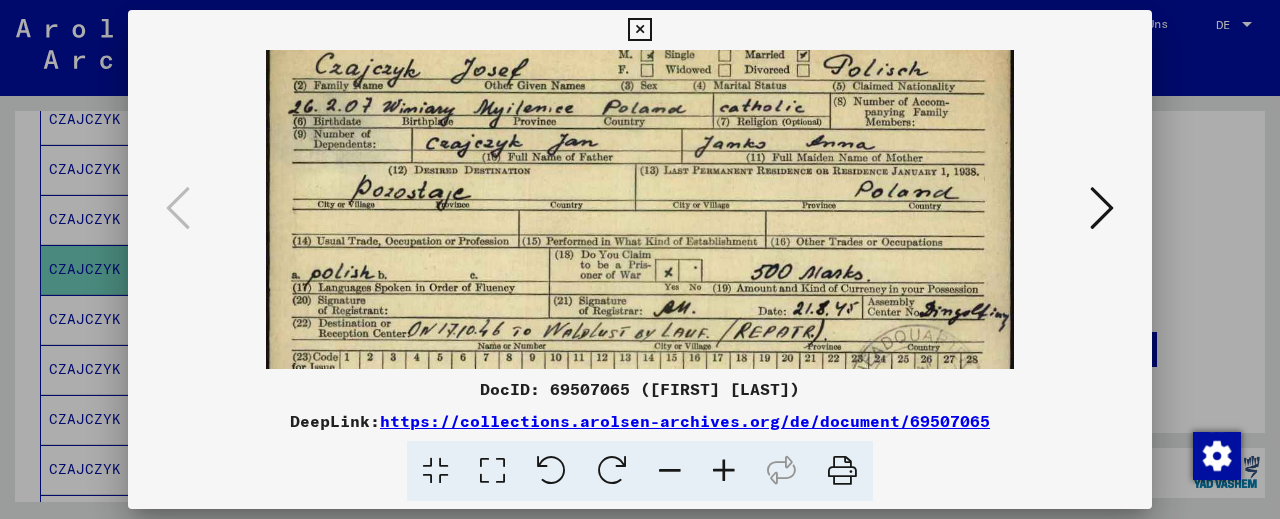 drag, startPoint x: 607, startPoint y: 245, endPoint x: 592, endPoint y: 278, distance: 36.249138 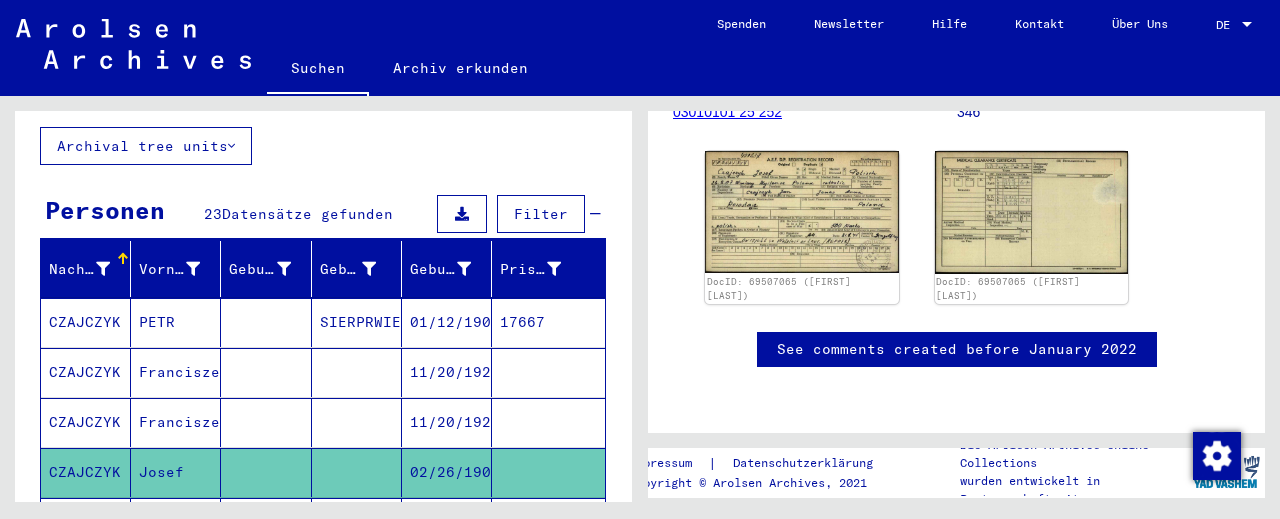 scroll, scrollTop: 110, scrollLeft: 0, axis: vertical 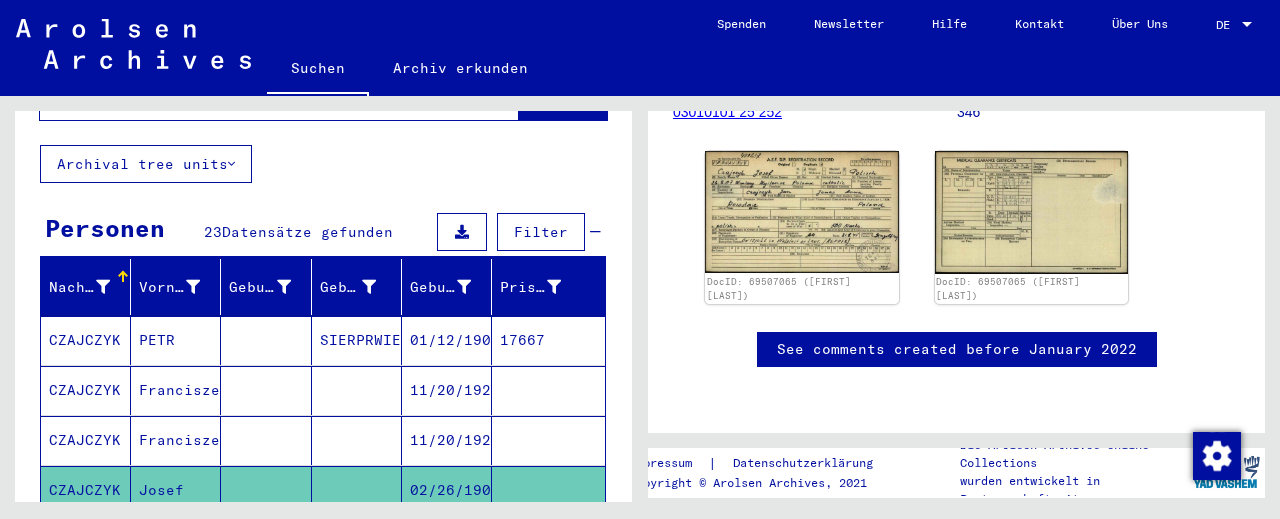 click on "PETR" at bounding box center [176, 390] 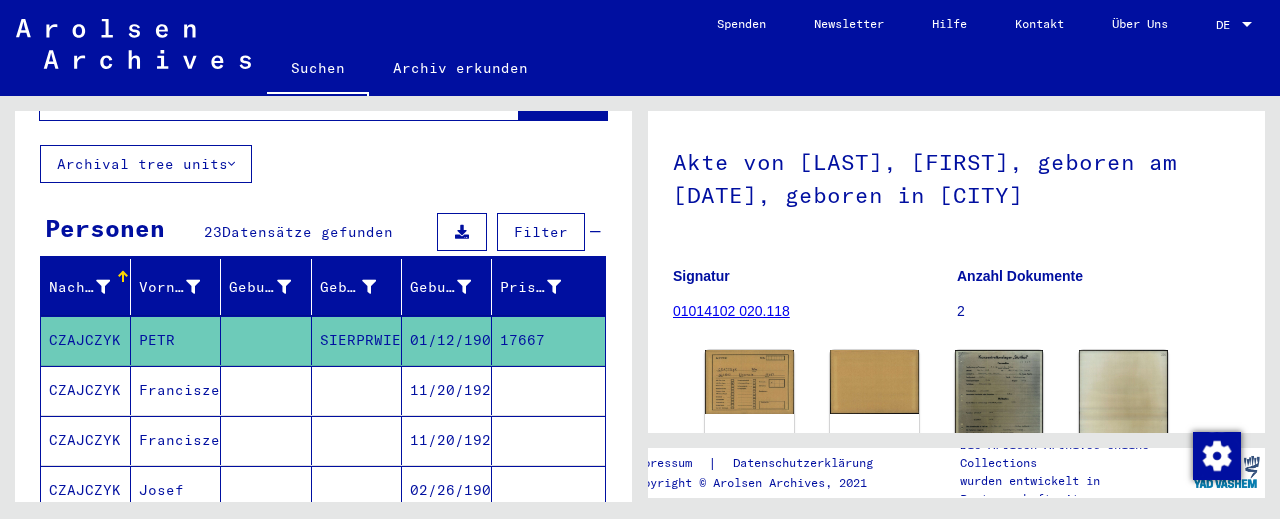 scroll, scrollTop: 221, scrollLeft: 0, axis: vertical 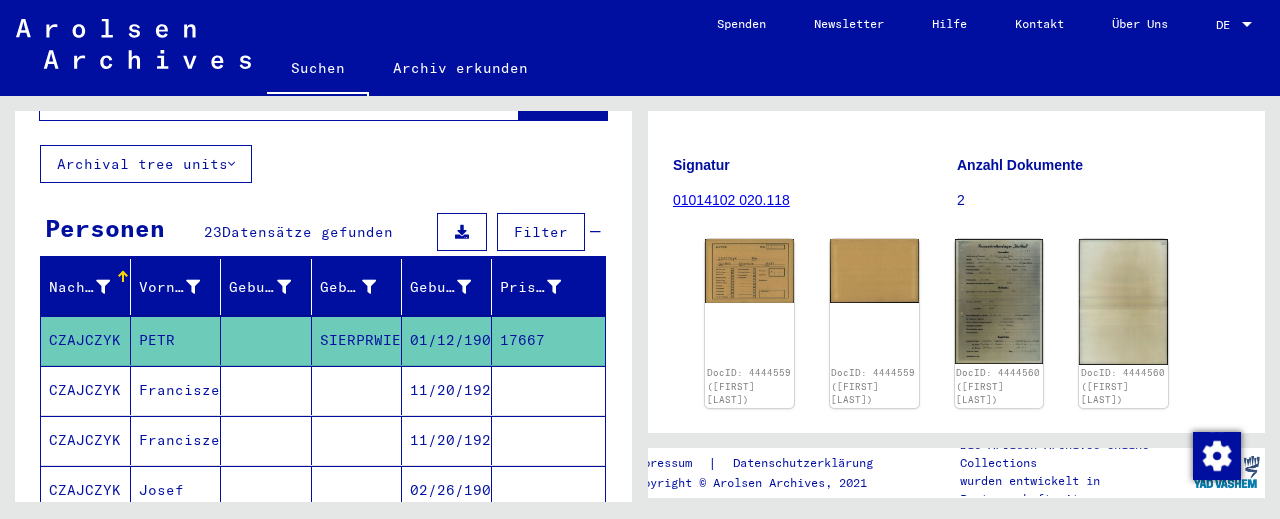 click at bounding box center (266, 440) 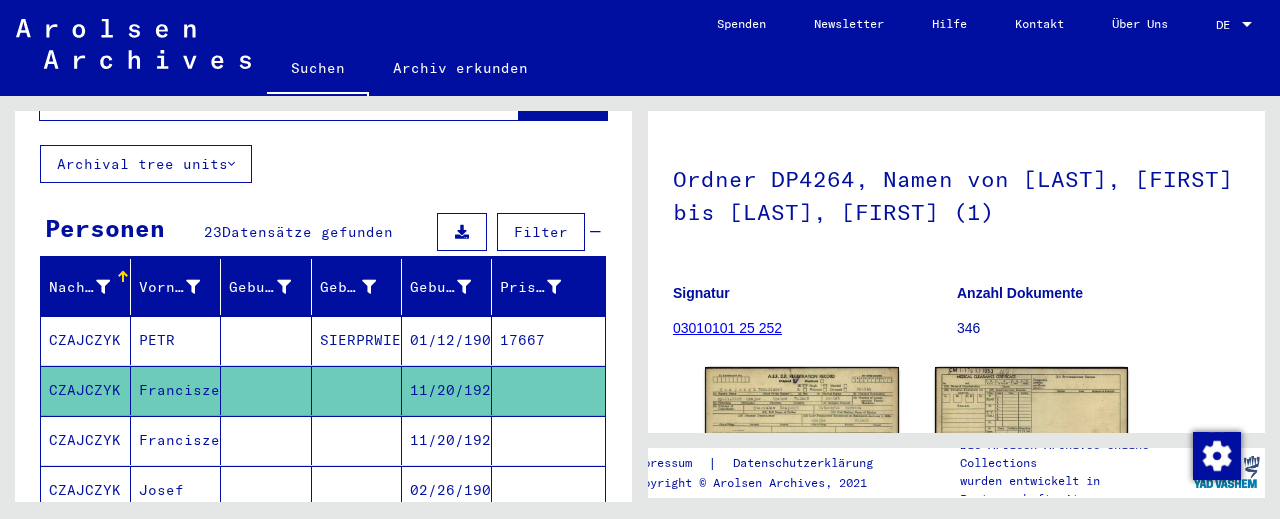 scroll, scrollTop: 221, scrollLeft: 0, axis: vertical 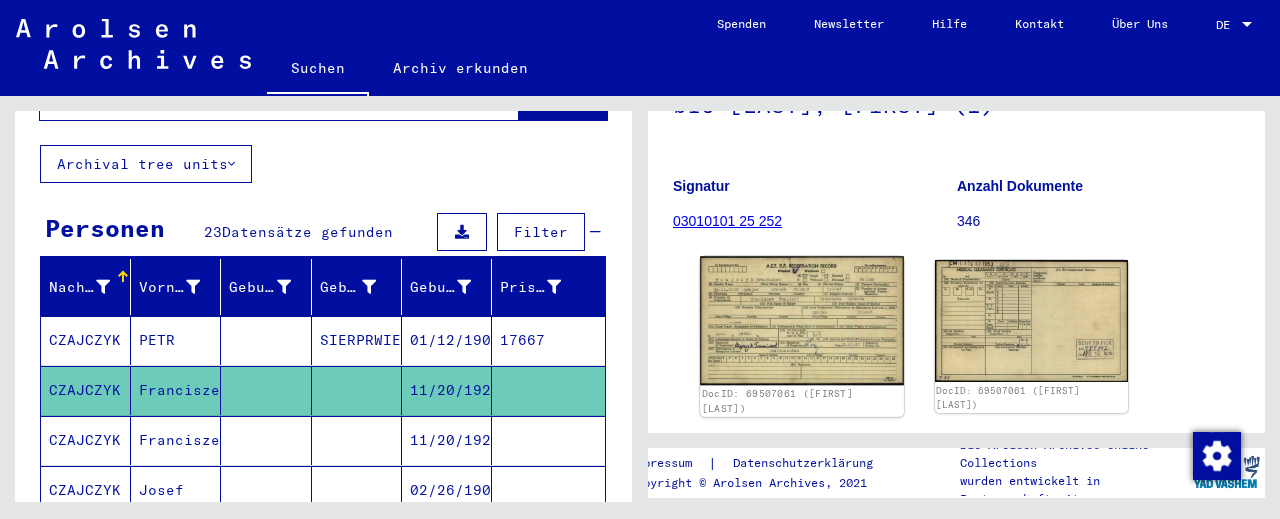 click 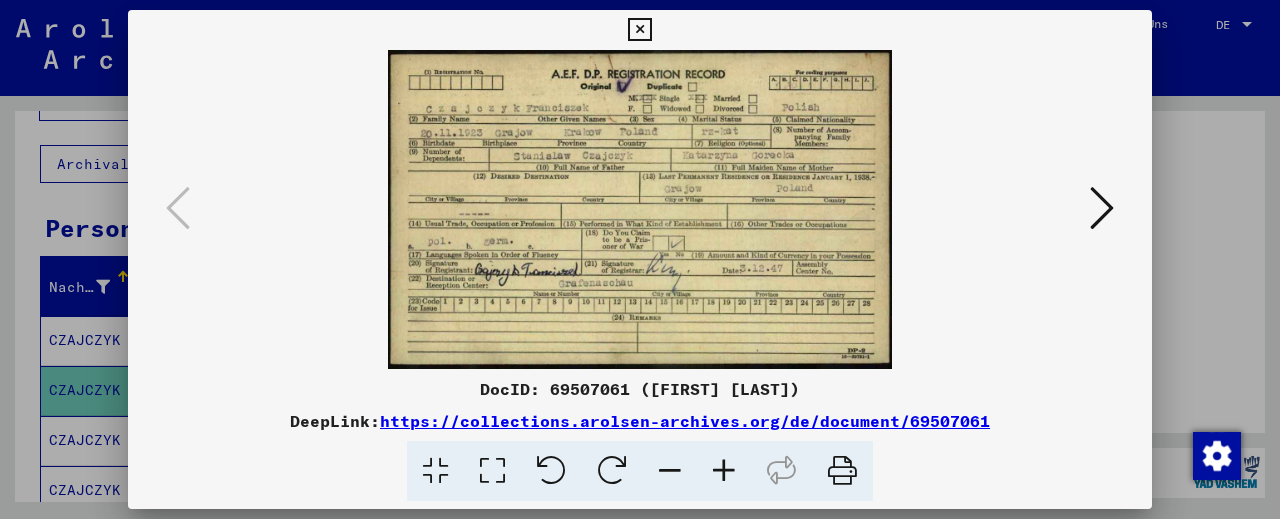 click at bounding box center (724, 471) 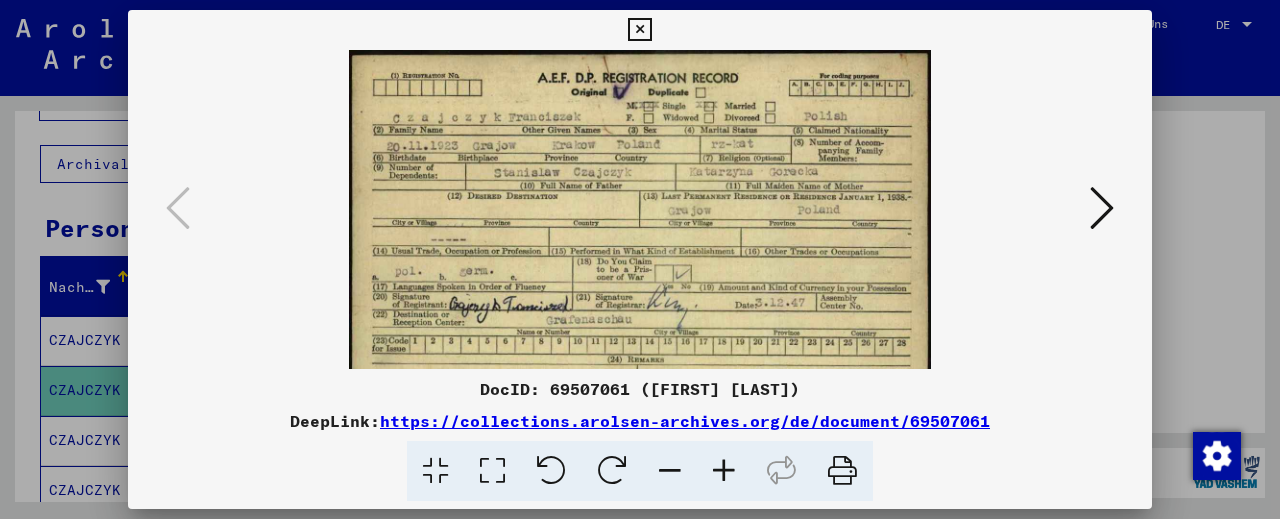 click at bounding box center (724, 471) 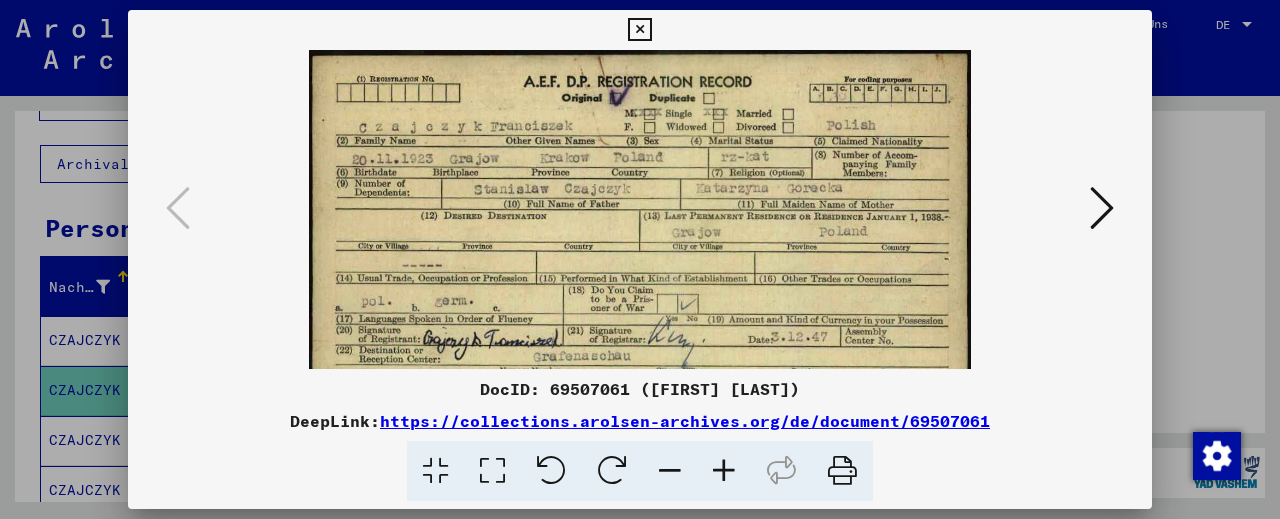 click at bounding box center (724, 471) 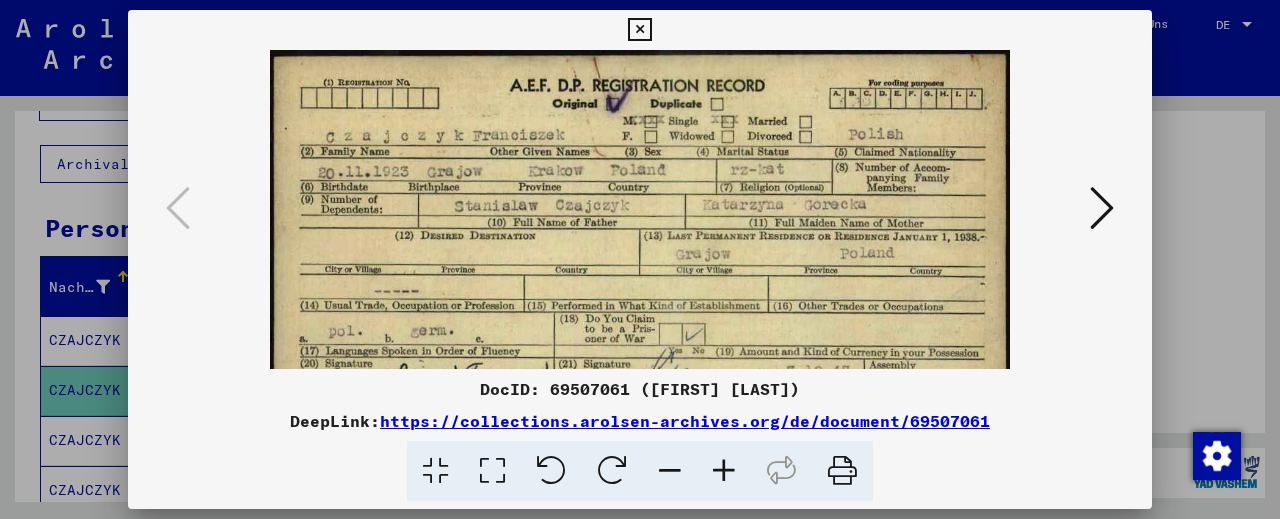 click at bounding box center (724, 471) 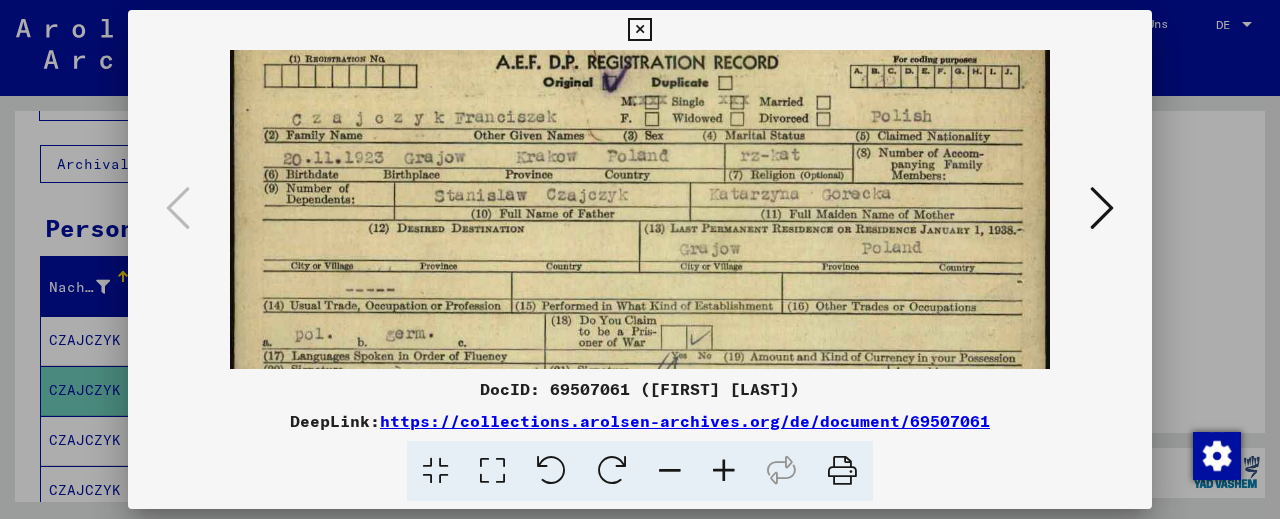 scroll, scrollTop: 34, scrollLeft: 0, axis: vertical 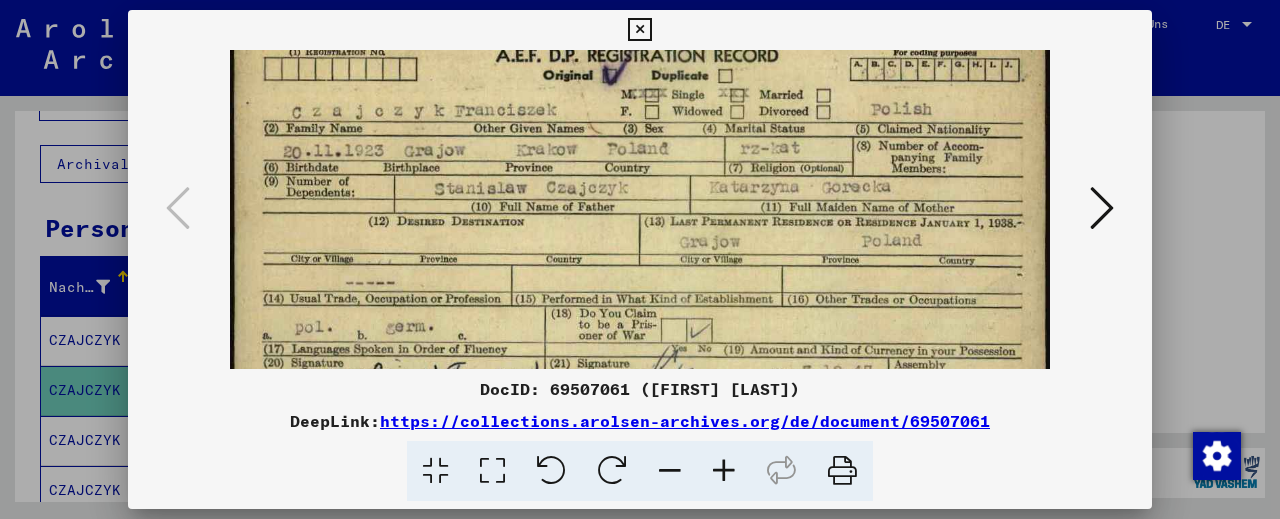 drag, startPoint x: 659, startPoint y: 258, endPoint x: 659, endPoint y: 224, distance: 34 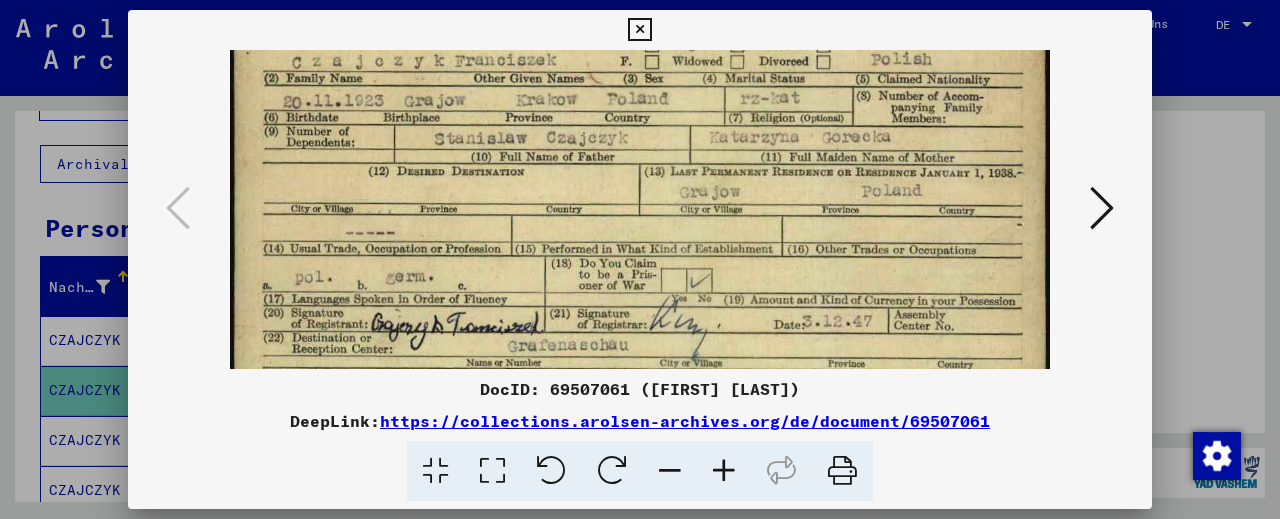 scroll, scrollTop: 88, scrollLeft: 0, axis: vertical 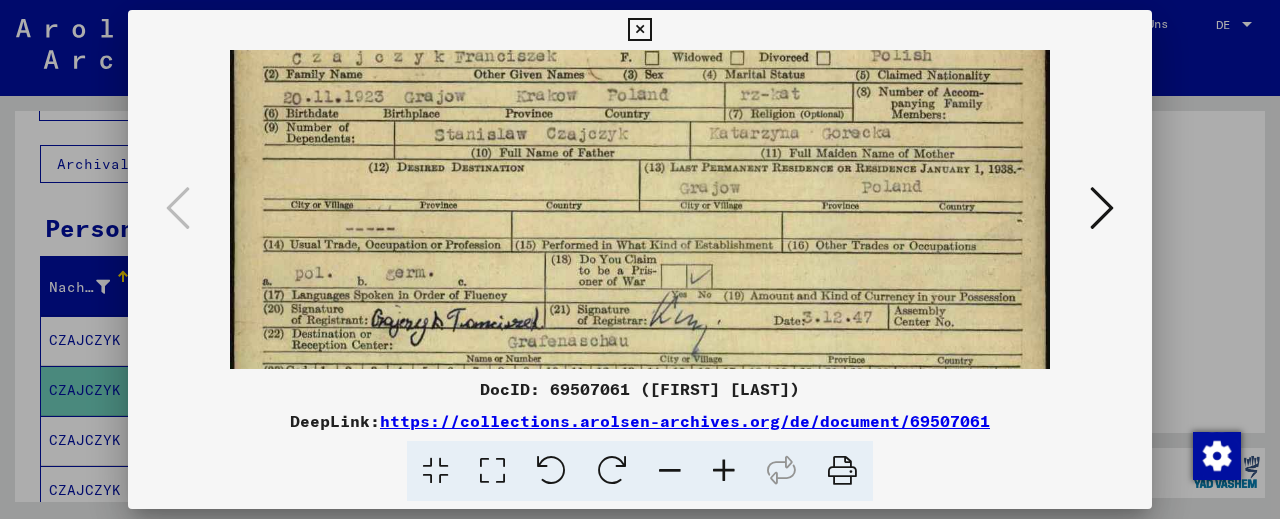 drag, startPoint x: 552, startPoint y: 242, endPoint x: 558, endPoint y: 186, distance: 56.32051 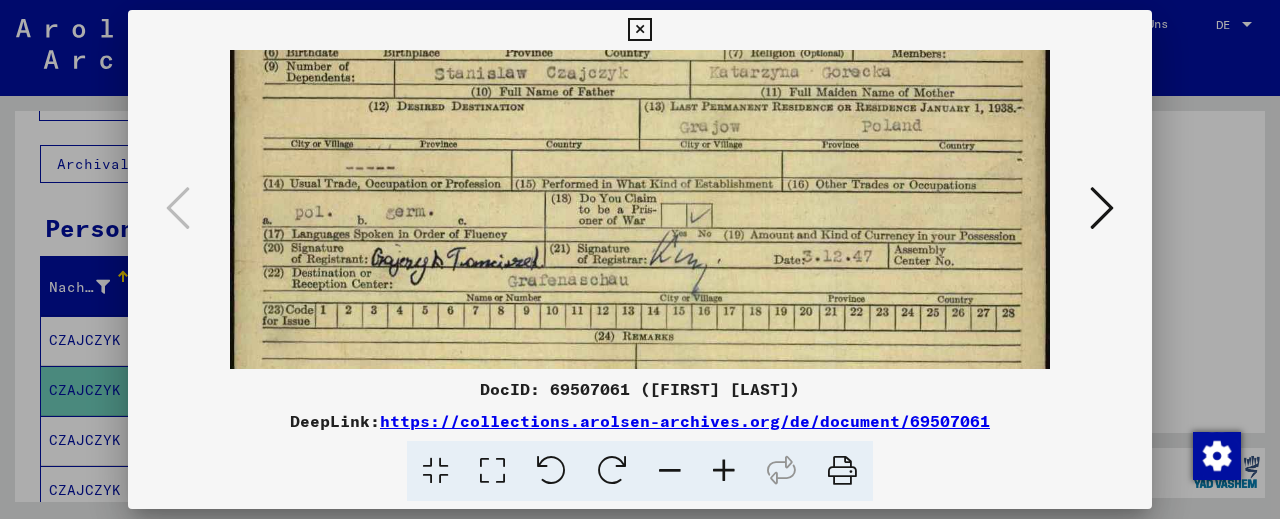 scroll, scrollTop: 157, scrollLeft: 0, axis: vertical 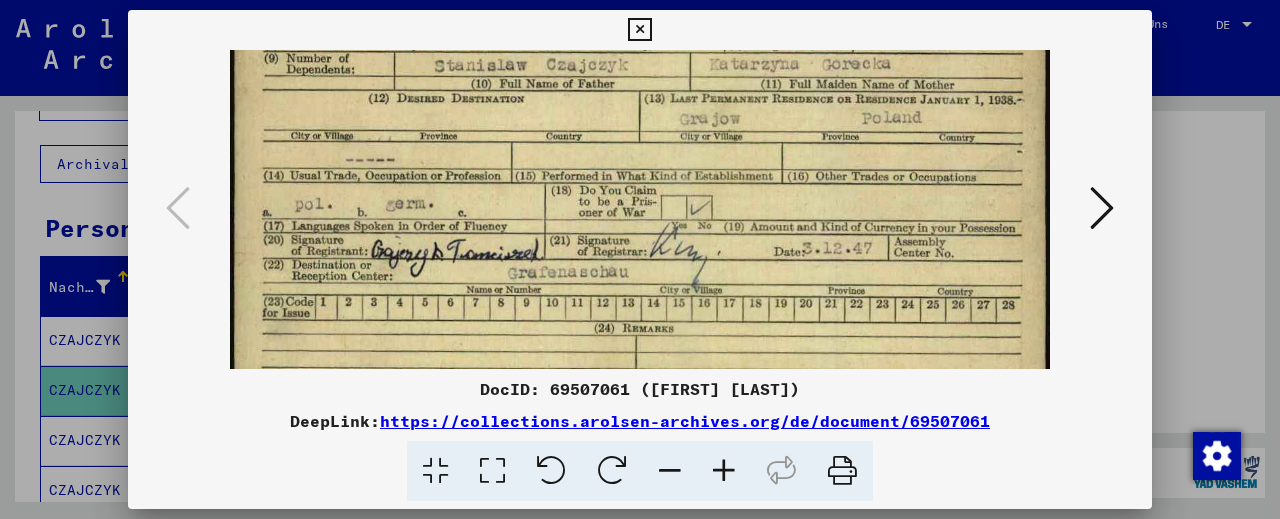 drag, startPoint x: 491, startPoint y: 251, endPoint x: 501, endPoint y: 182, distance: 69.72087 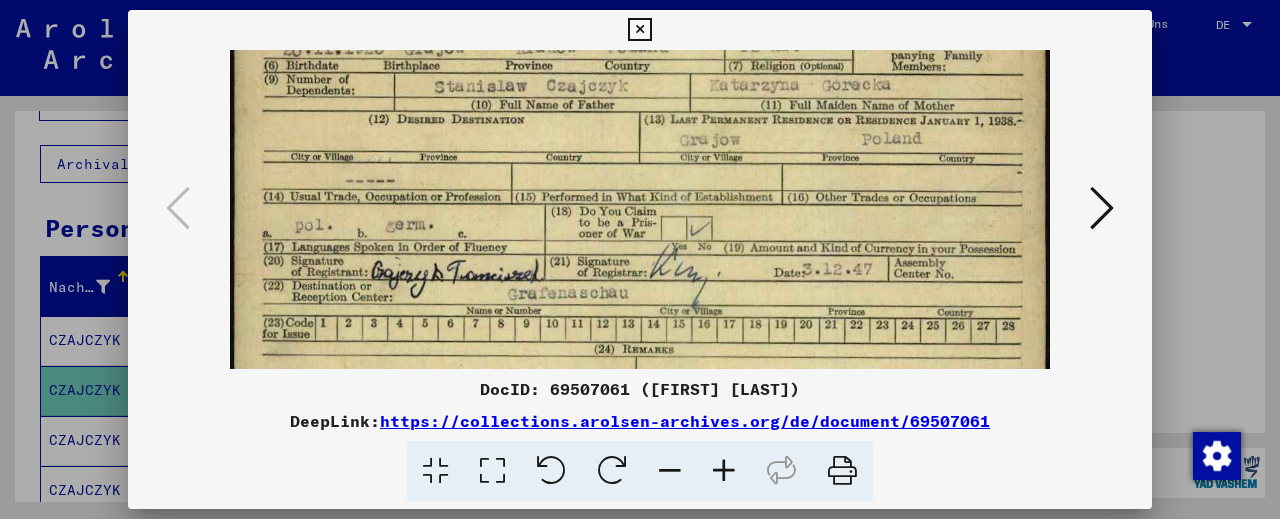 scroll, scrollTop: 115, scrollLeft: 0, axis: vertical 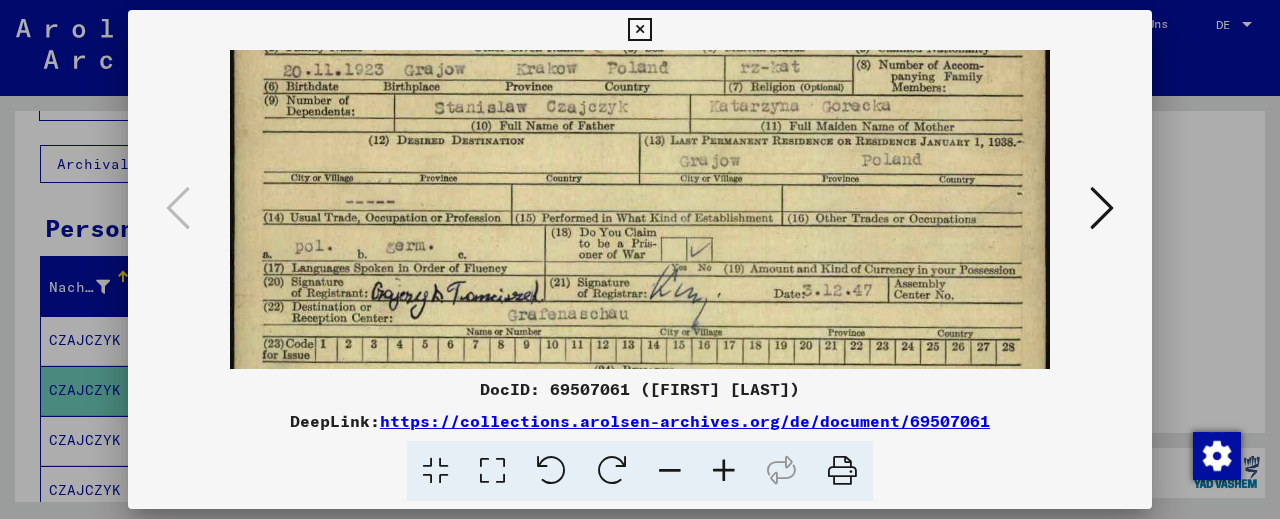 drag, startPoint x: 702, startPoint y: 261, endPoint x: 689, endPoint y: 303, distance: 43.965897 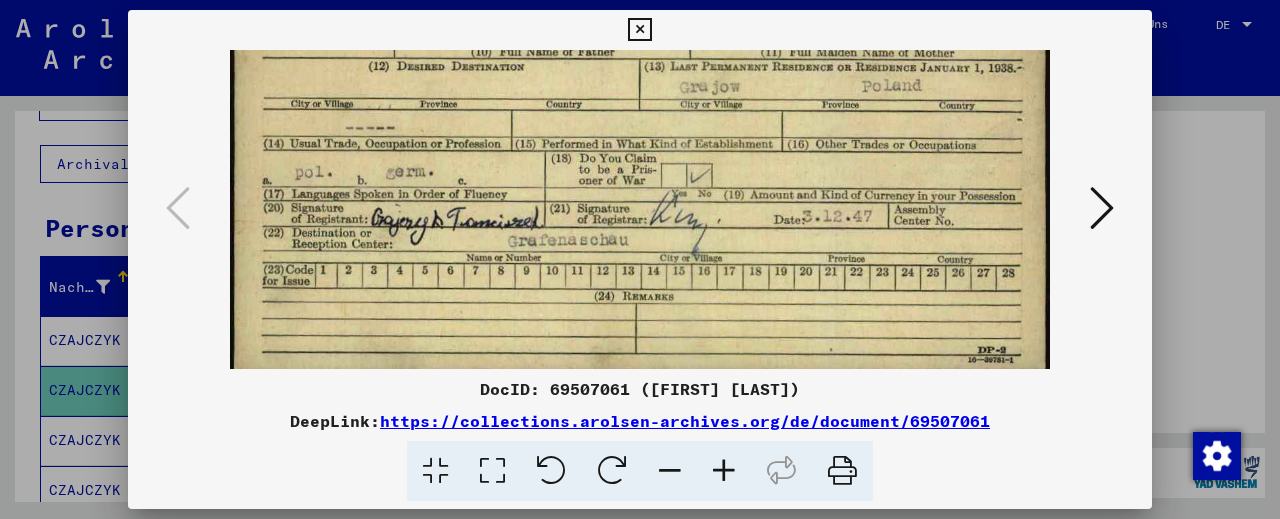 scroll, scrollTop: 200, scrollLeft: 0, axis: vertical 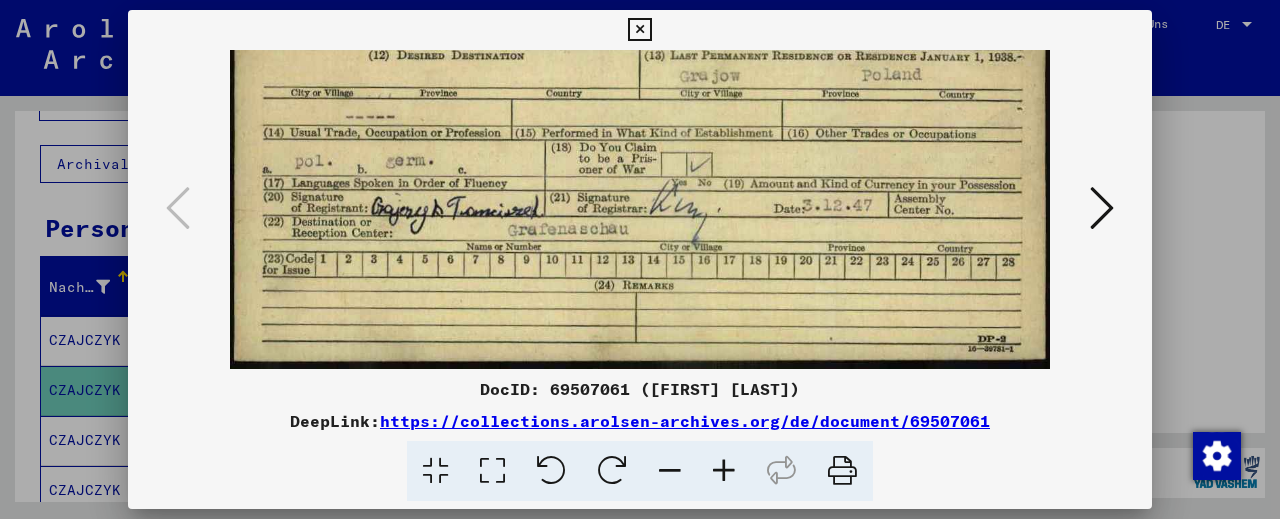 drag, startPoint x: 741, startPoint y: 264, endPoint x: 750, endPoint y: 154, distance: 110.36757 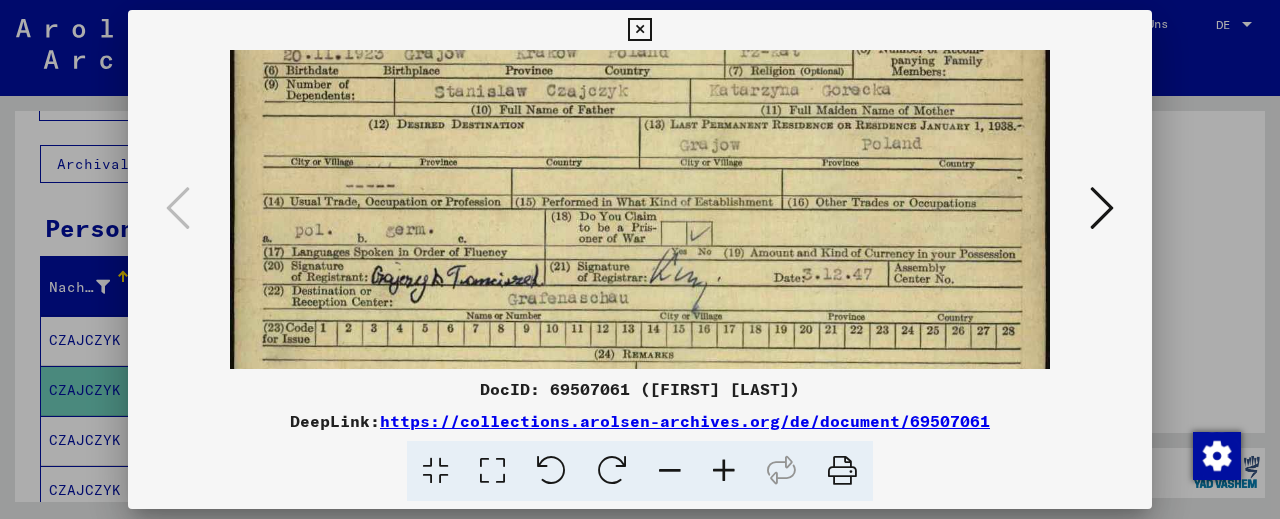 scroll, scrollTop: 122, scrollLeft: 0, axis: vertical 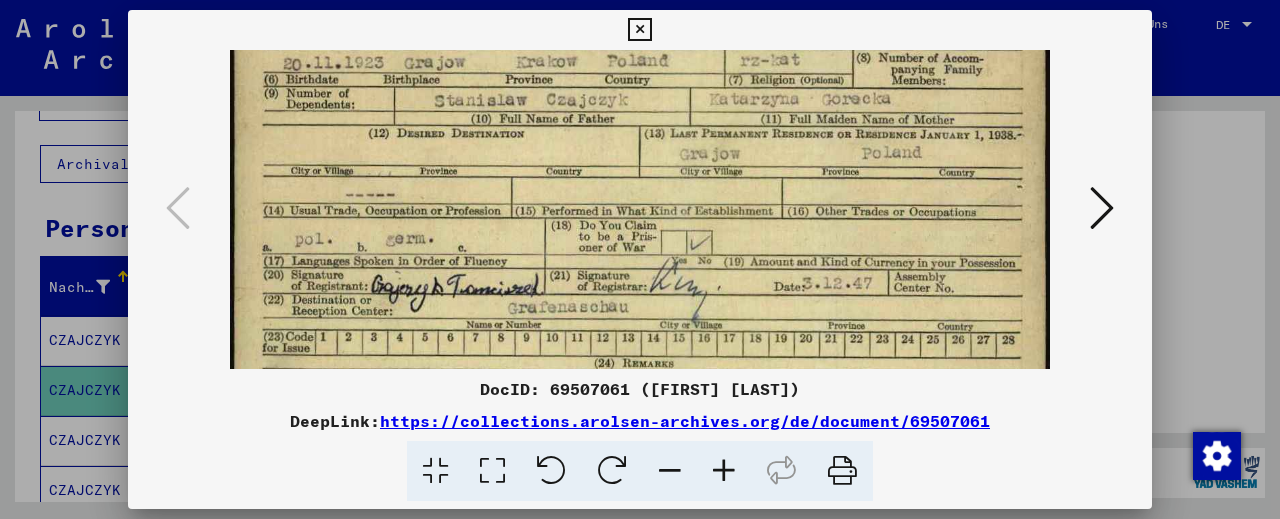 drag, startPoint x: 747, startPoint y: 165, endPoint x: 728, endPoint y: 243, distance: 80.280754 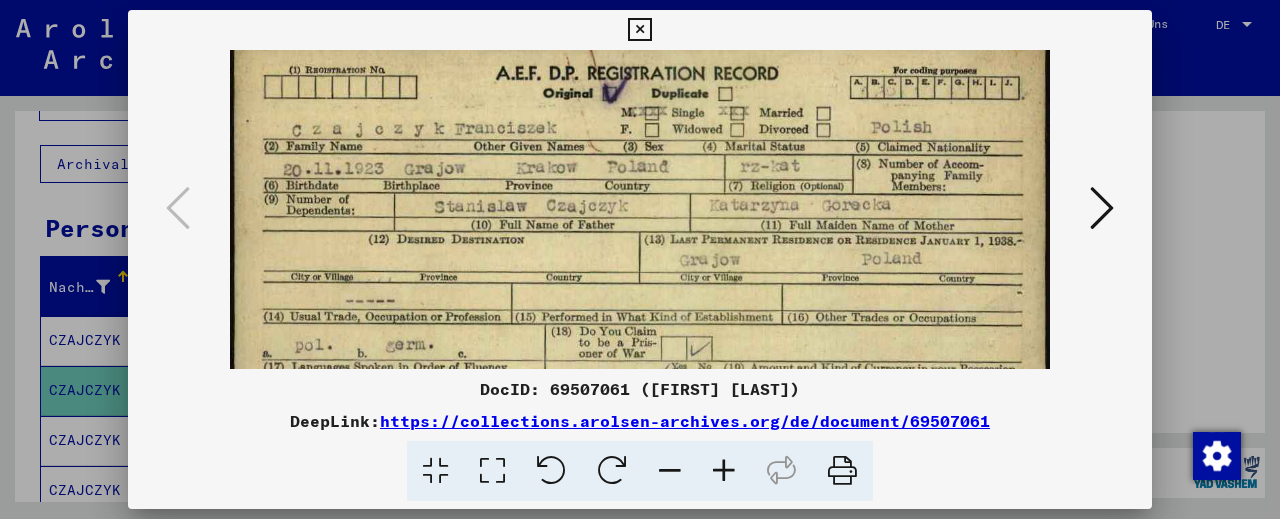 scroll, scrollTop: 12, scrollLeft: 0, axis: vertical 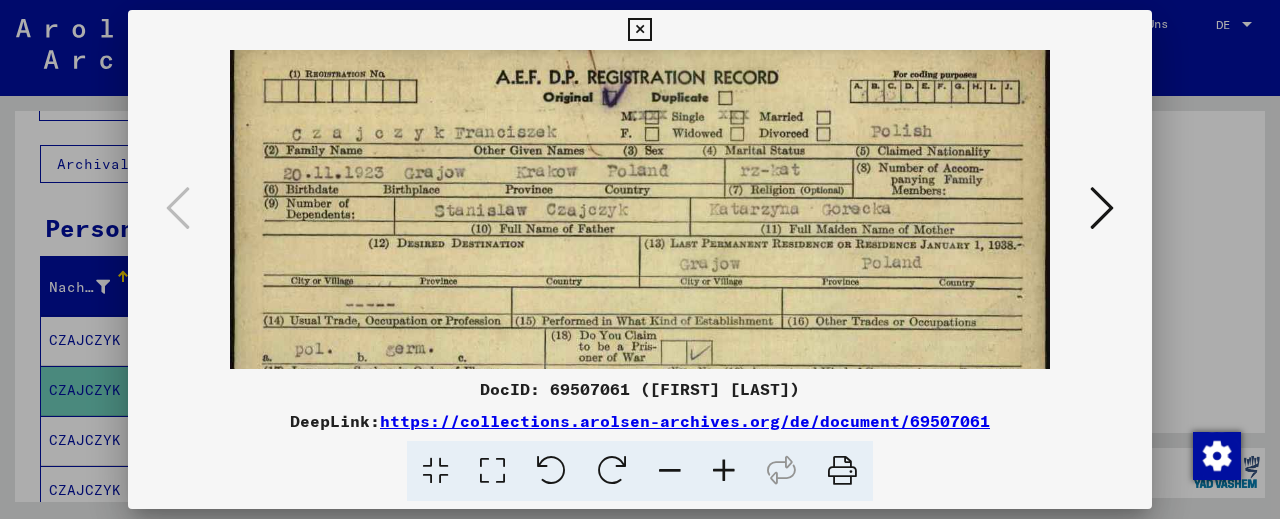 drag, startPoint x: 733, startPoint y: 146, endPoint x: 730, endPoint y: 253, distance: 107.042046 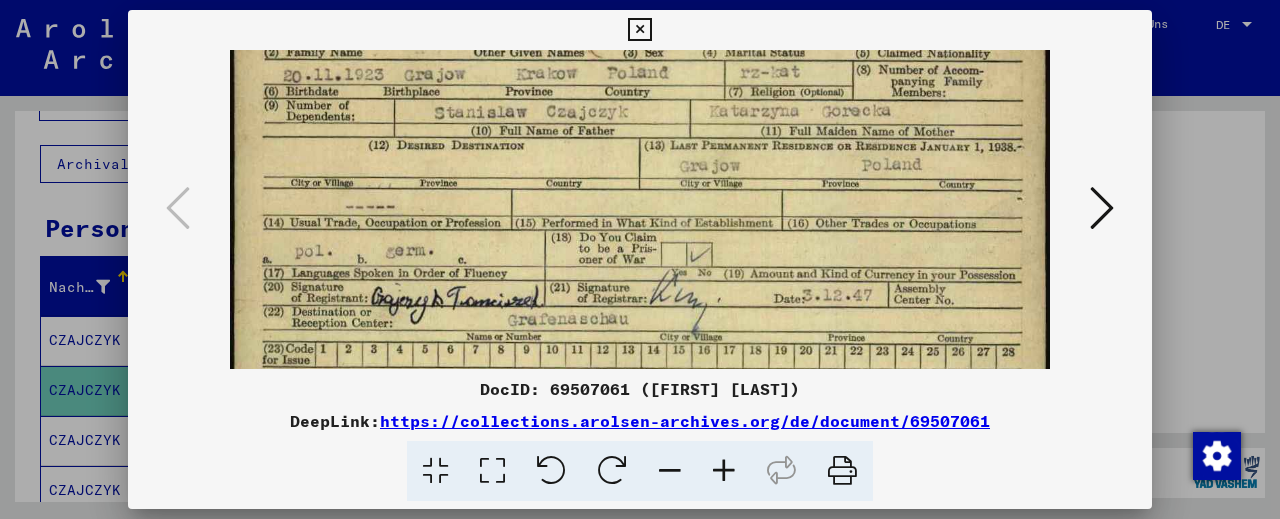 scroll, scrollTop: 139, scrollLeft: 0, axis: vertical 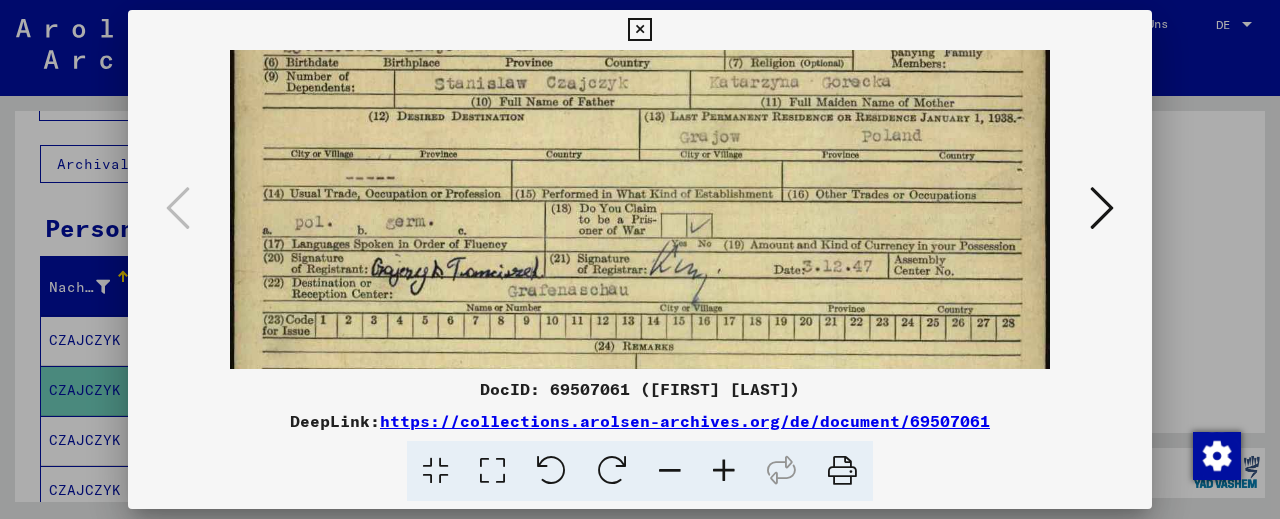 drag, startPoint x: 677, startPoint y: 166, endPoint x: 677, endPoint y: 82, distance: 84 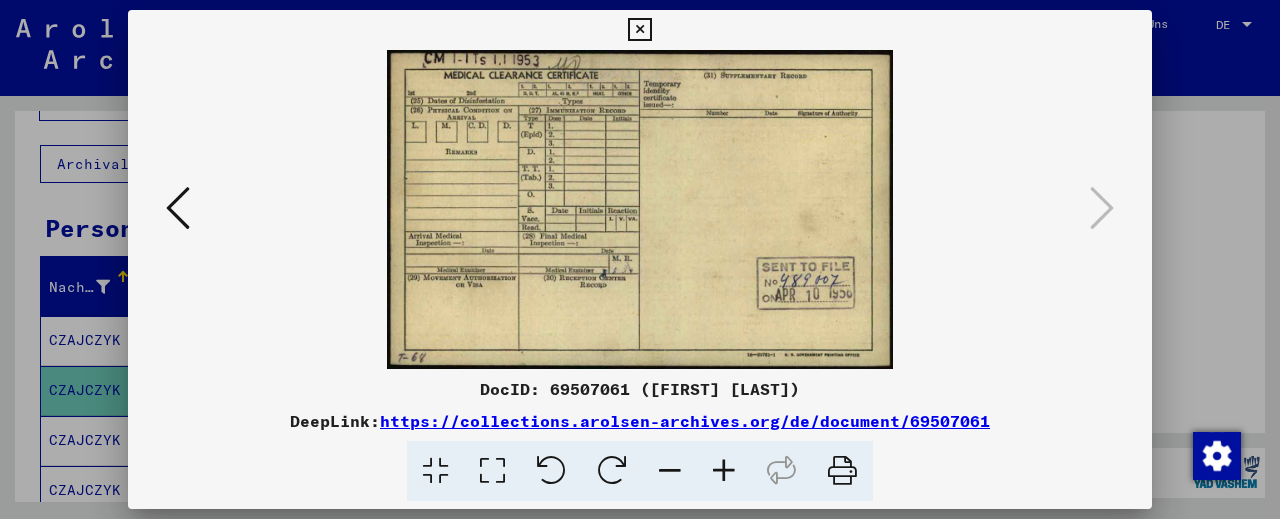scroll, scrollTop: 0, scrollLeft: 0, axis: both 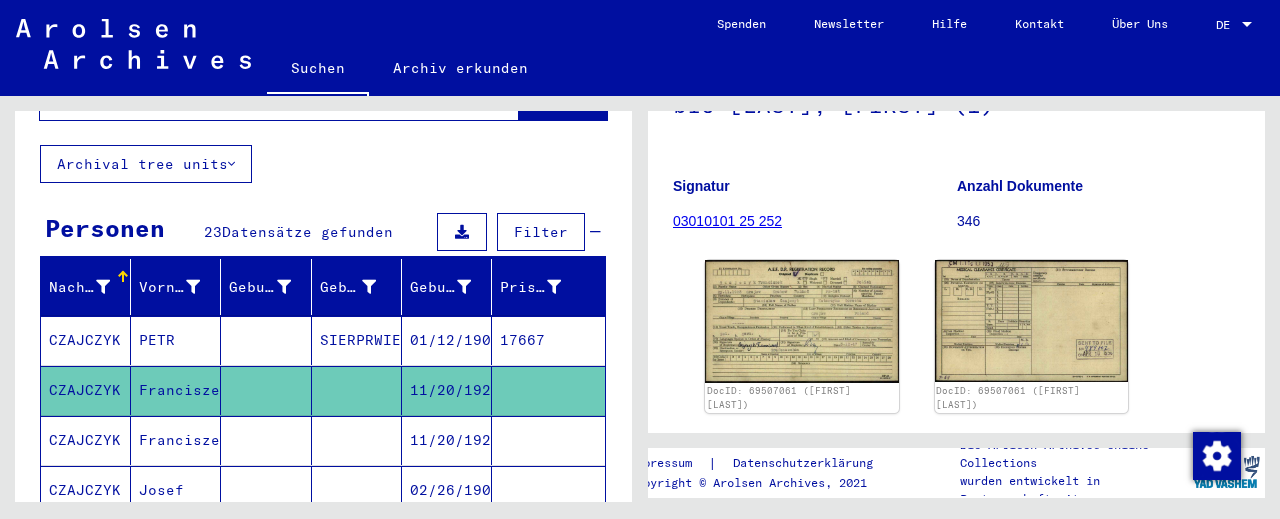 click on "11/20/1923" at bounding box center (447, 490) 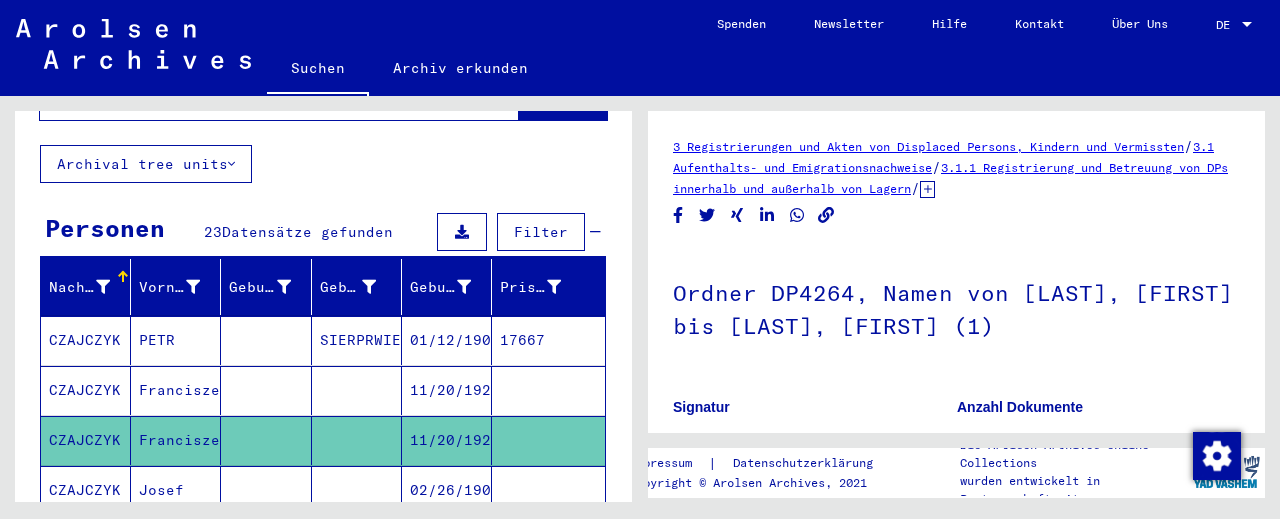 scroll, scrollTop: 221, scrollLeft: 0, axis: vertical 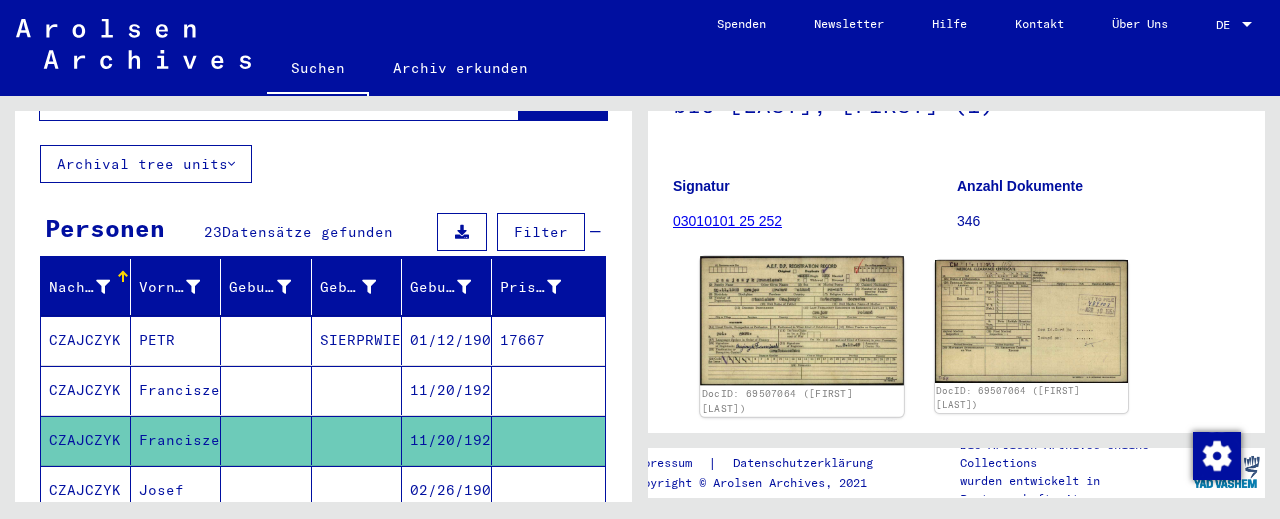 click 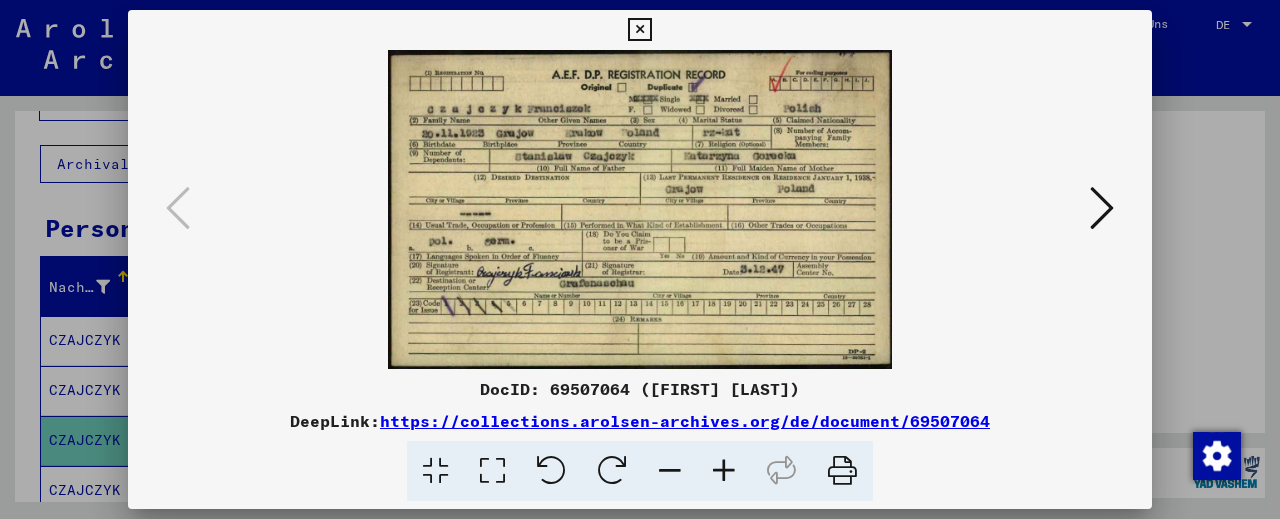 click at bounding box center (724, 471) 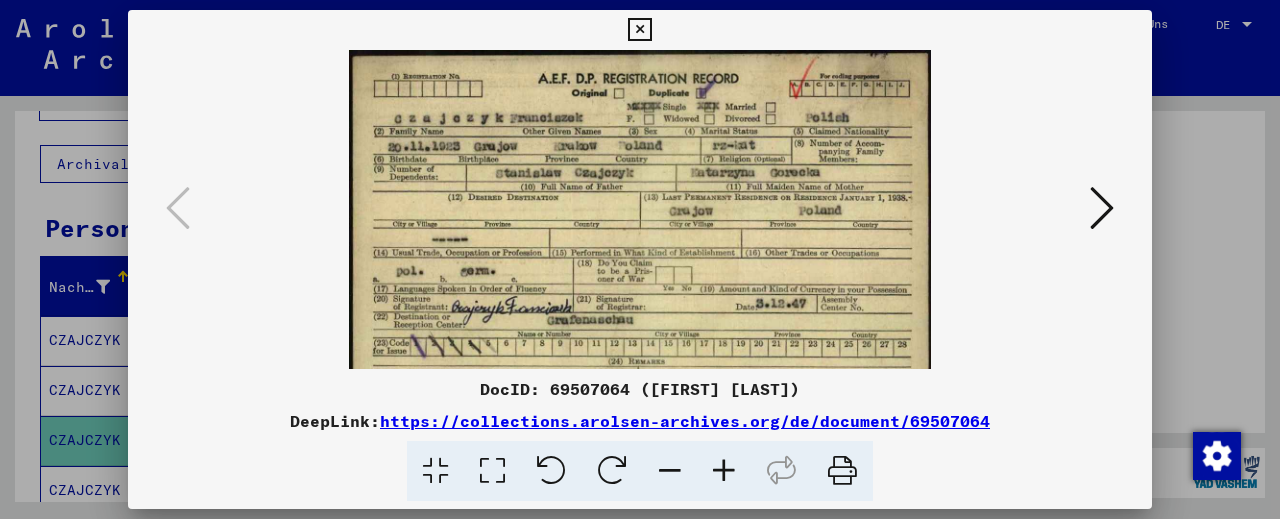 click at bounding box center (724, 471) 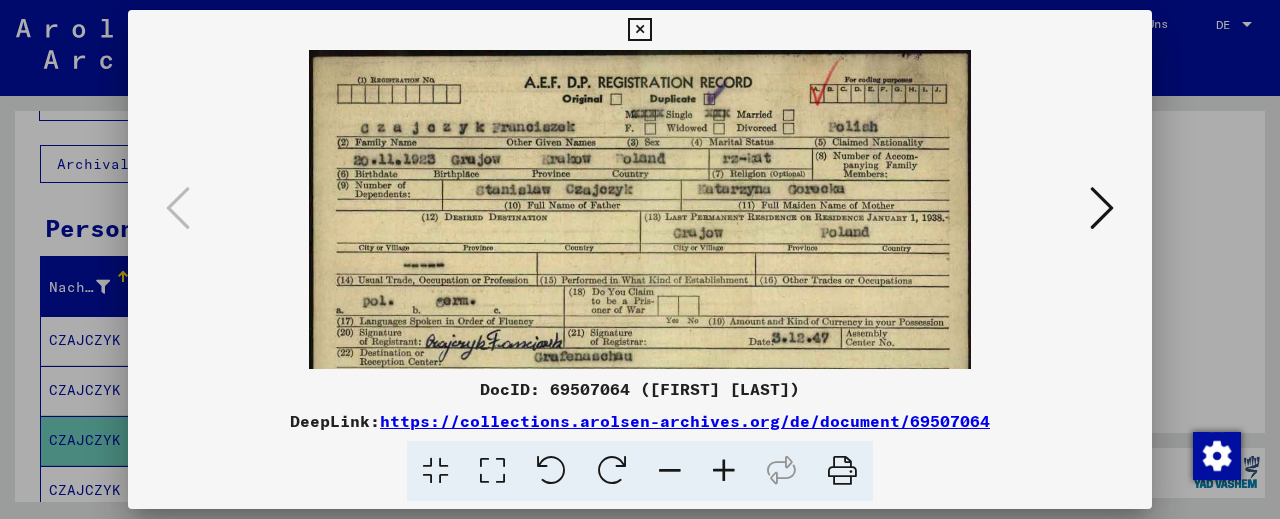 click at bounding box center [724, 471] 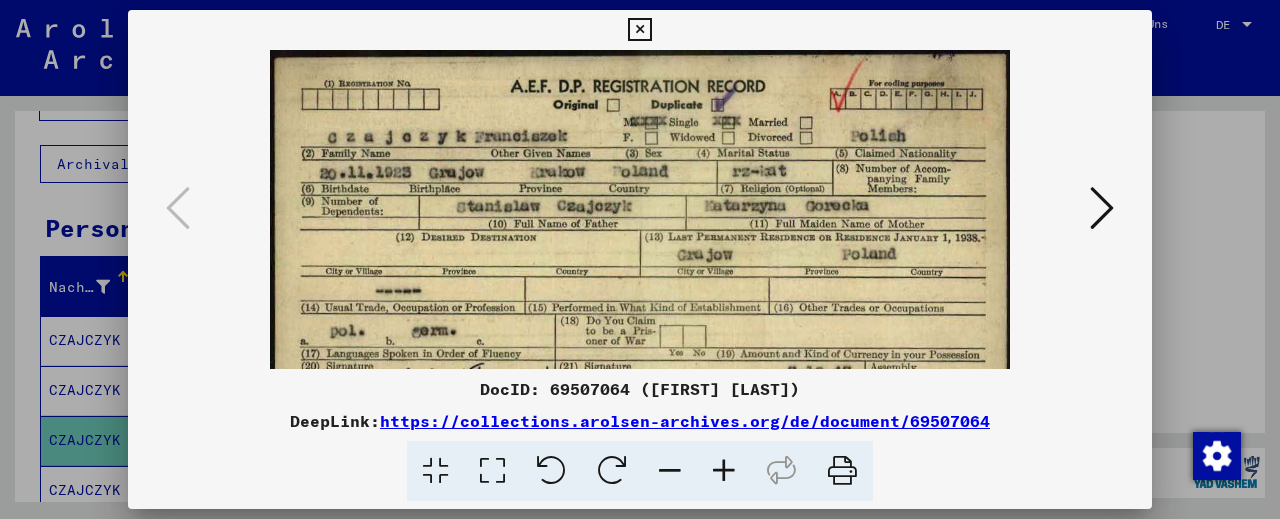click at bounding box center [724, 471] 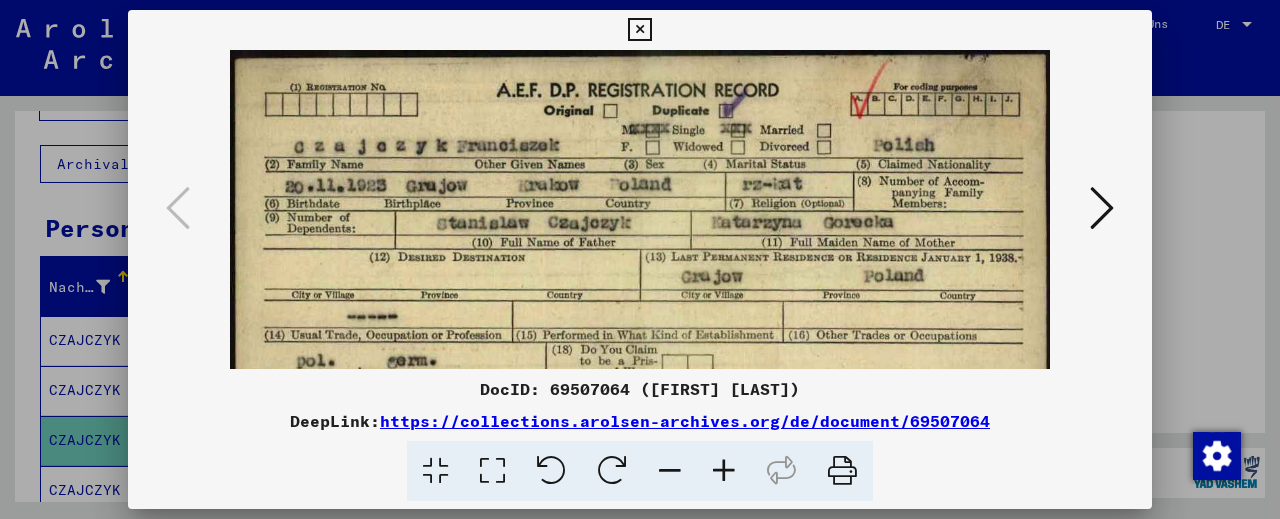 click at bounding box center [724, 471] 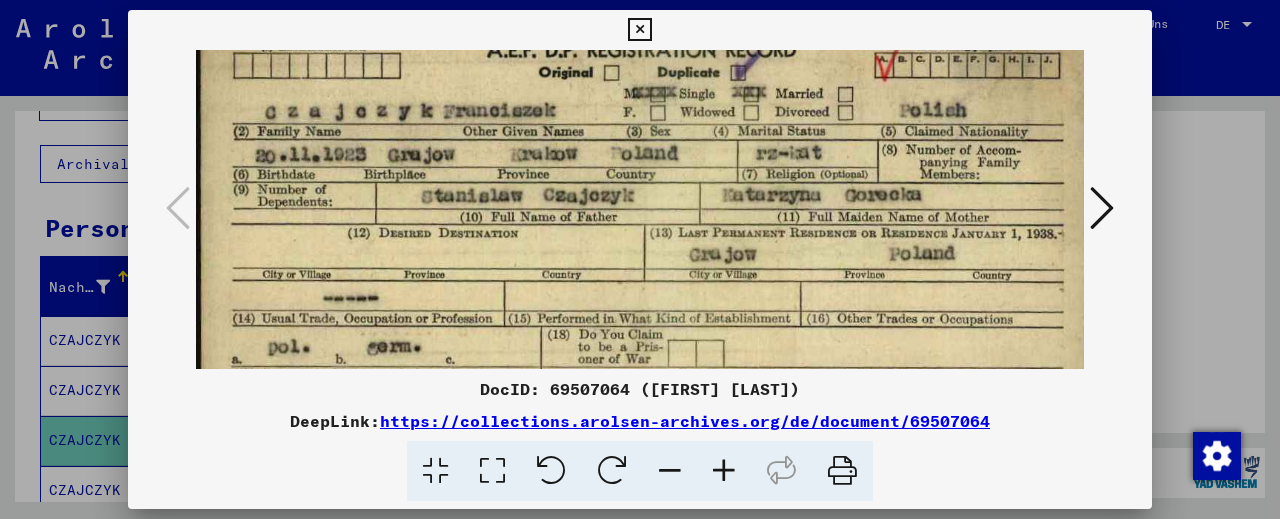scroll, scrollTop: 70, scrollLeft: 1, axis: both 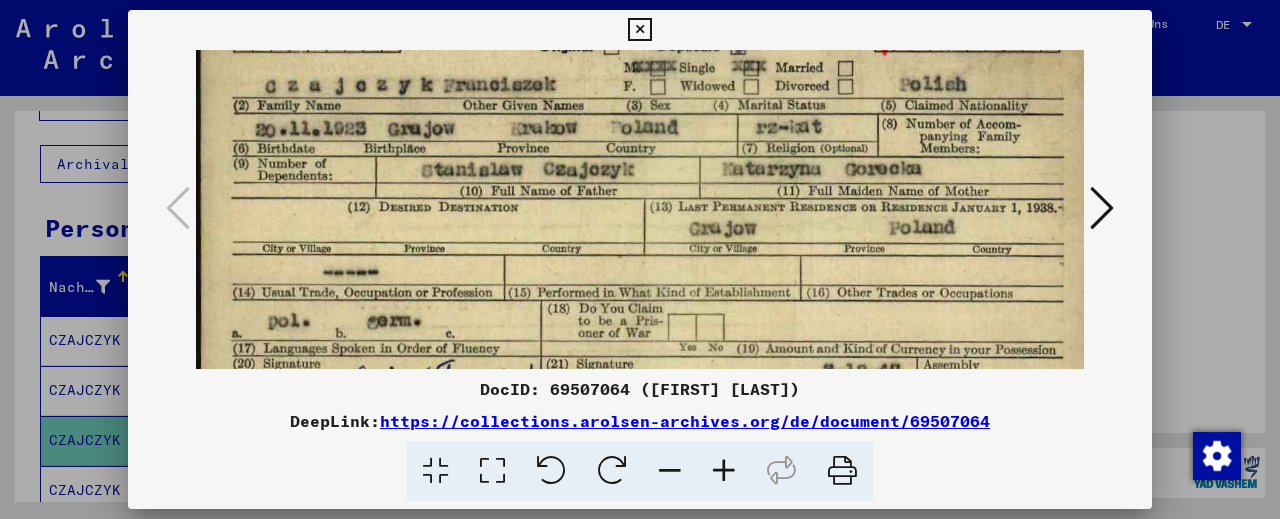 drag, startPoint x: 632, startPoint y: 225, endPoint x: 631, endPoint y: 155, distance: 70.00714 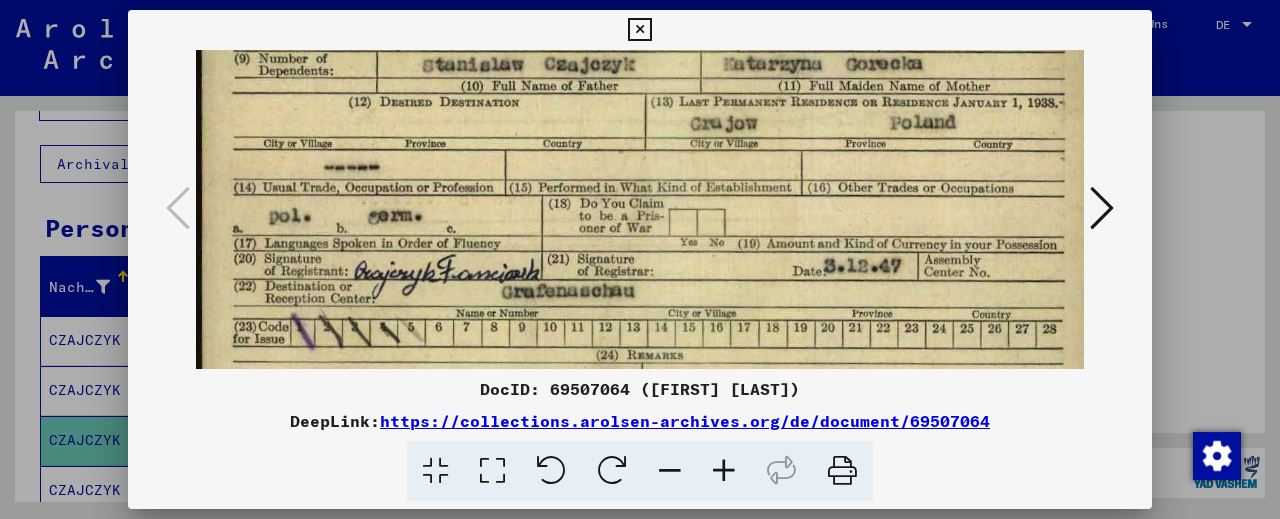 drag, startPoint x: 564, startPoint y: 243, endPoint x: 577, endPoint y: 124, distance: 119.70798 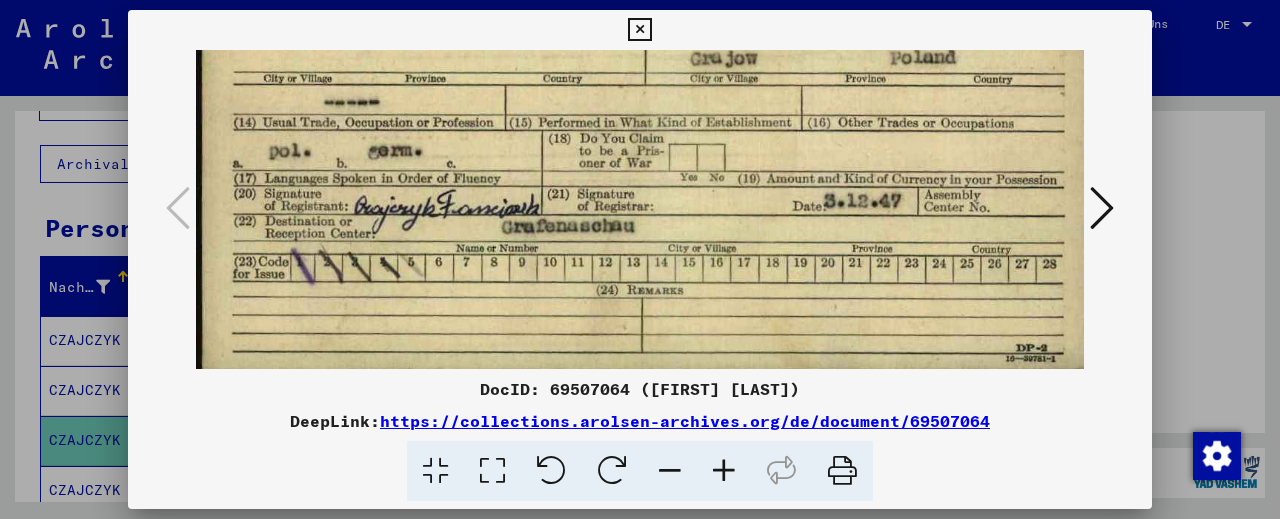 scroll, scrollTop: 250, scrollLeft: 0, axis: vertical 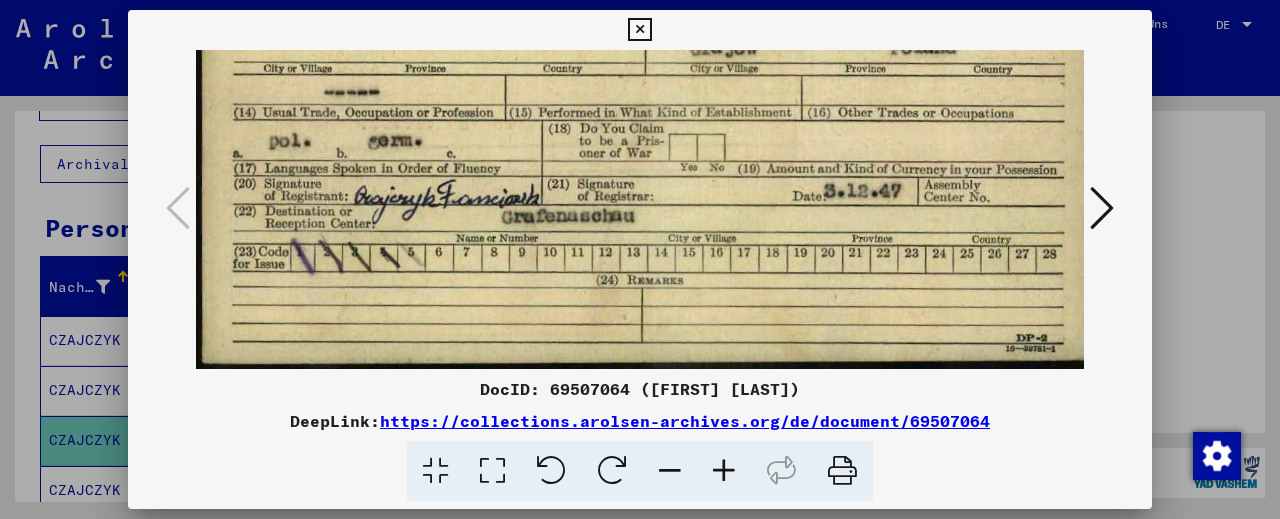 drag, startPoint x: 556, startPoint y: 293, endPoint x: 566, endPoint y: 202, distance: 91.5478 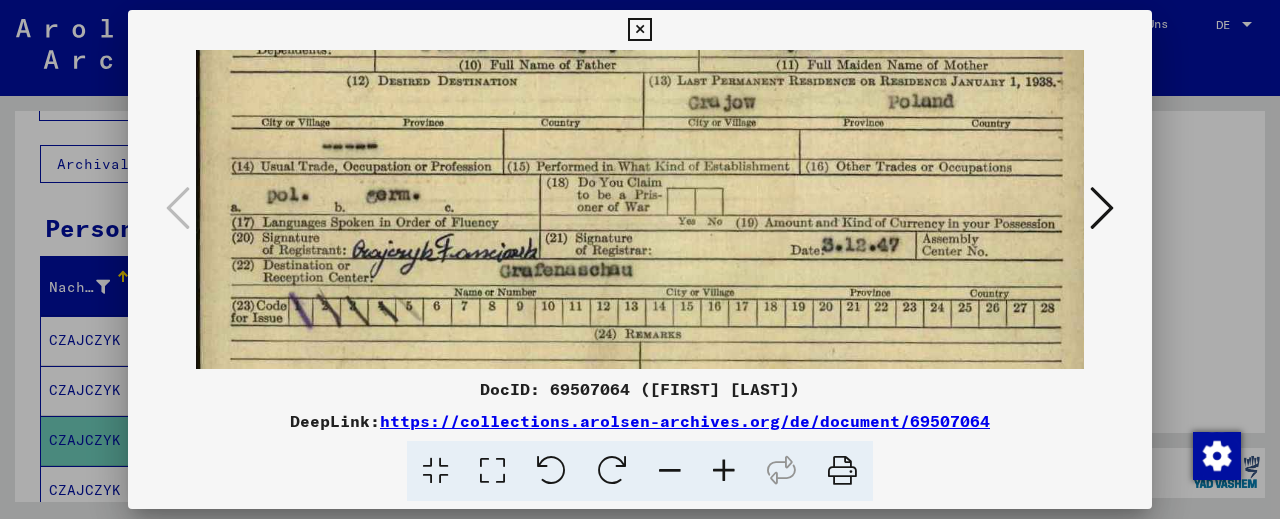 scroll, scrollTop: 183, scrollLeft: 2, axis: both 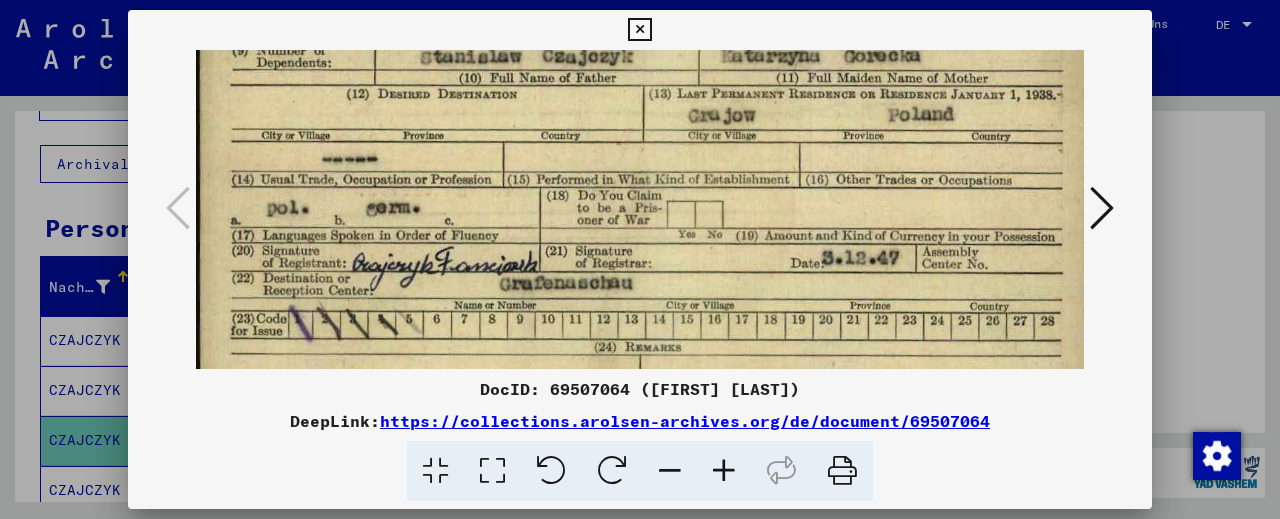 drag, startPoint x: 717, startPoint y: 234, endPoint x: 698, endPoint y: 301, distance: 69.641945 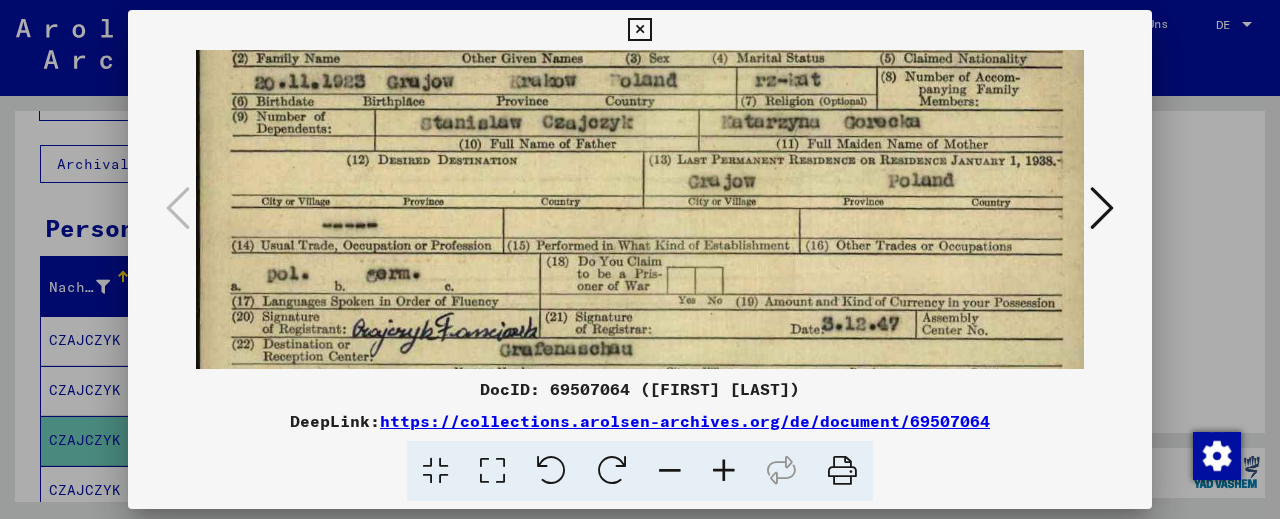 drag, startPoint x: 852, startPoint y: 234, endPoint x: 842, endPoint y: 301, distance: 67.74216 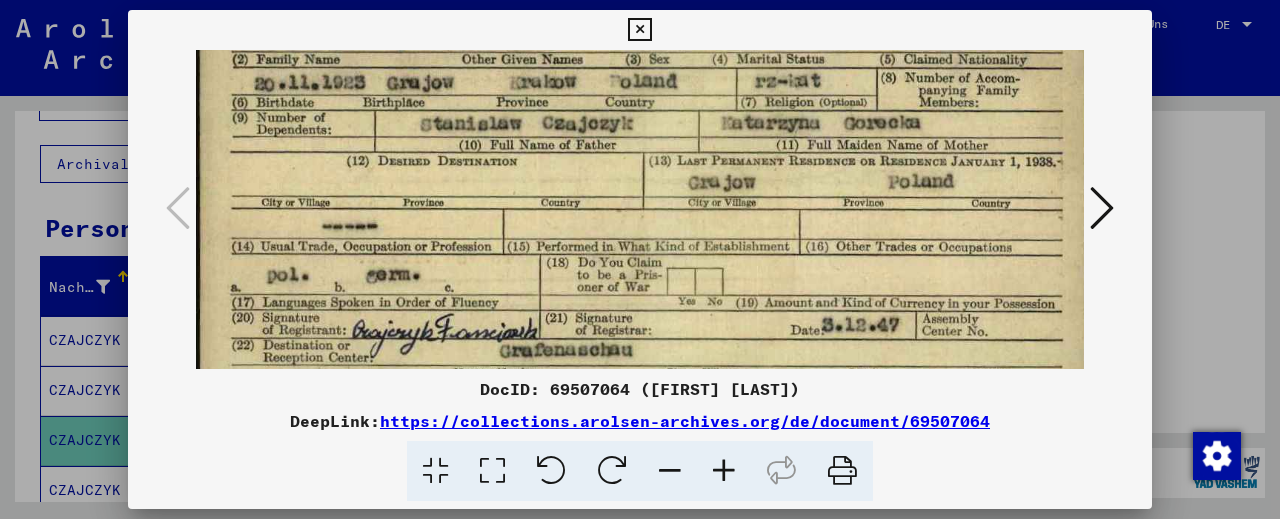 scroll, scrollTop: 44, scrollLeft: 2, axis: both 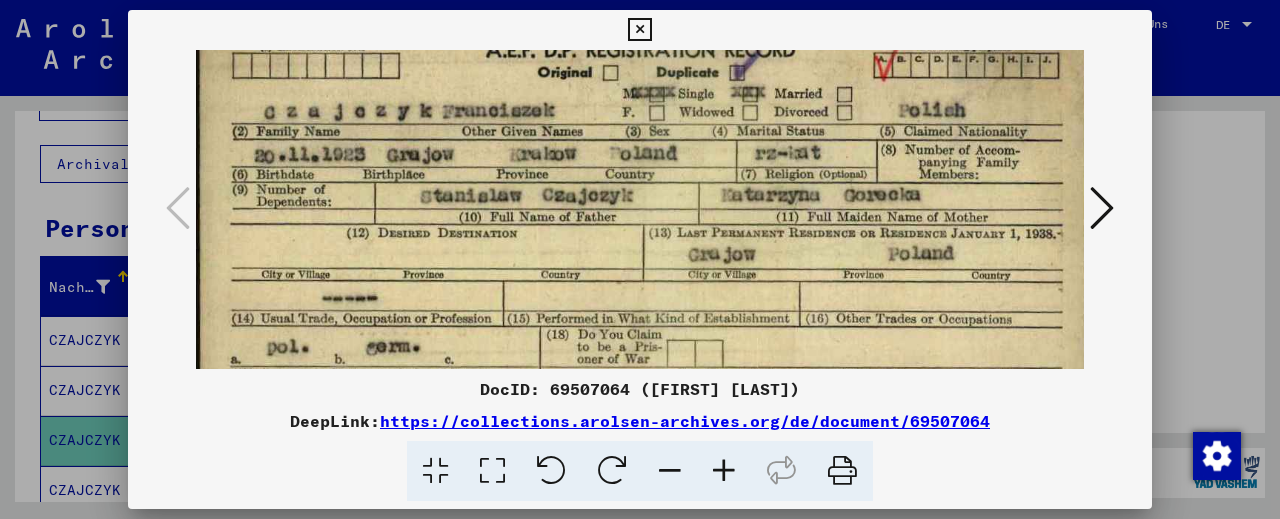 drag, startPoint x: 815, startPoint y: 218, endPoint x: 802, endPoint y: 290, distance: 73.1642 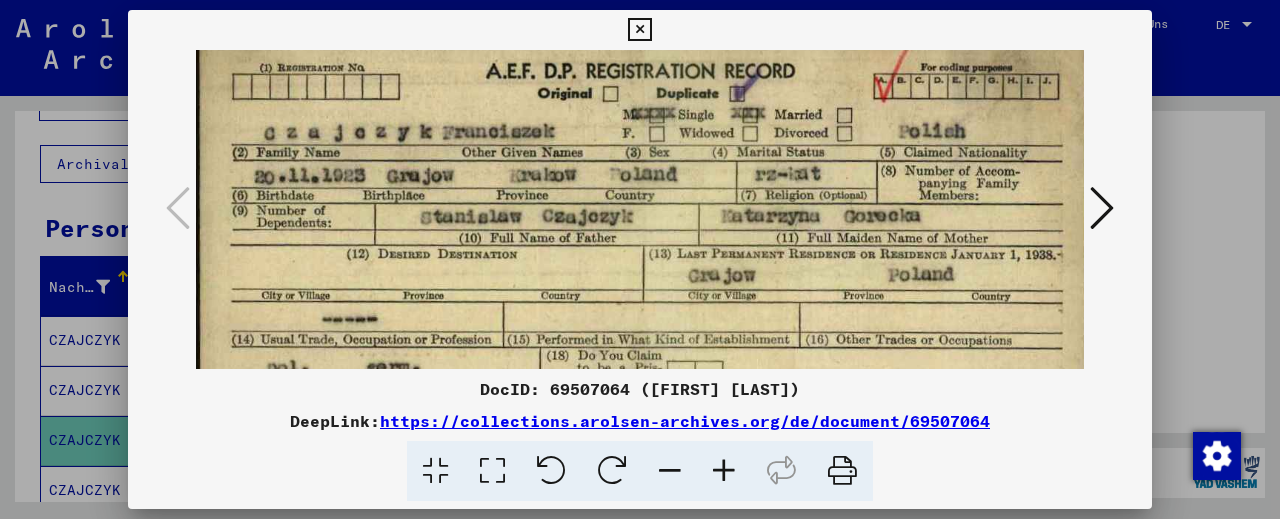 scroll, scrollTop: 14, scrollLeft: 2, axis: both 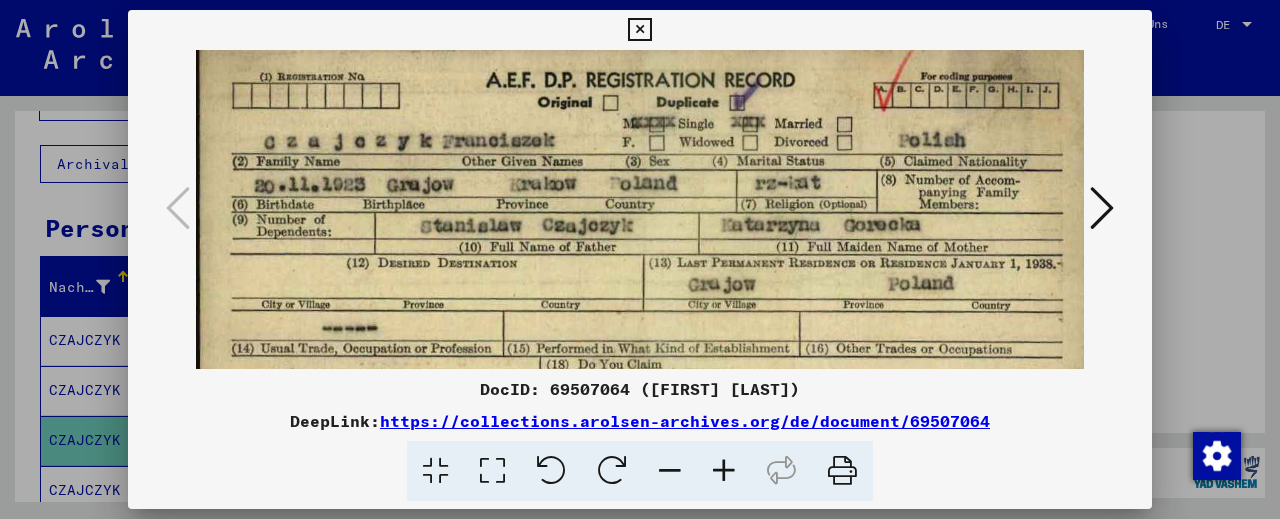 drag, startPoint x: 829, startPoint y: 227, endPoint x: 829, endPoint y: 257, distance: 30 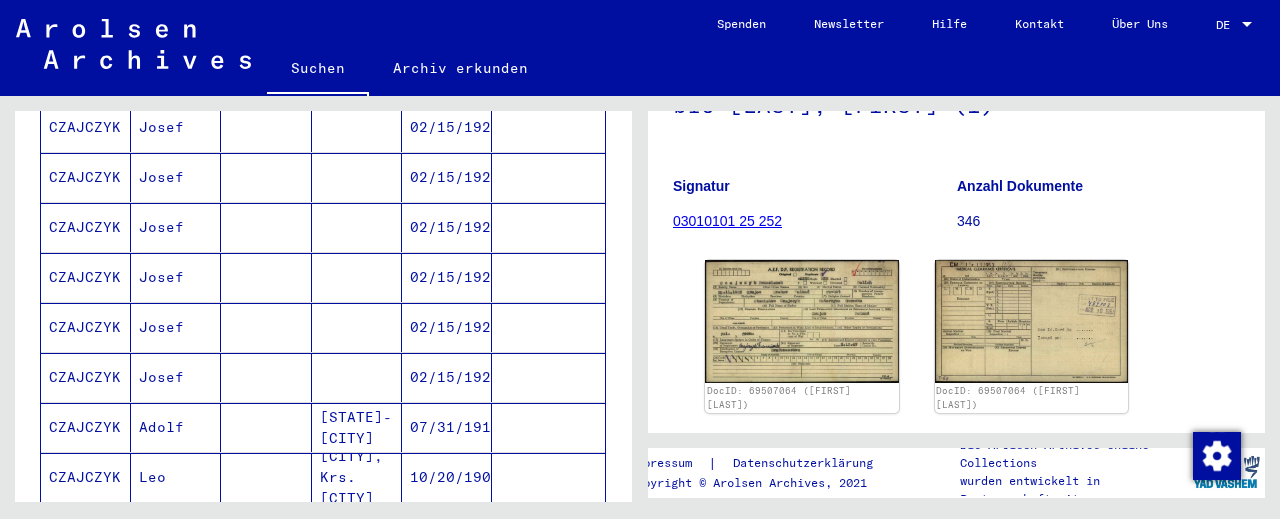 scroll, scrollTop: 883, scrollLeft: 0, axis: vertical 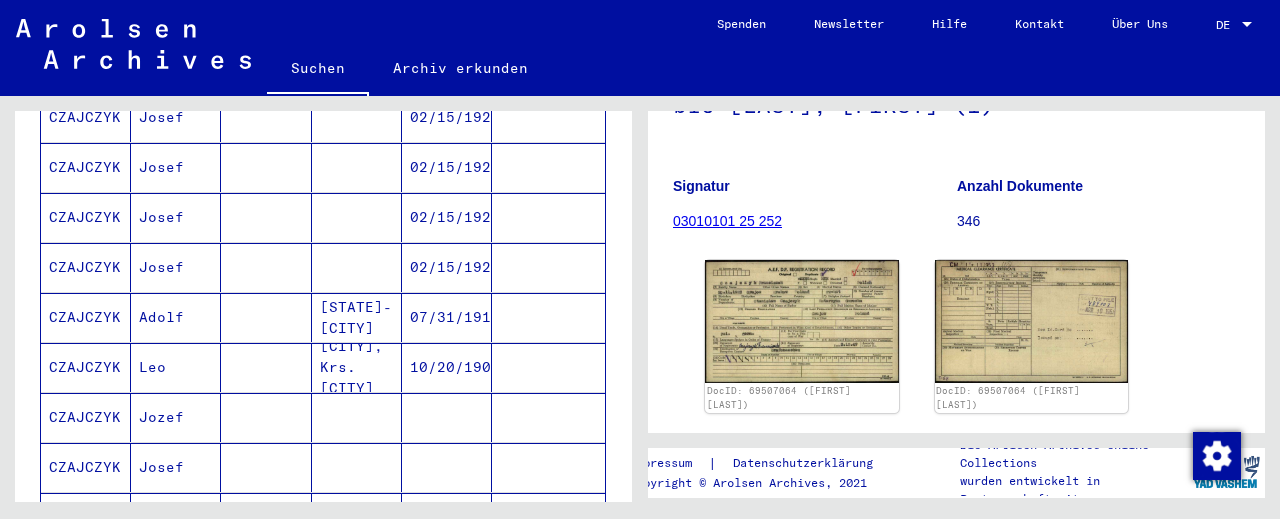 click at bounding box center (266, 417) 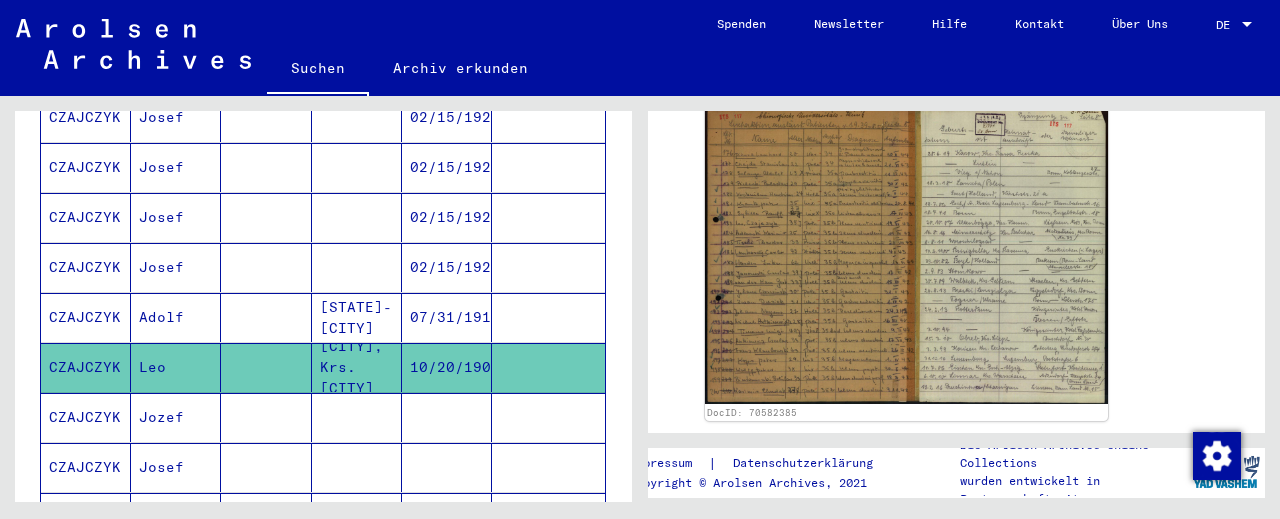 scroll, scrollTop: 442, scrollLeft: 0, axis: vertical 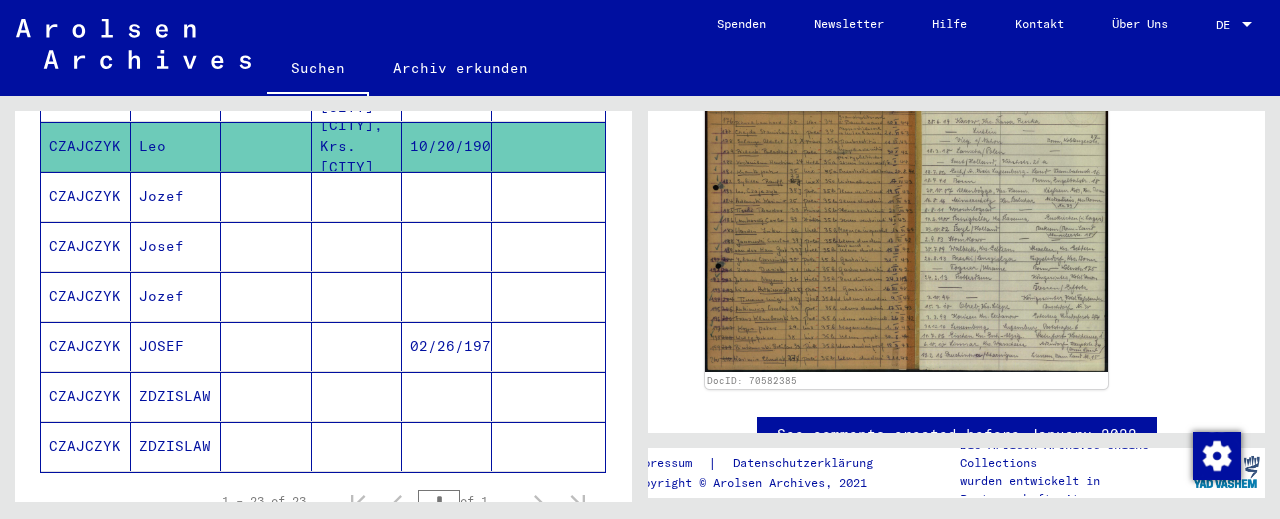 click at bounding box center [357, 446] 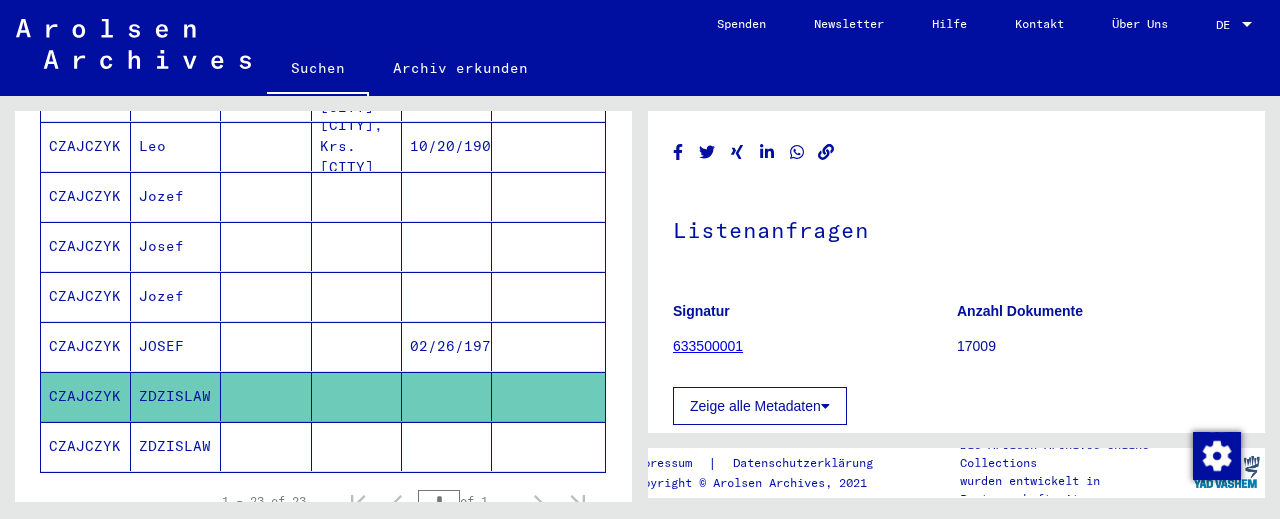 scroll, scrollTop: 331, scrollLeft: 0, axis: vertical 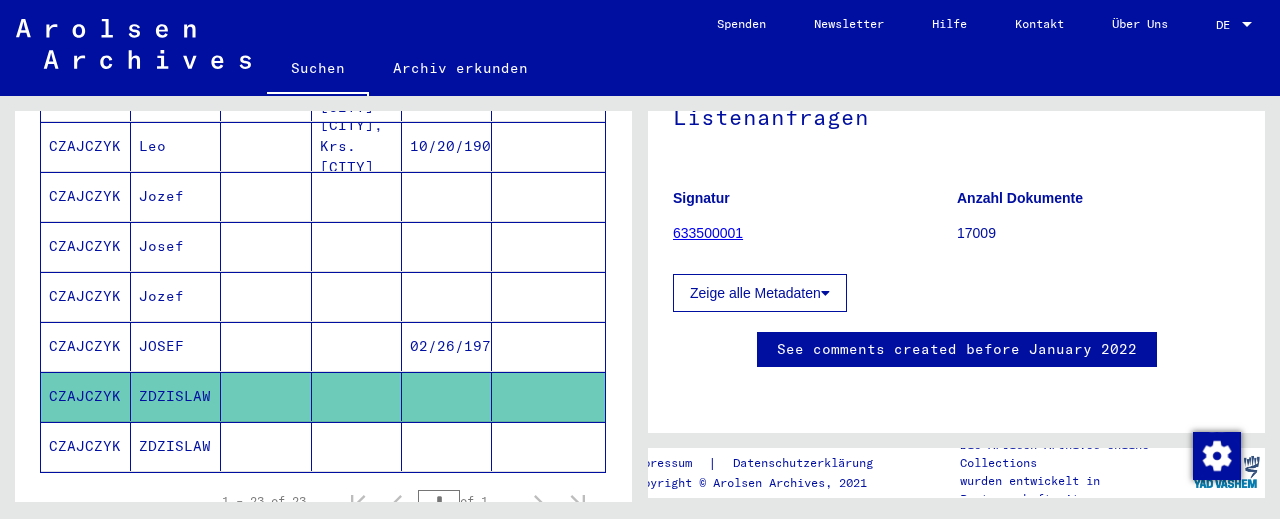 click 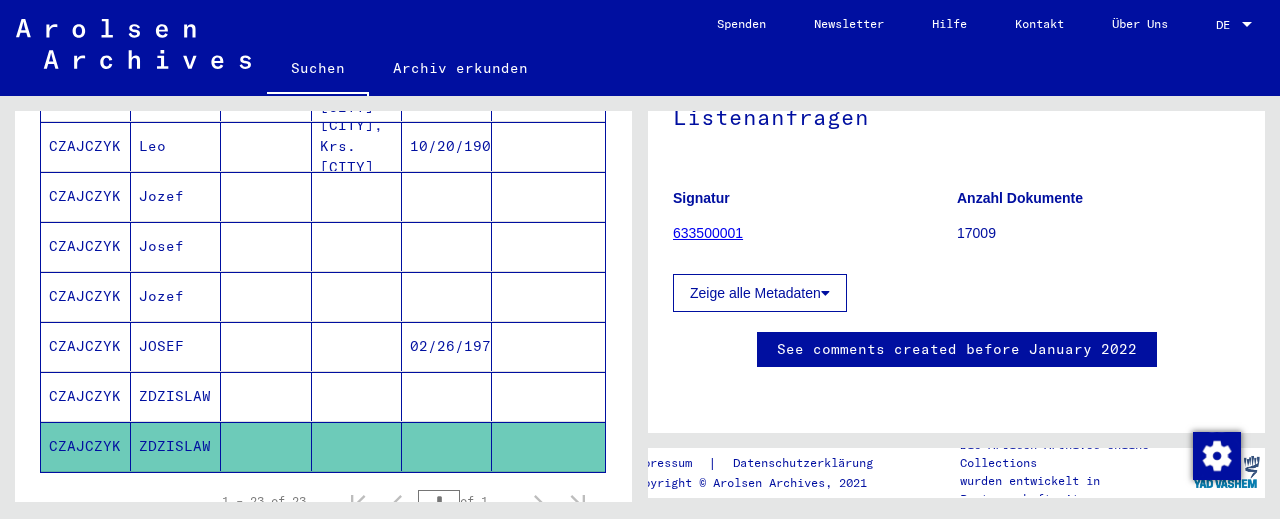 scroll, scrollTop: 0, scrollLeft: 0, axis: both 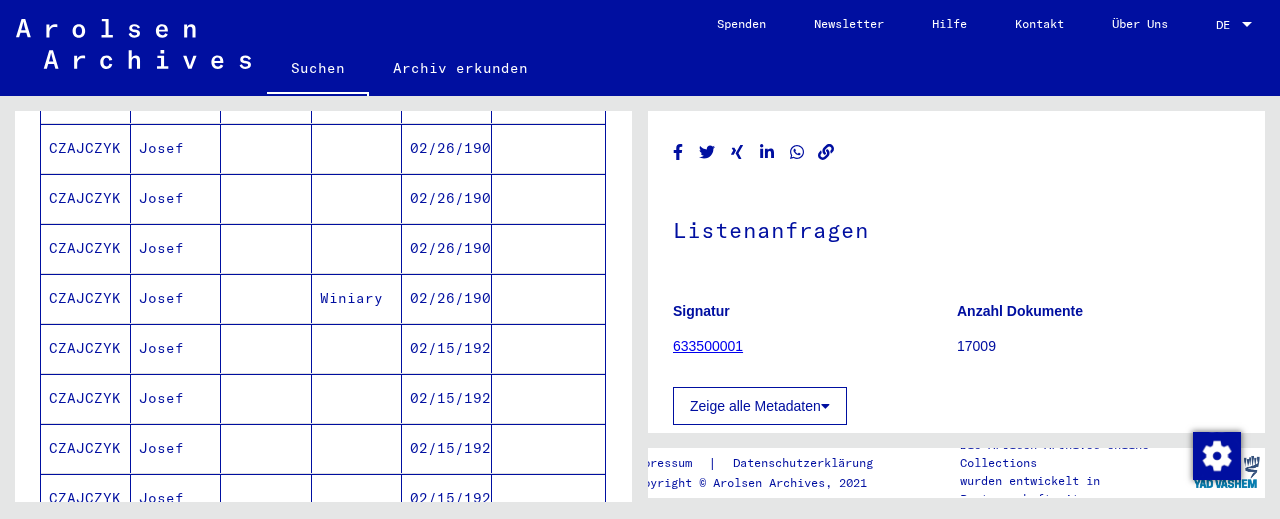 click on "Winiary" at bounding box center (357, 348) 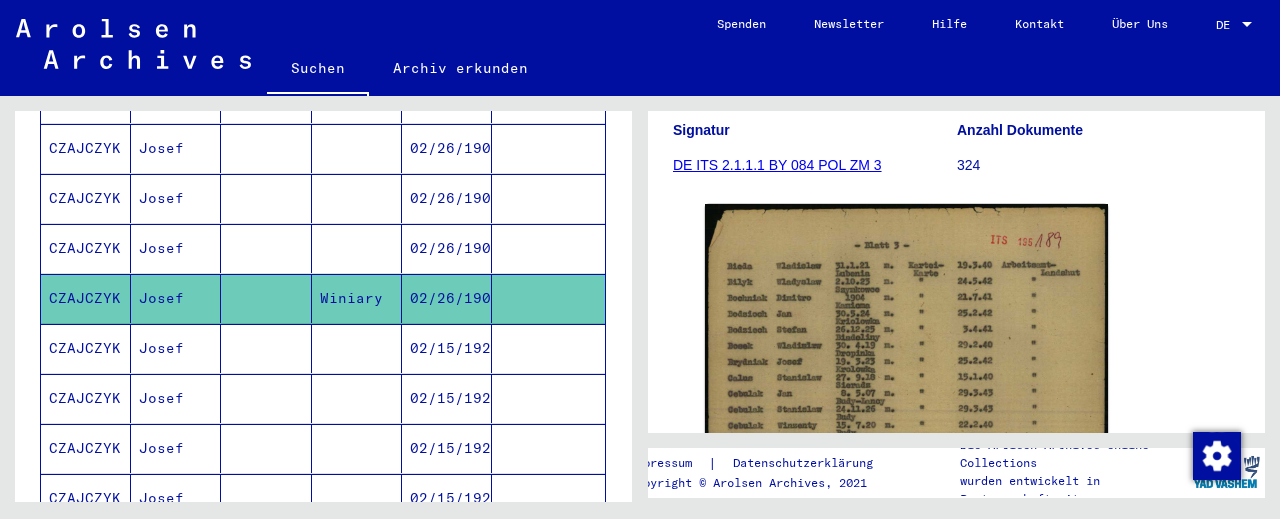 scroll, scrollTop: 552, scrollLeft: 0, axis: vertical 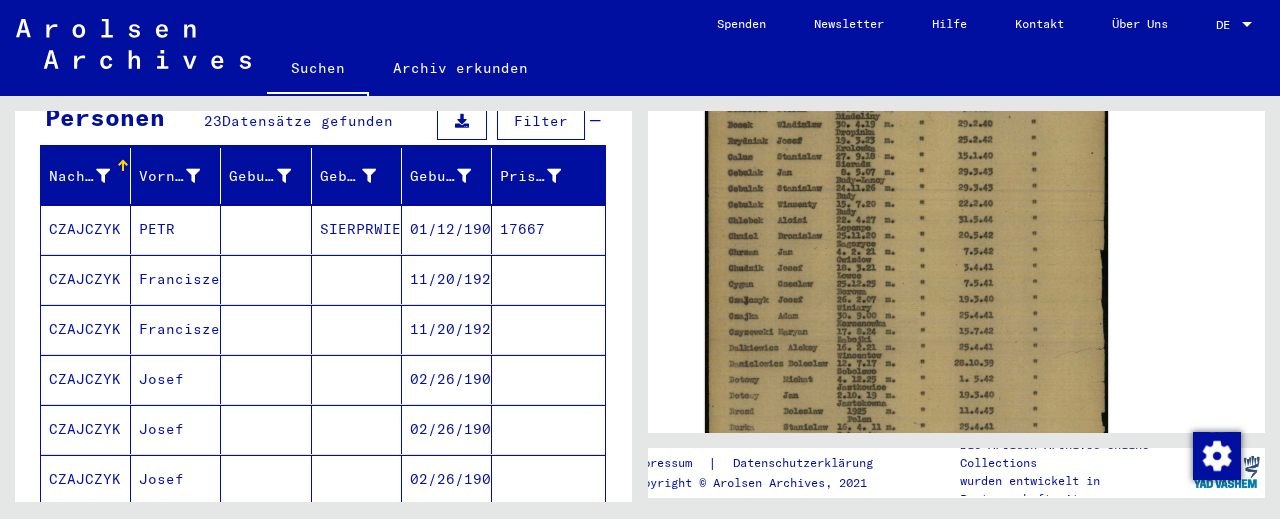 click at bounding box center [266, 279] 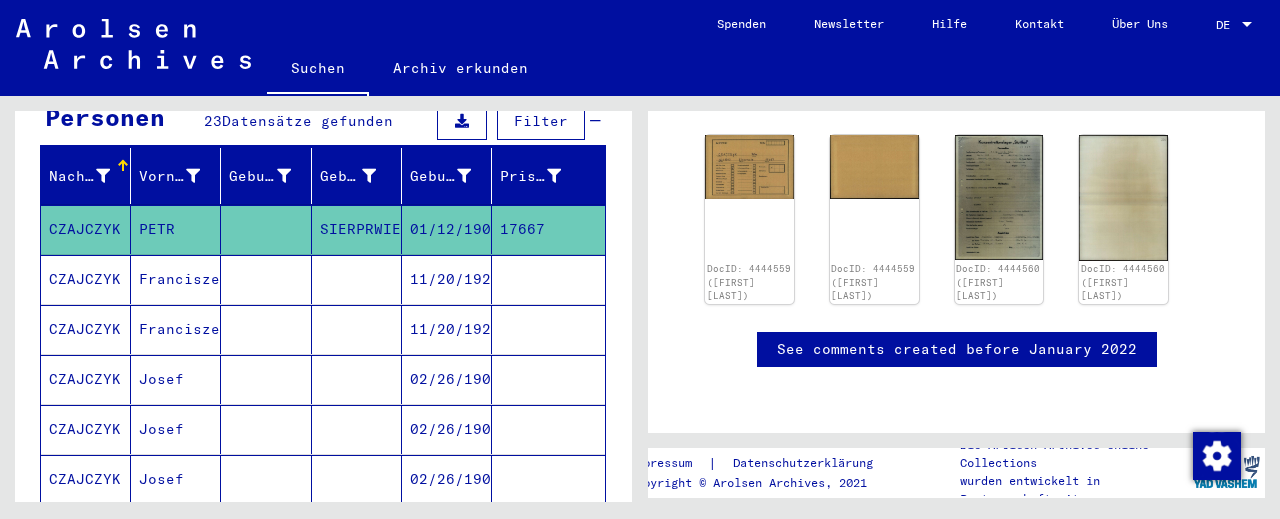 scroll, scrollTop: 221, scrollLeft: 0, axis: vertical 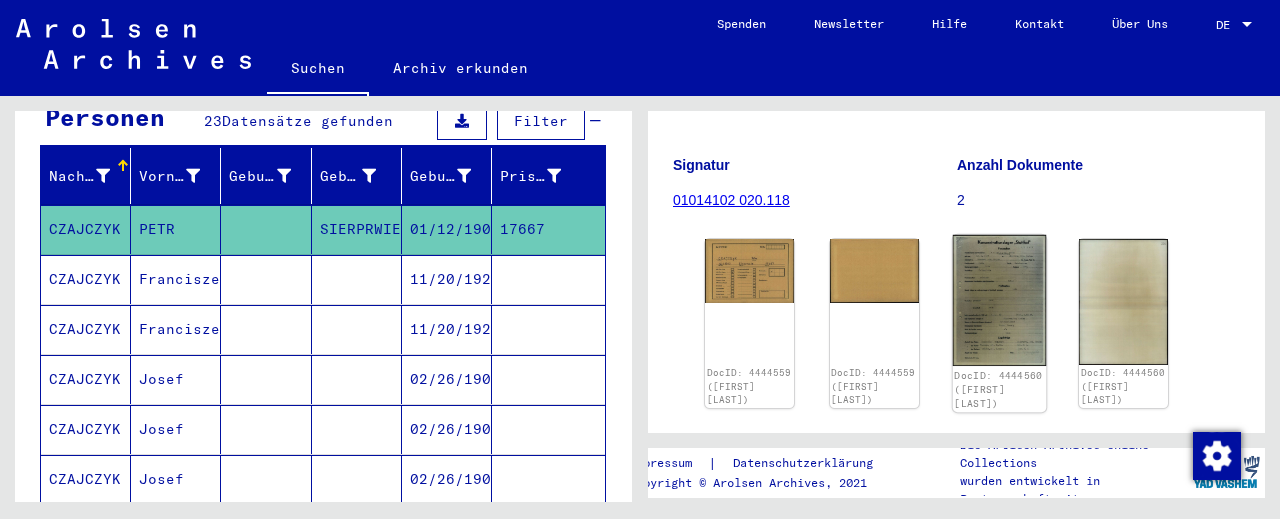 click 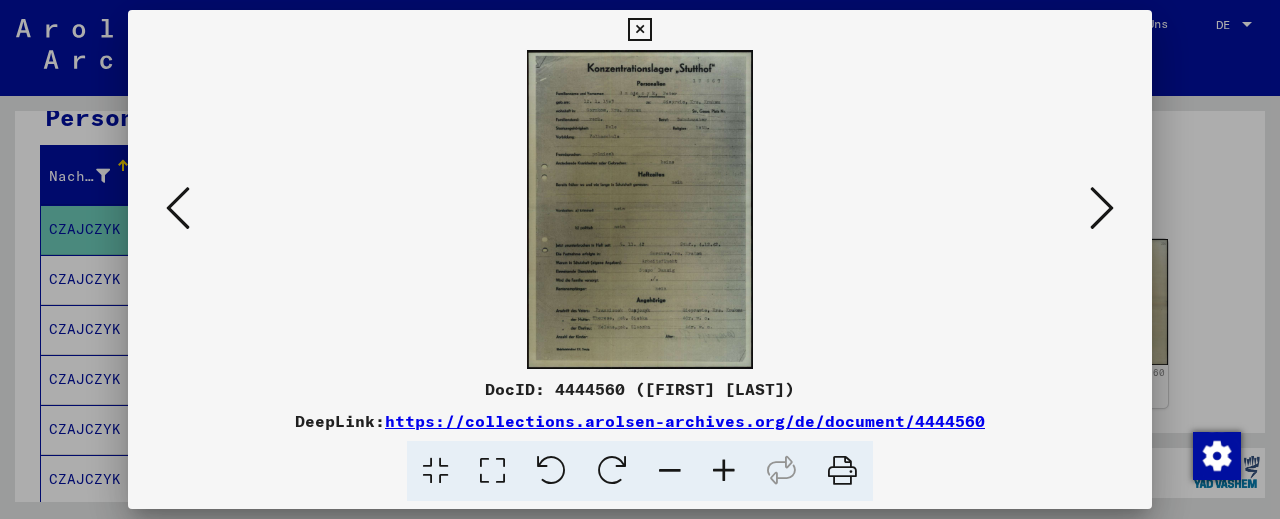 click at bounding box center (724, 471) 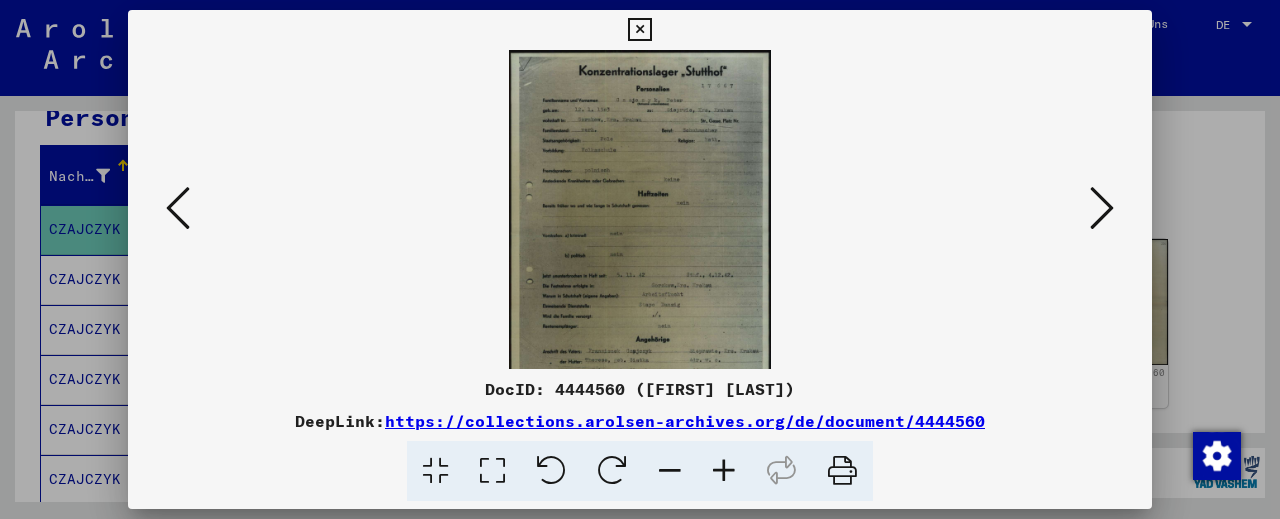click at bounding box center [724, 471] 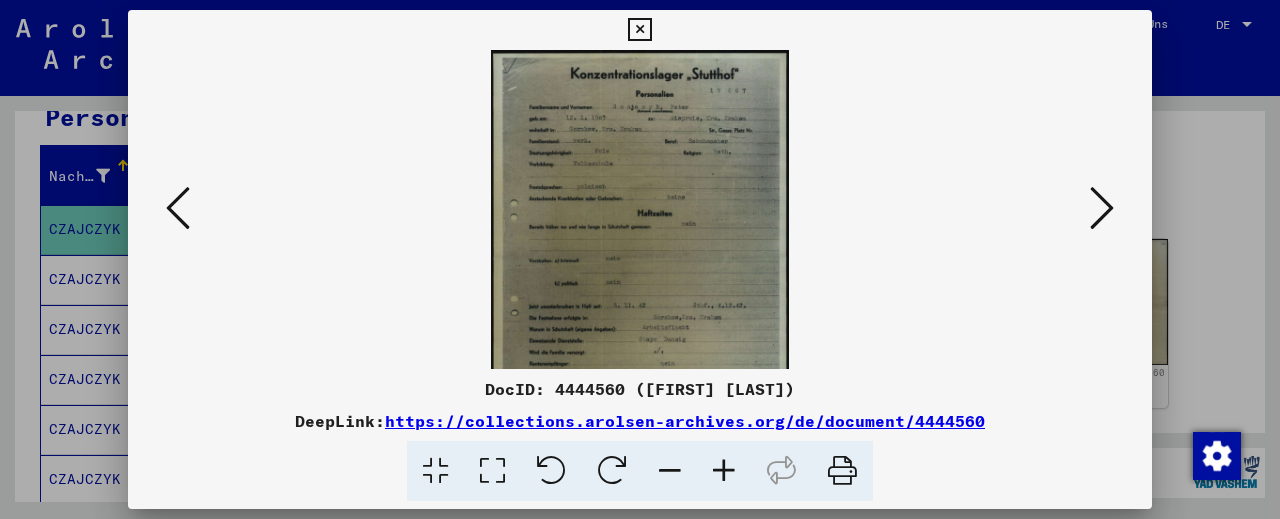 click at bounding box center (724, 471) 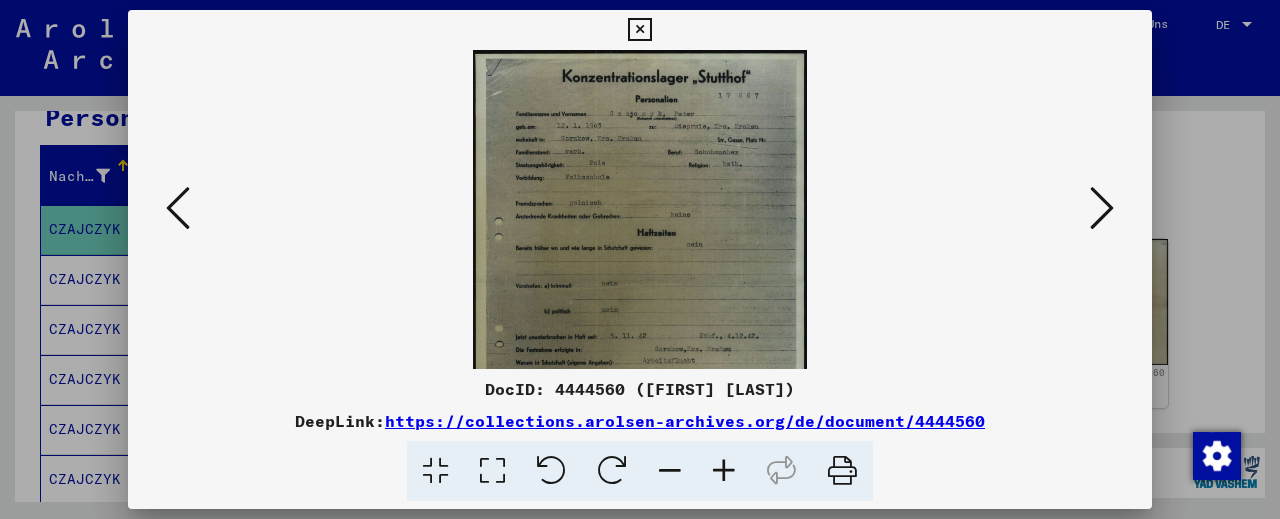 click at bounding box center [724, 471] 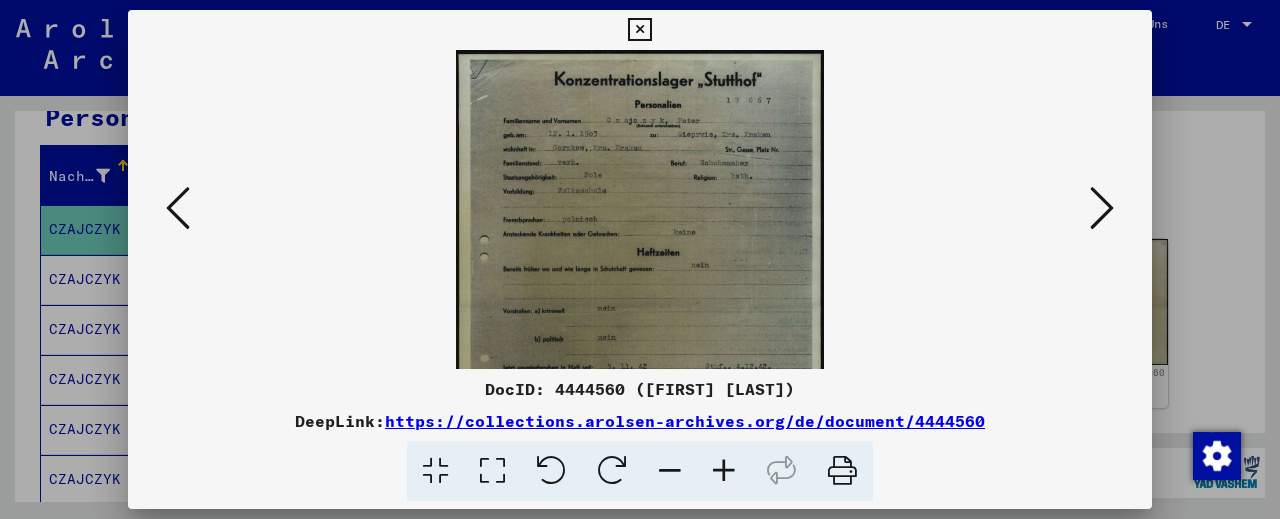 click at bounding box center (724, 471) 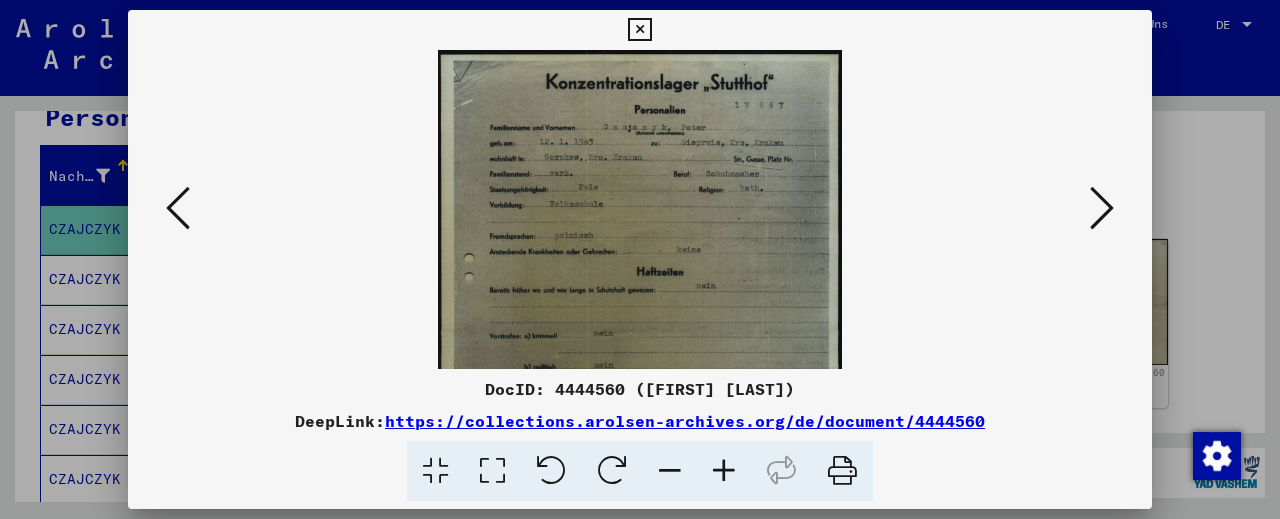 click at bounding box center (724, 471) 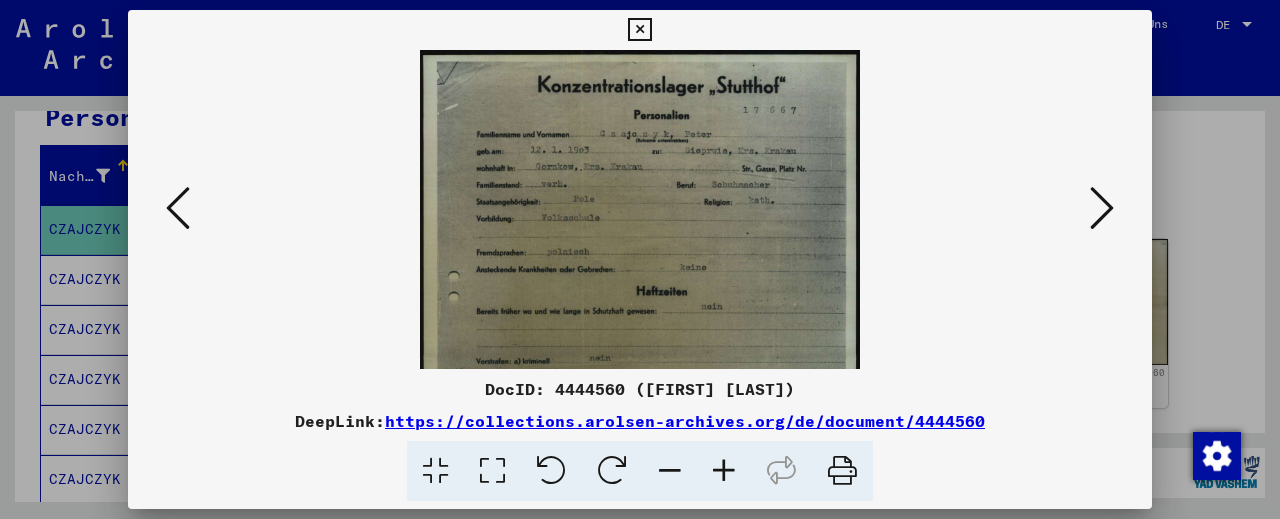 click at bounding box center (724, 471) 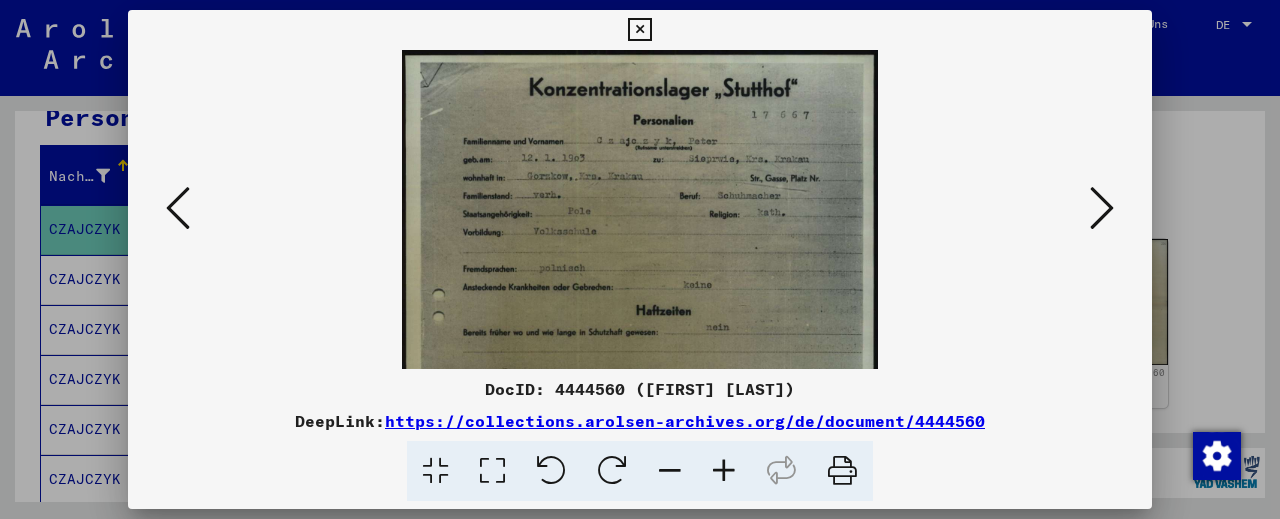 click at bounding box center (724, 471) 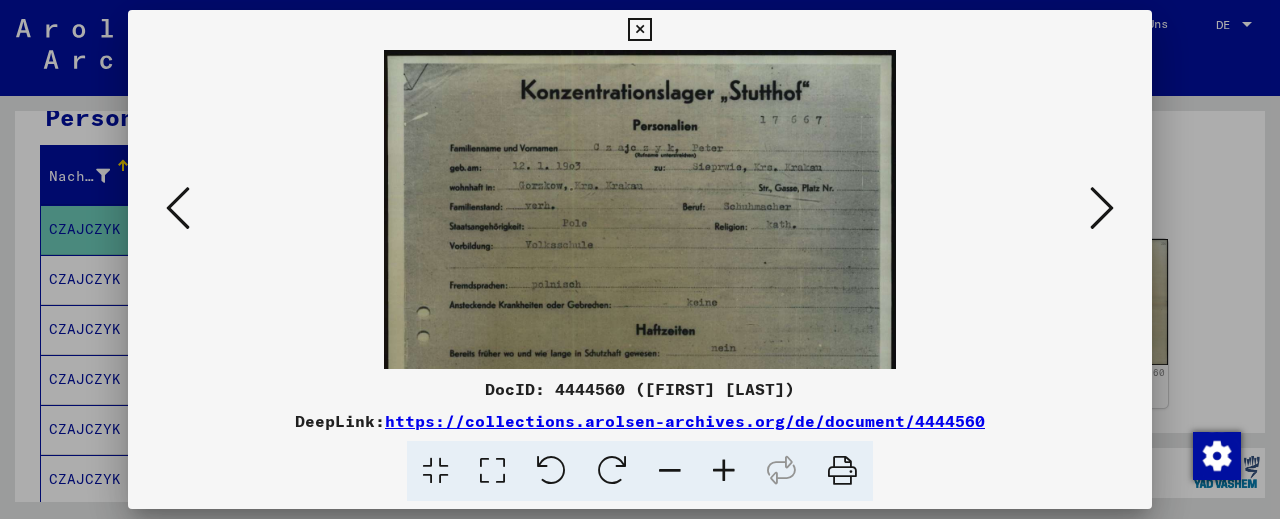 click at bounding box center [724, 471] 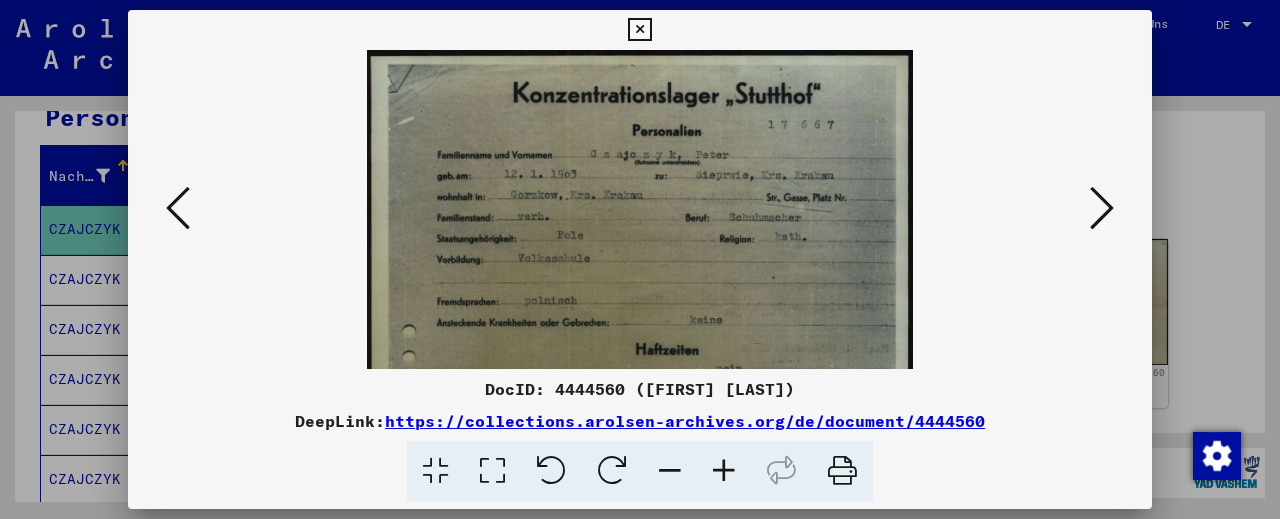 click at bounding box center [724, 471] 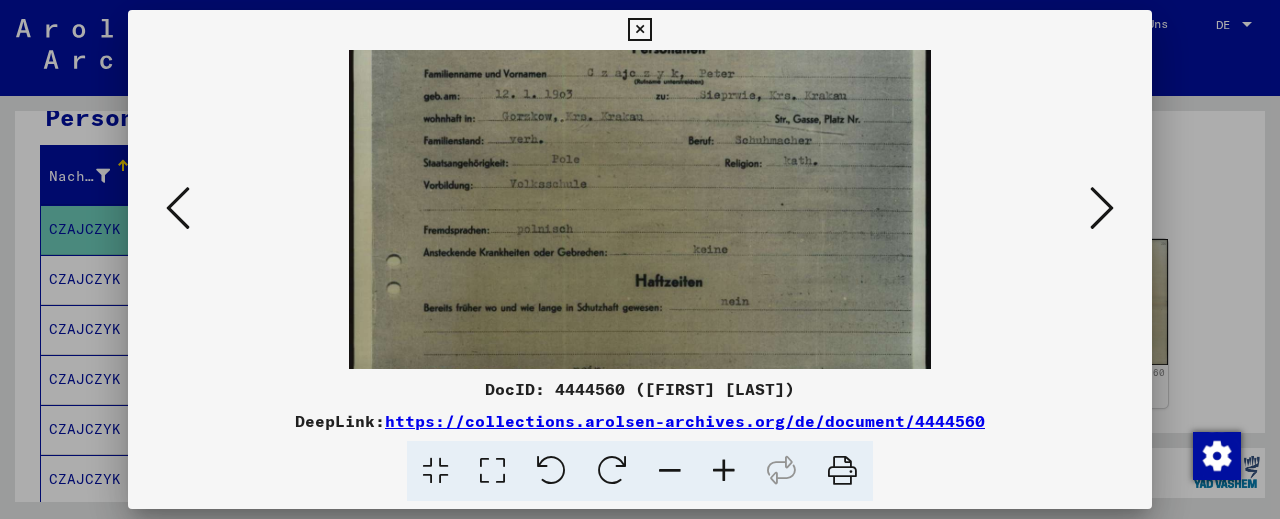 scroll, scrollTop: 92, scrollLeft: 0, axis: vertical 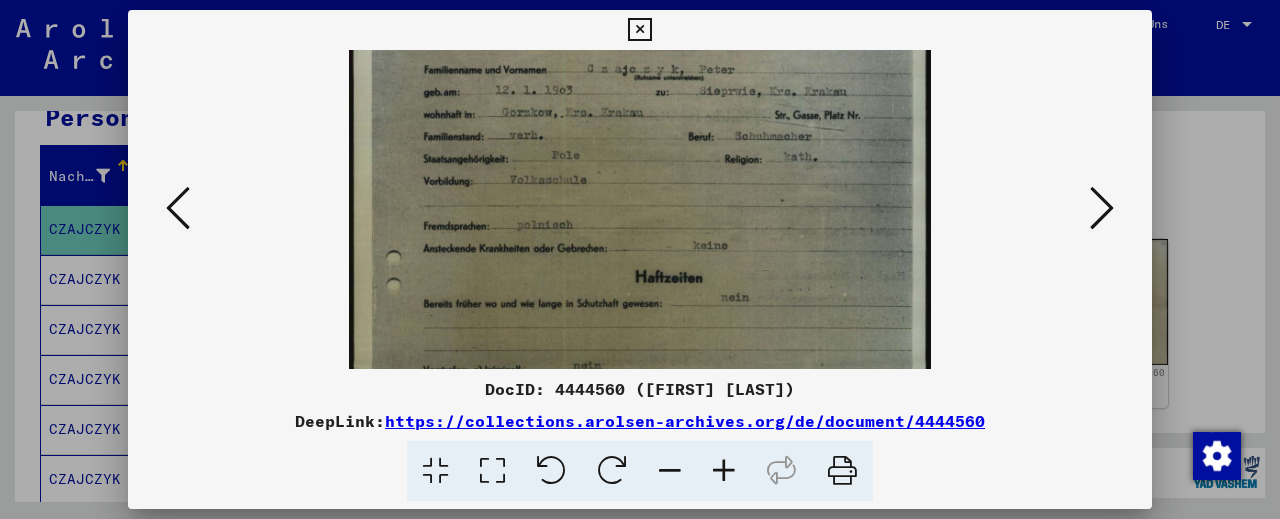 drag, startPoint x: 677, startPoint y: 270, endPoint x: 674, endPoint y: 178, distance: 92.0489 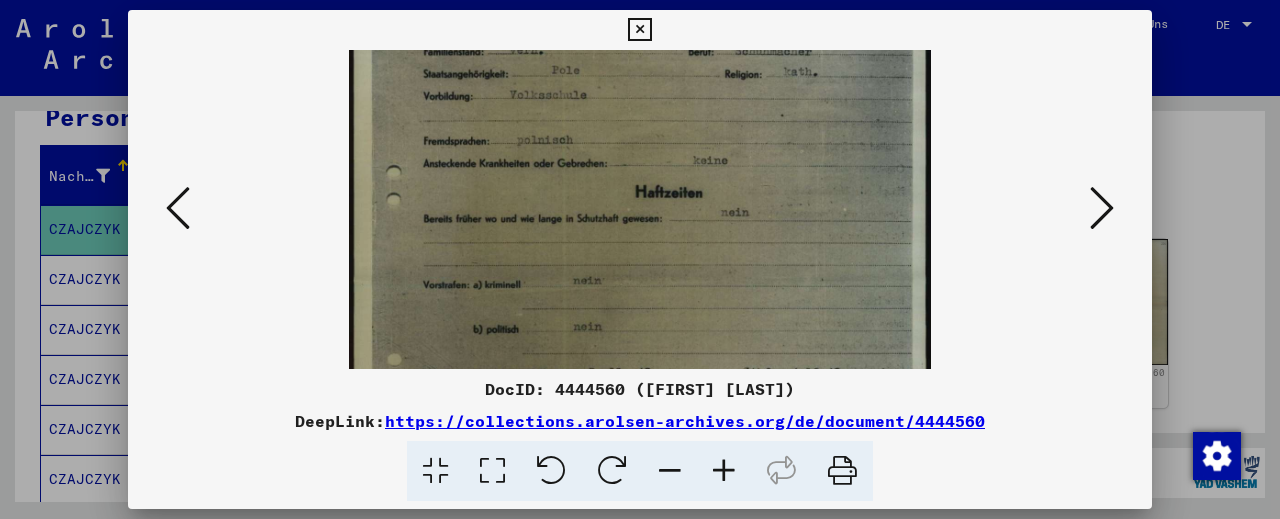 scroll, scrollTop: 228, scrollLeft: 0, axis: vertical 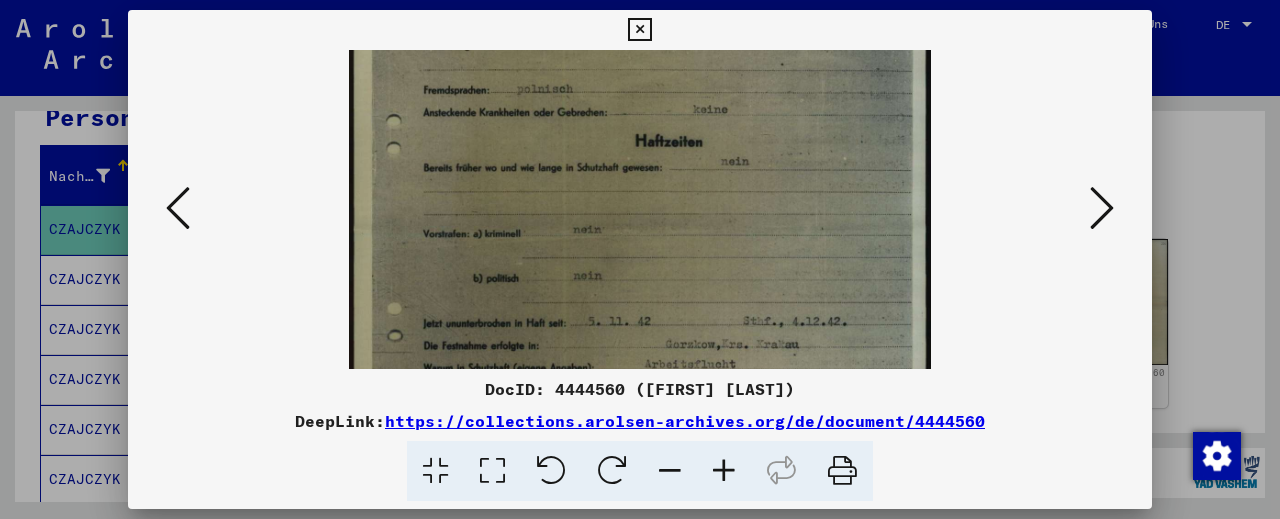 drag, startPoint x: 697, startPoint y: 248, endPoint x: 697, endPoint y: 110, distance: 138 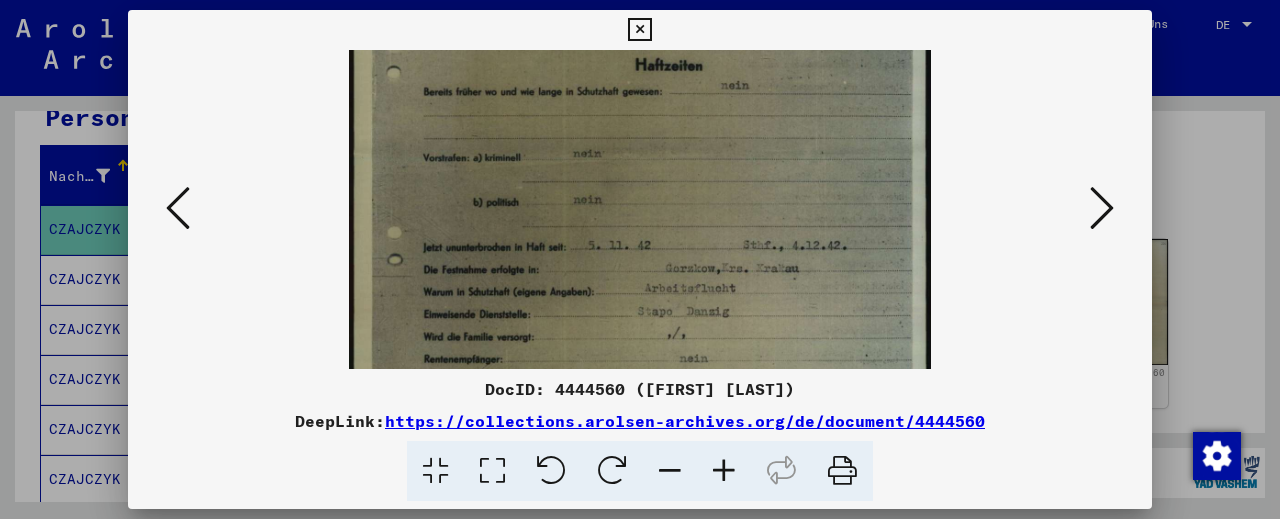 drag, startPoint x: 707, startPoint y: 228, endPoint x: 707, endPoint y: 146, distance: 82 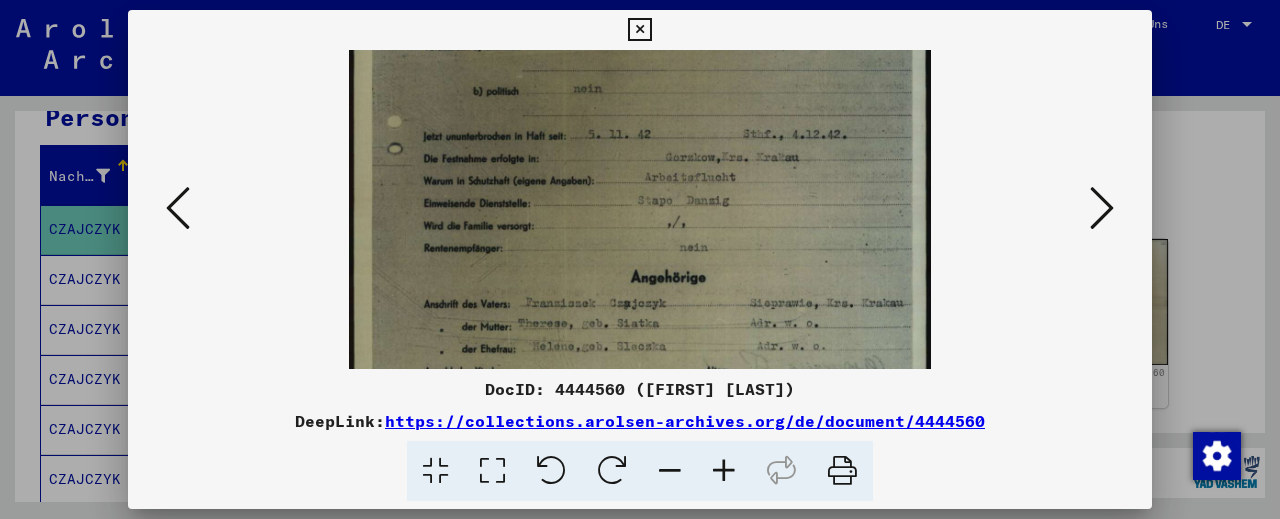 drag, startPoint x: 709, startPoint y: 266, endPoint x: 714, endPoint y: 155, distance: 111.11256 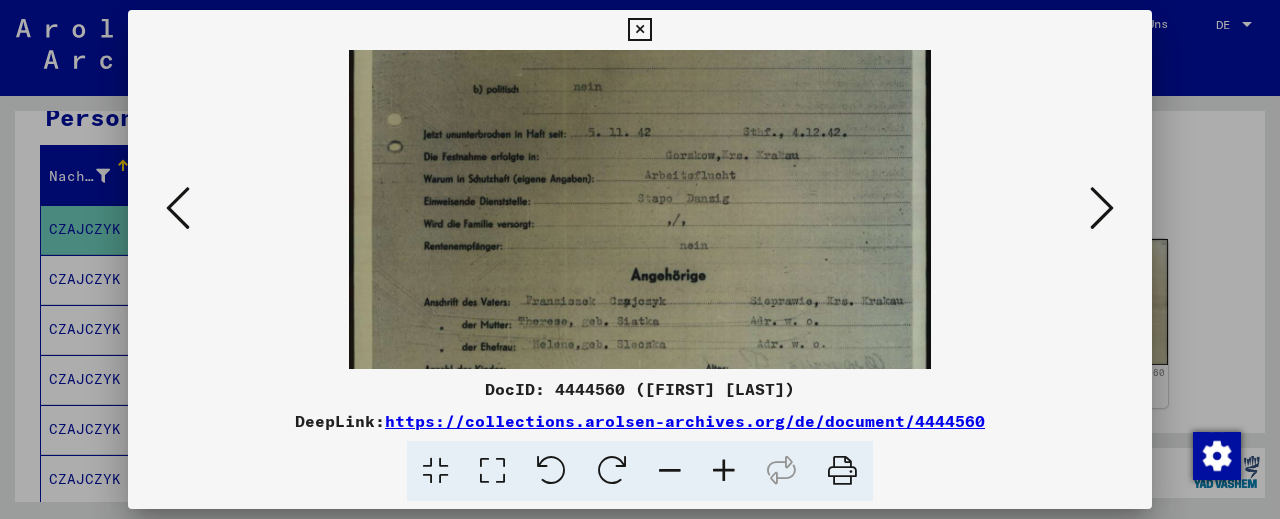 scroll, scrollTop: 500, scrollLeft: 0, axis: vertical 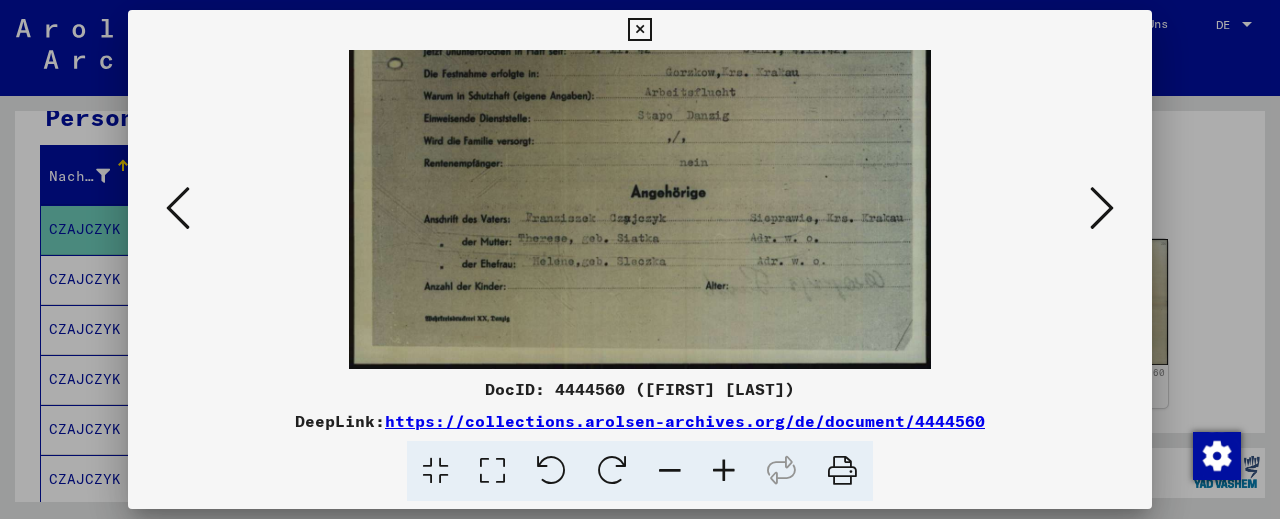 drag, startPoint x: 713, startPoint y: 282, endPoint x: 714, endPoint y: 182, distance: 100.005 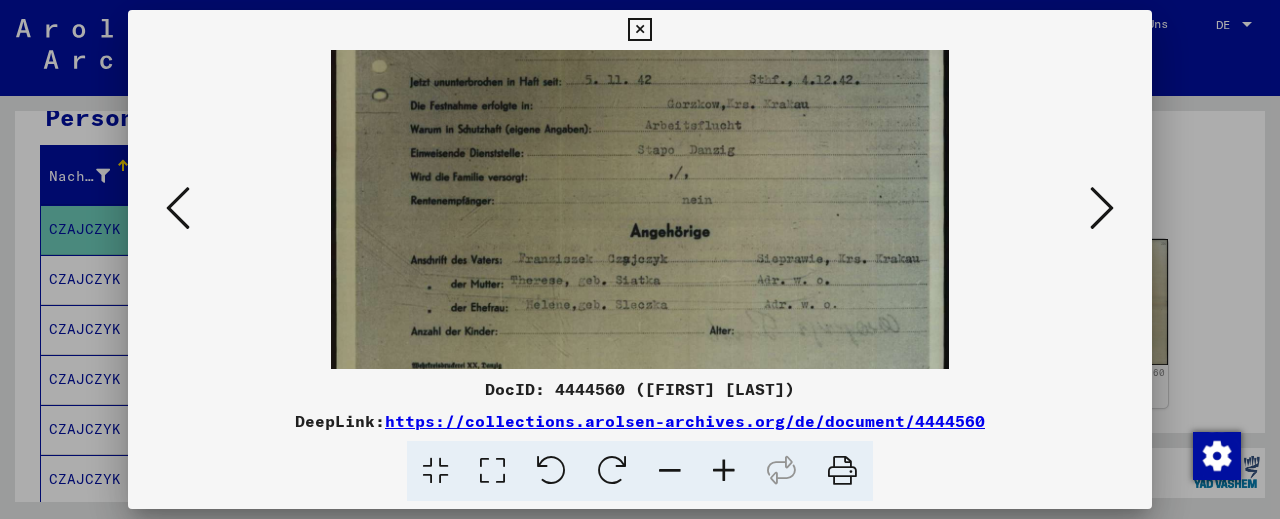 click at bounding box center [724, 471] 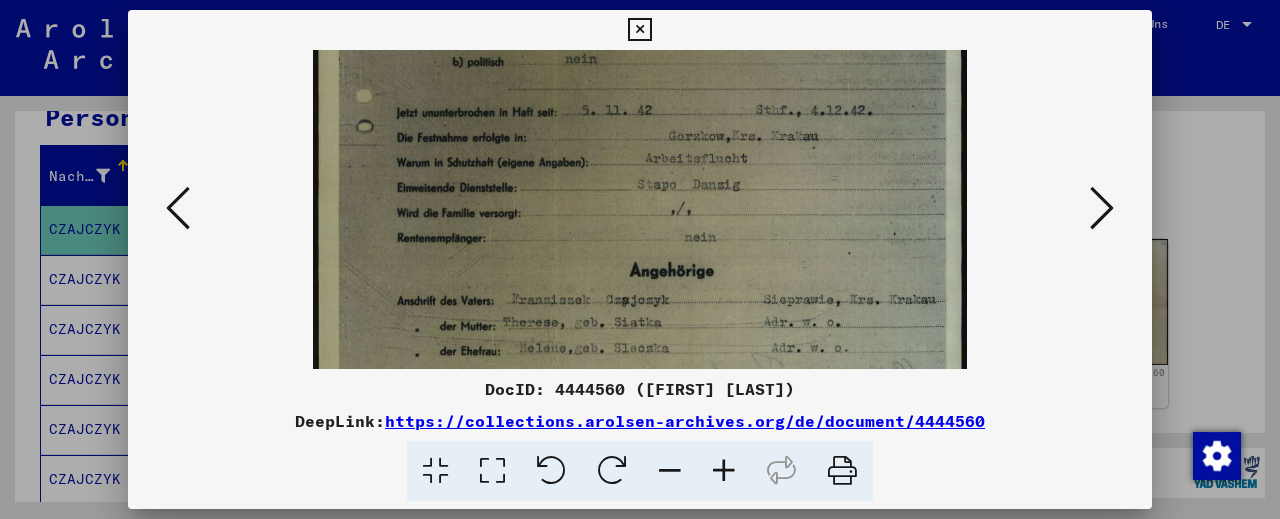 click at bounding box center [724, 471] 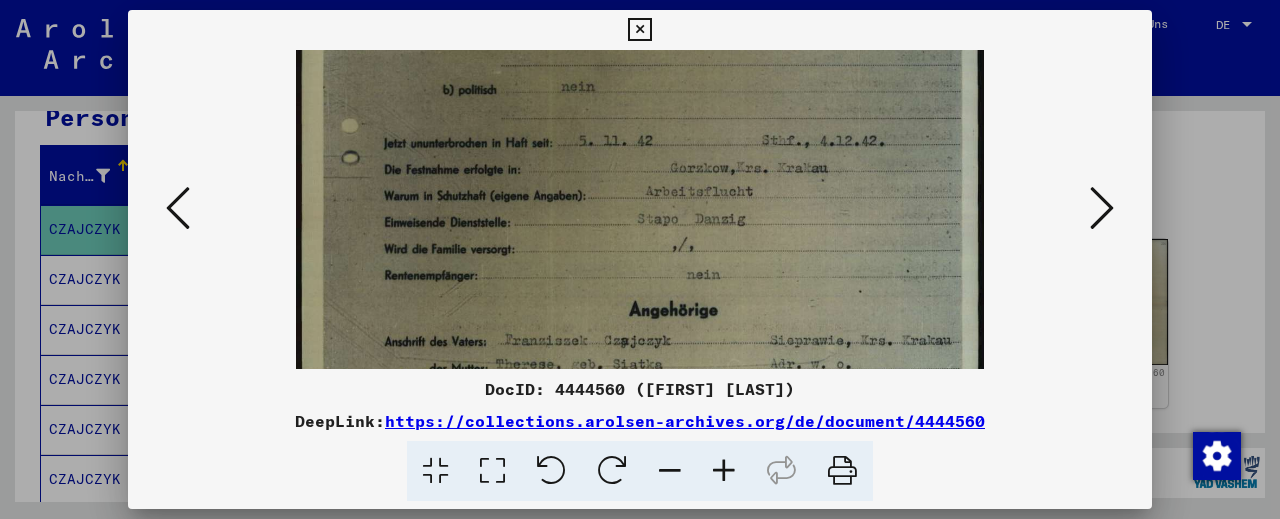 scroll, scrollTop: 618, scrollLeft: 0, axis: vertical 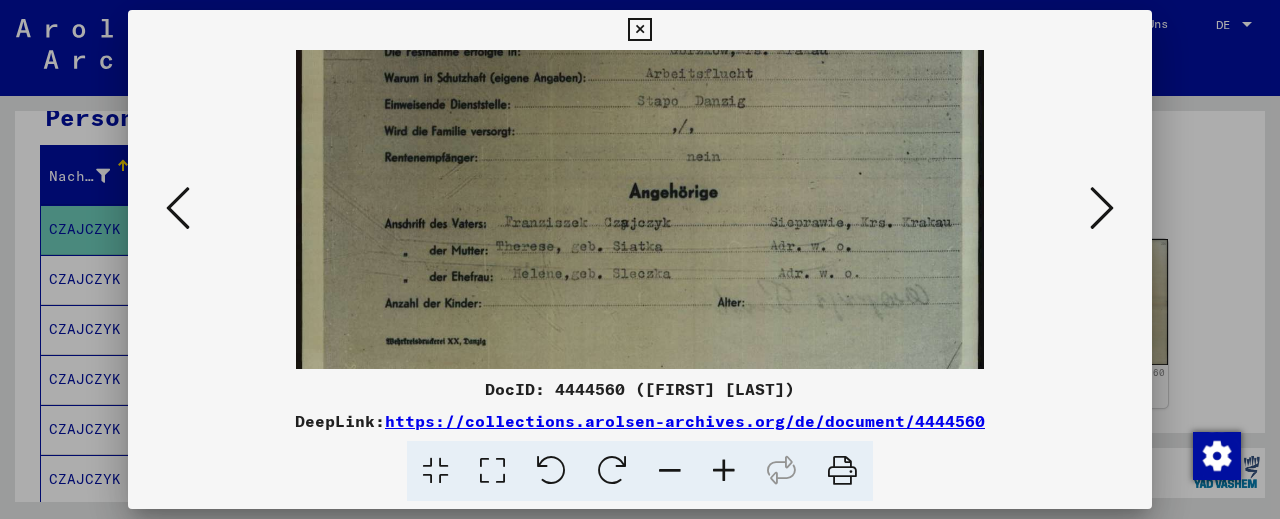 drag, startPoint x: 712, startPoint y: 279, endPoint x: 722, endPoint y: 161, distance: 118.42297 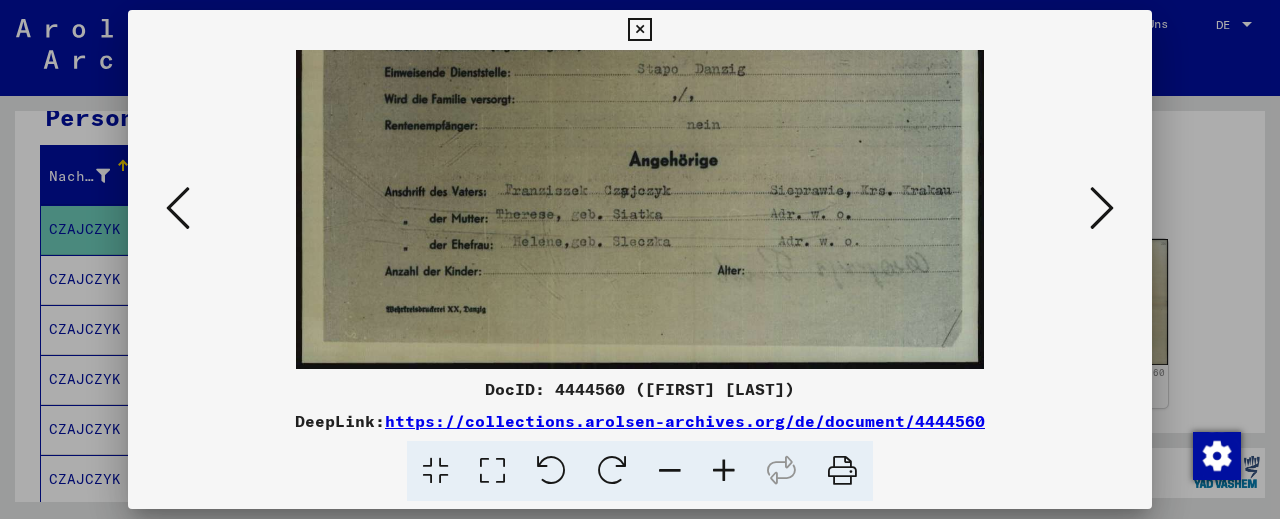 drag, startPoint x: 585, startPoint y: 280, endPoint x: 595, endPoint y: 246, distance: 35.44009 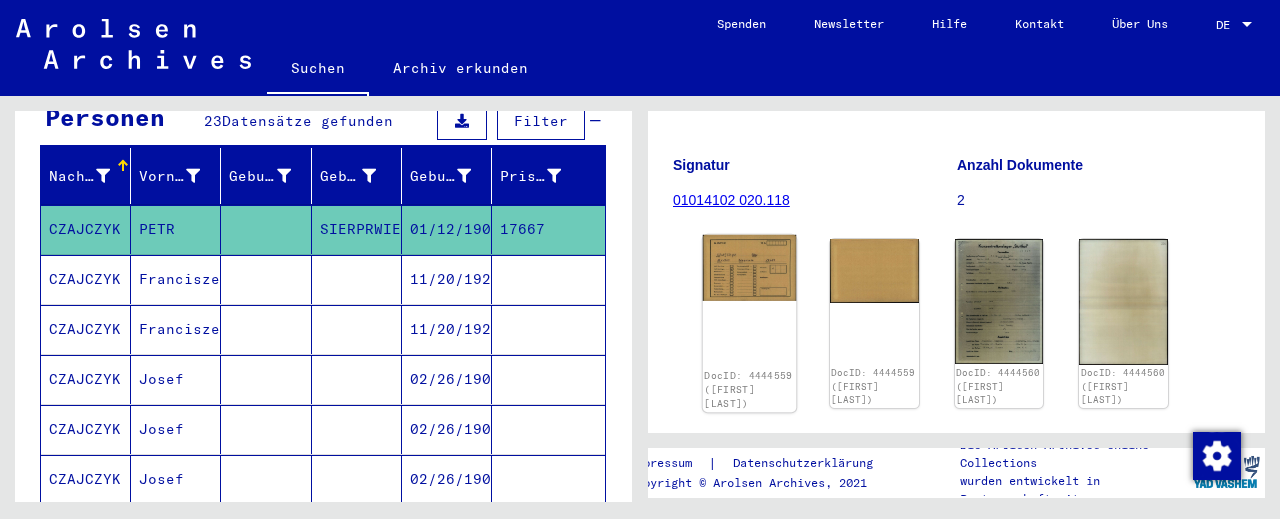 click 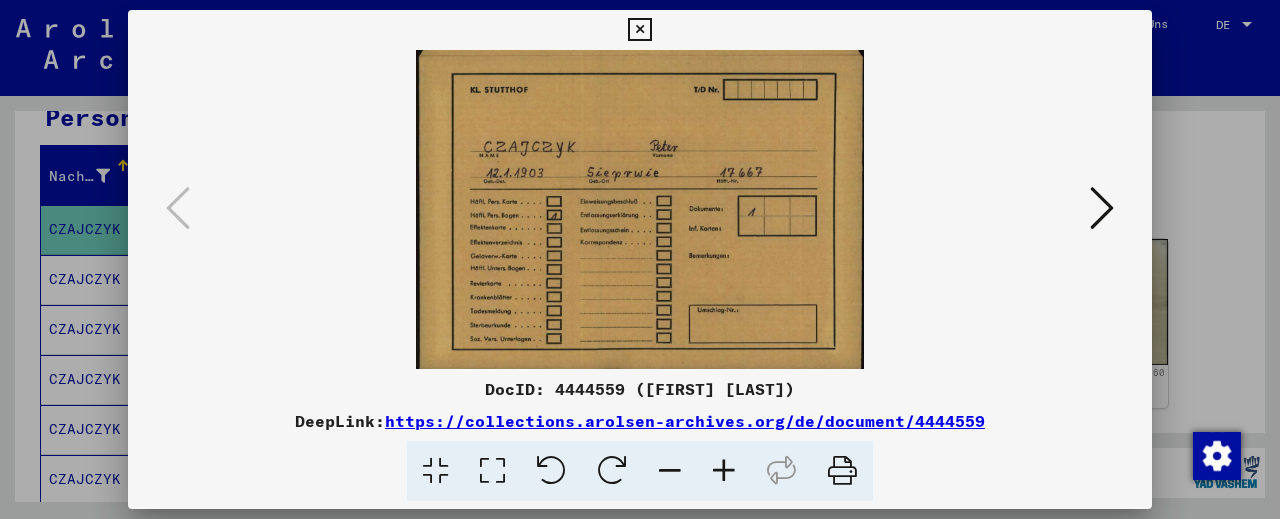 click at bounding box center (639, 30) 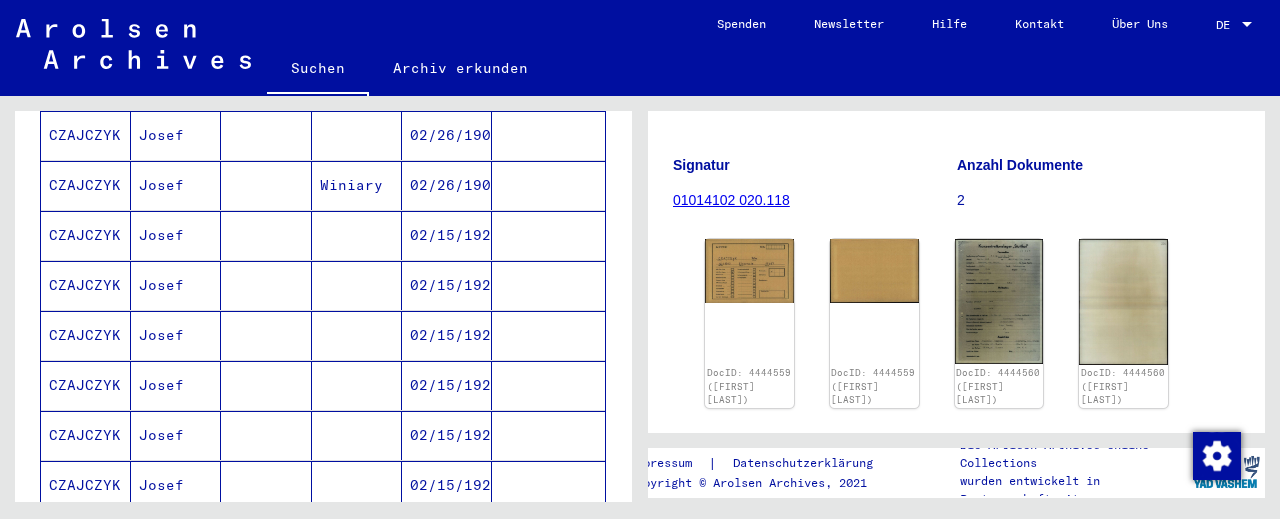 scroll, scrollTop: 662, scrollLeft: 0, axis: vertical 